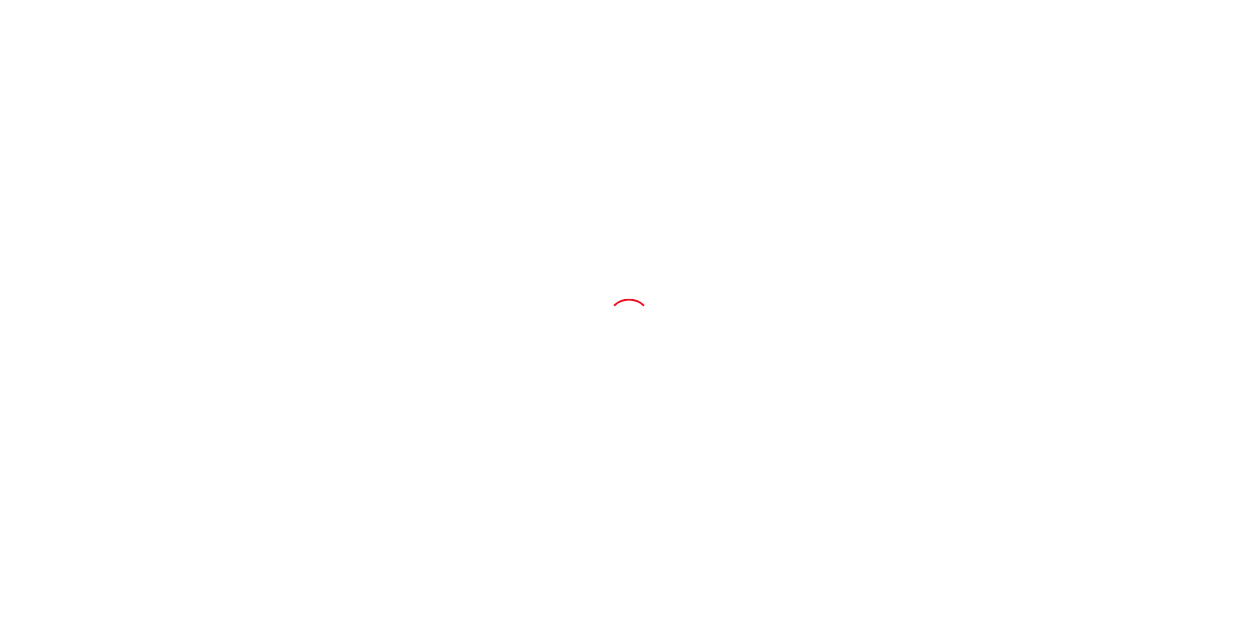 scroll, scrollTop: 0, scrollLeft: 0, axis: both 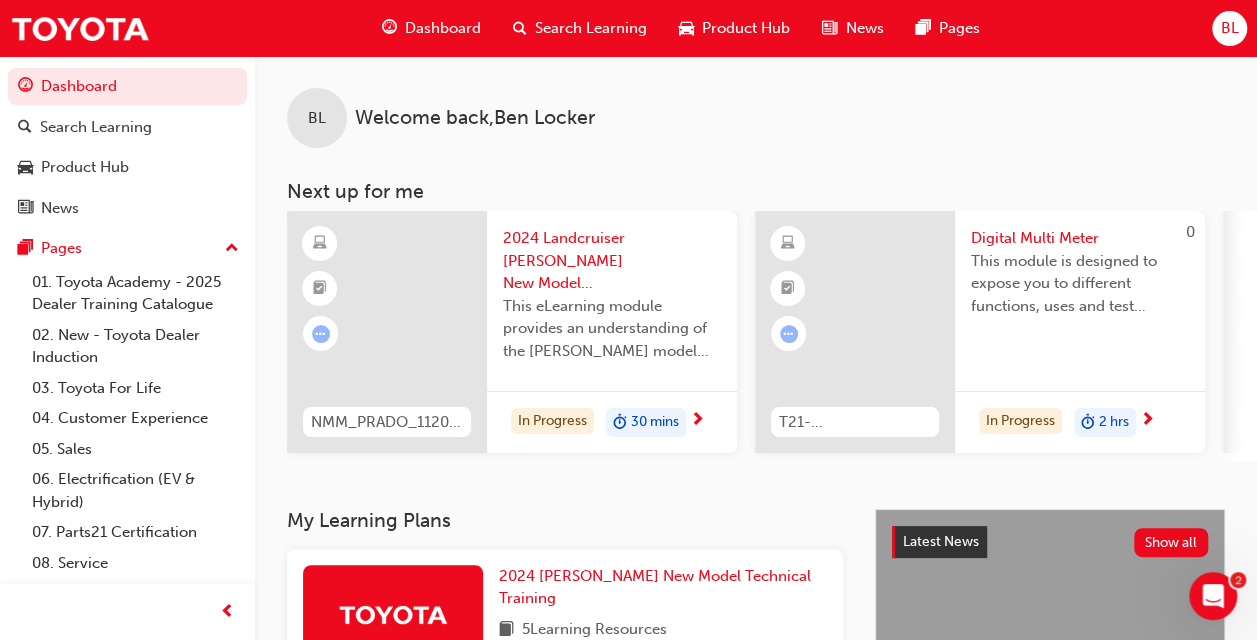 click on "Digital Multi Meter" at bounding box center (1080, 238) 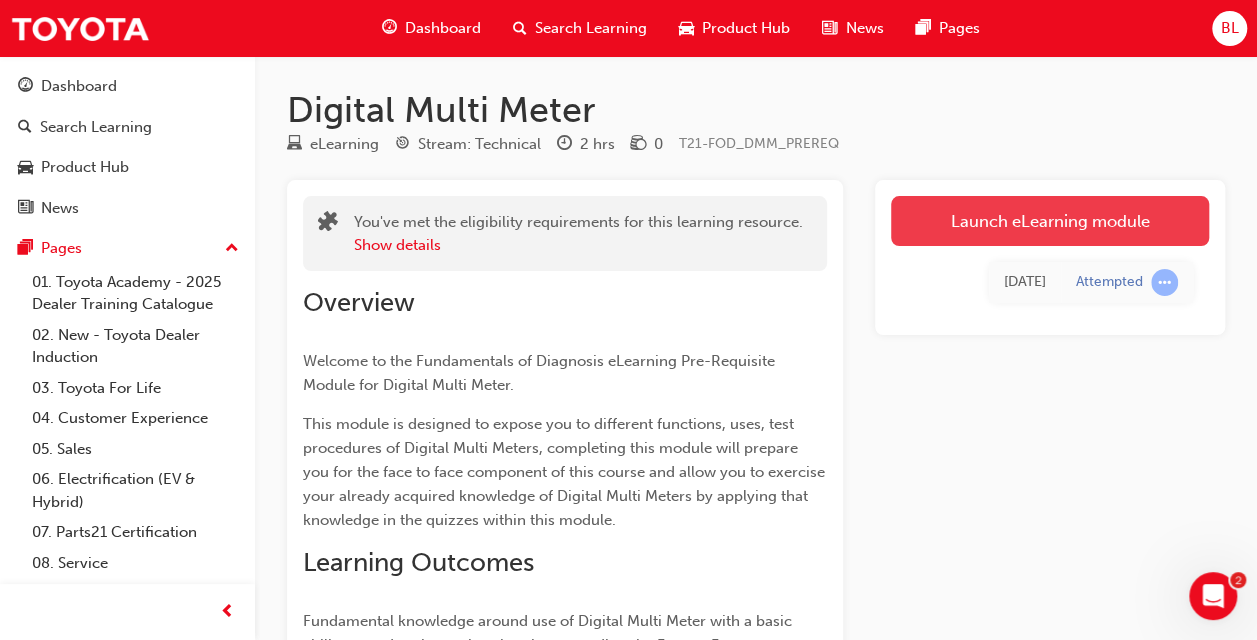 click on "Launch eLearning module" at bounding box center (1050, 221) 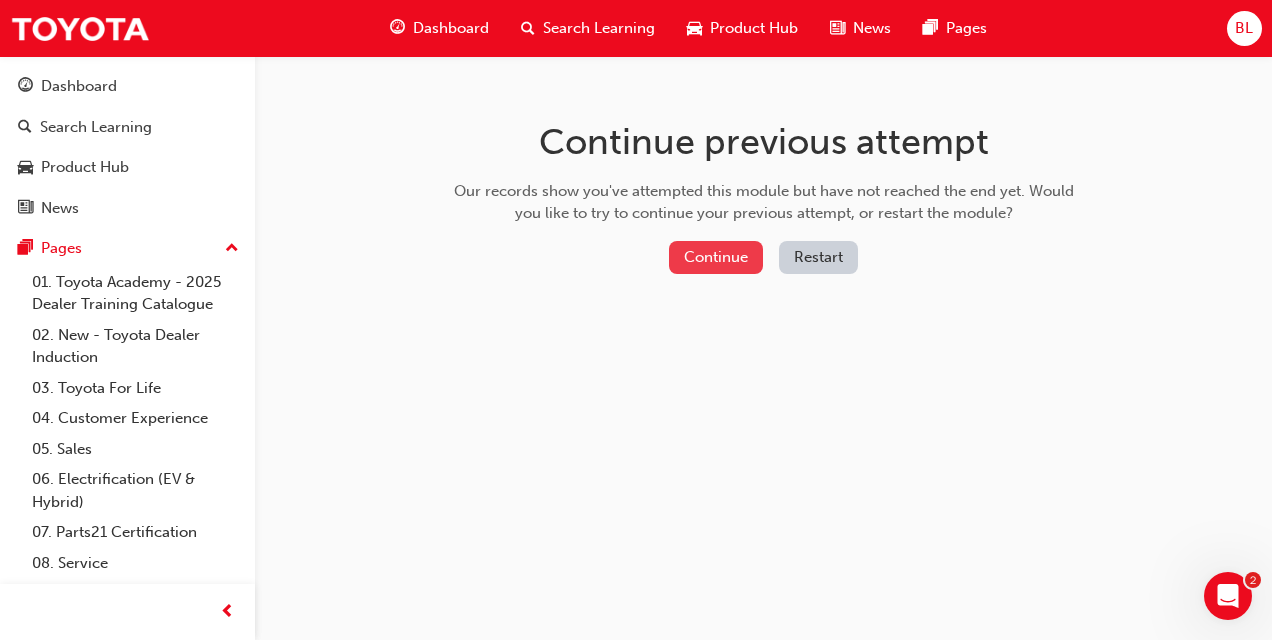 click on "Continue" at bounding box center [716, 257] 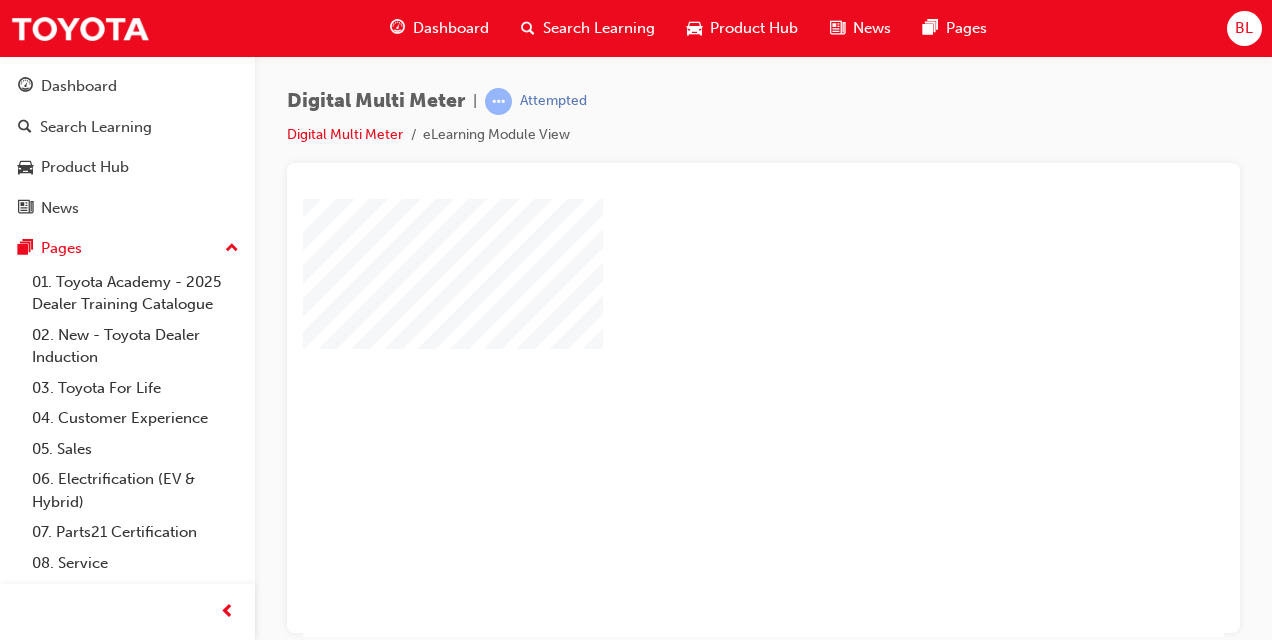 scroll, scrollTop: 0, scrollLeft: 0, axis: both 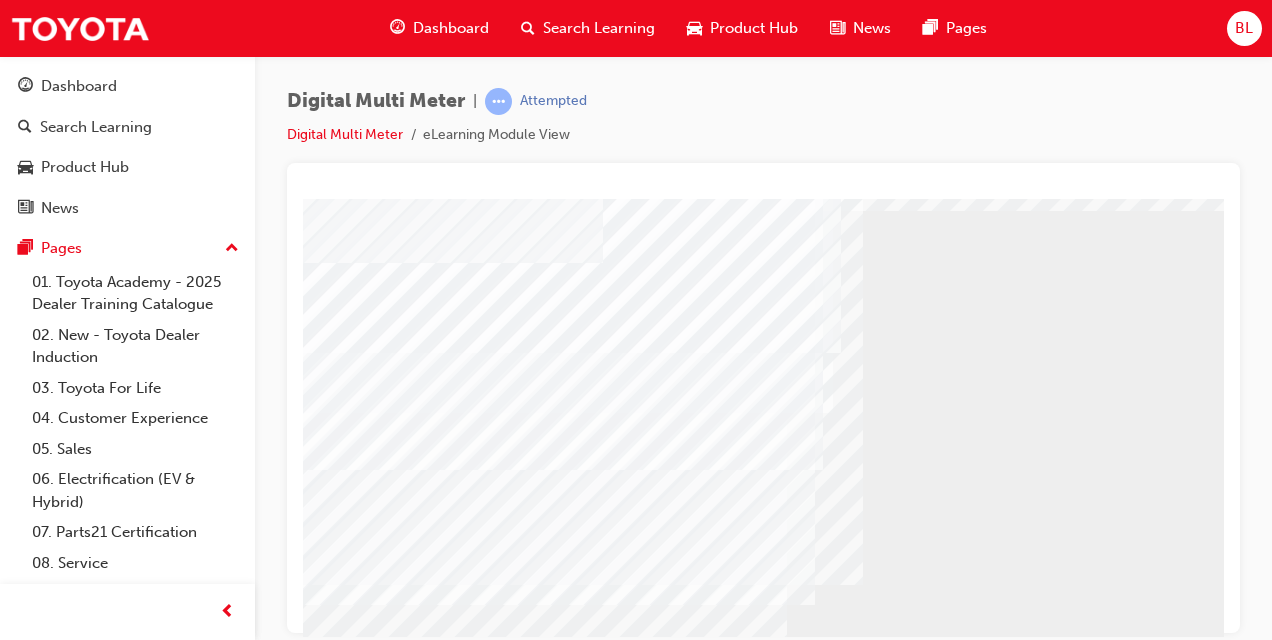 drag, startPoint x: 485, startPoint y: 156, endPoint x: 666, endPoint y: 108, distance: 187.25652 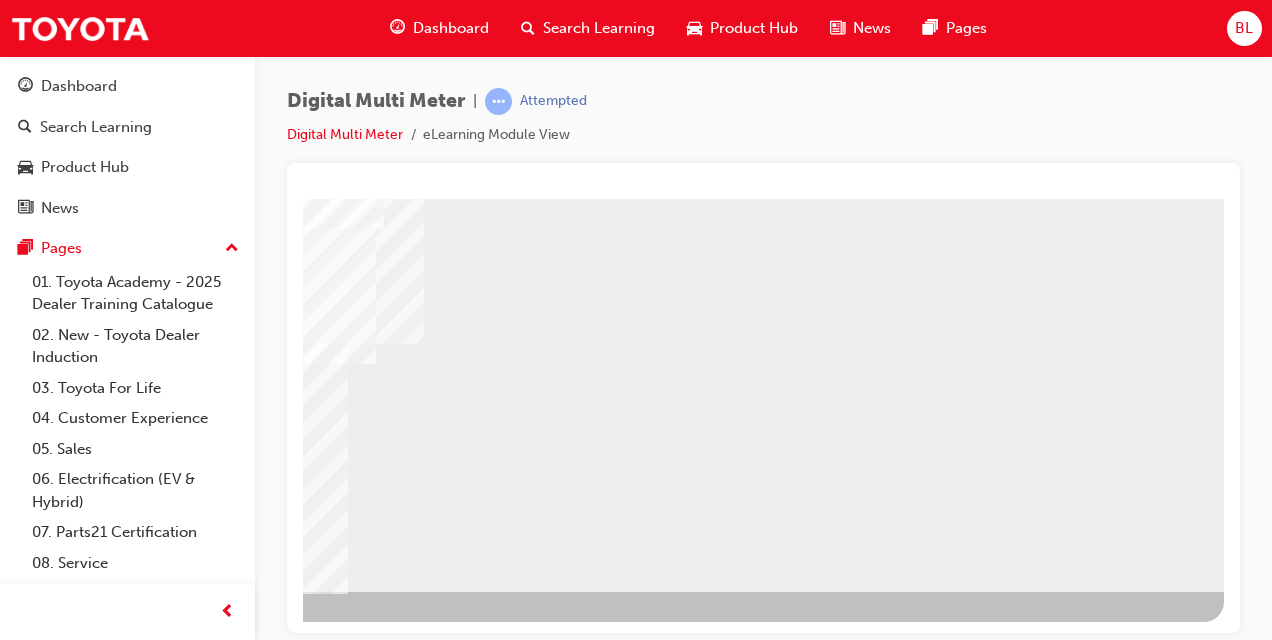 scroll, scrollTop: 327, scrollLeft: 454, axis: both 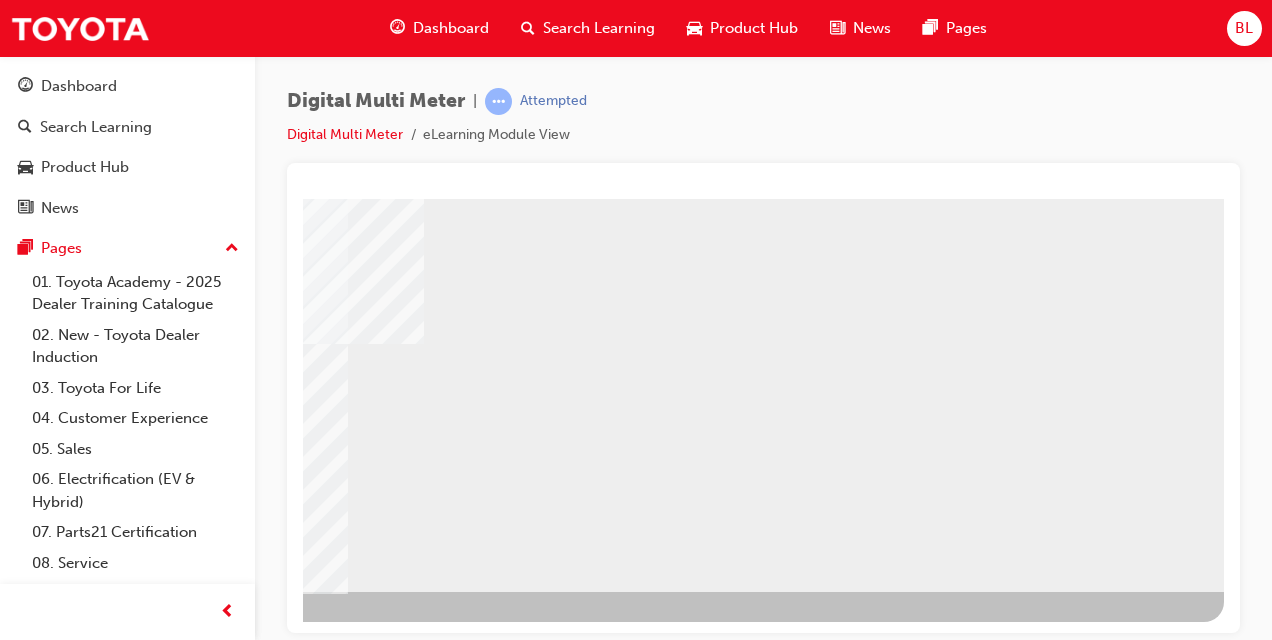 click at bounding box center [-73, 1609] 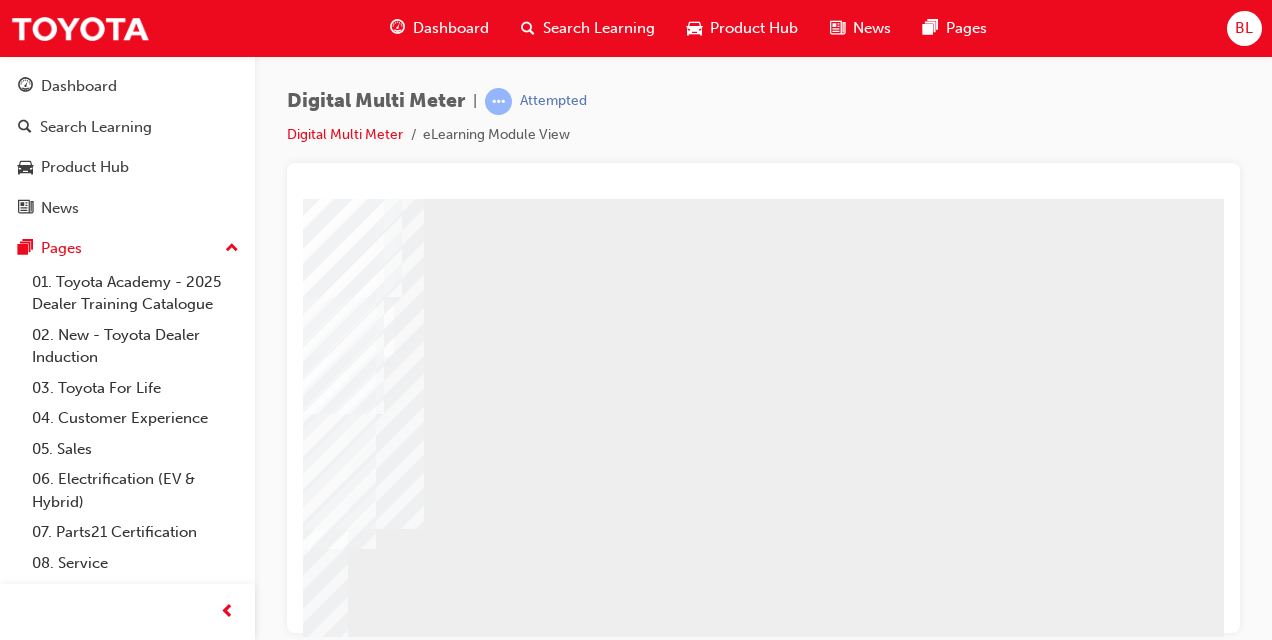 scroll, scrollTop: 327, scrollLeft: 454, axis: both 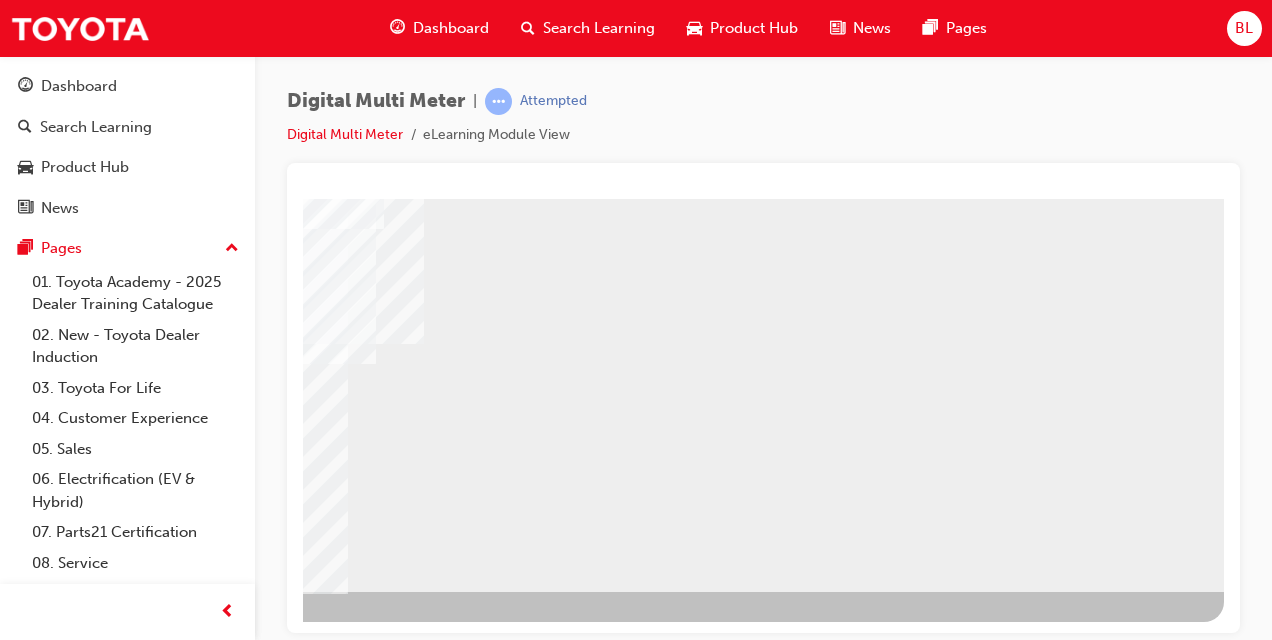 click at bounding box center [-73, 645] 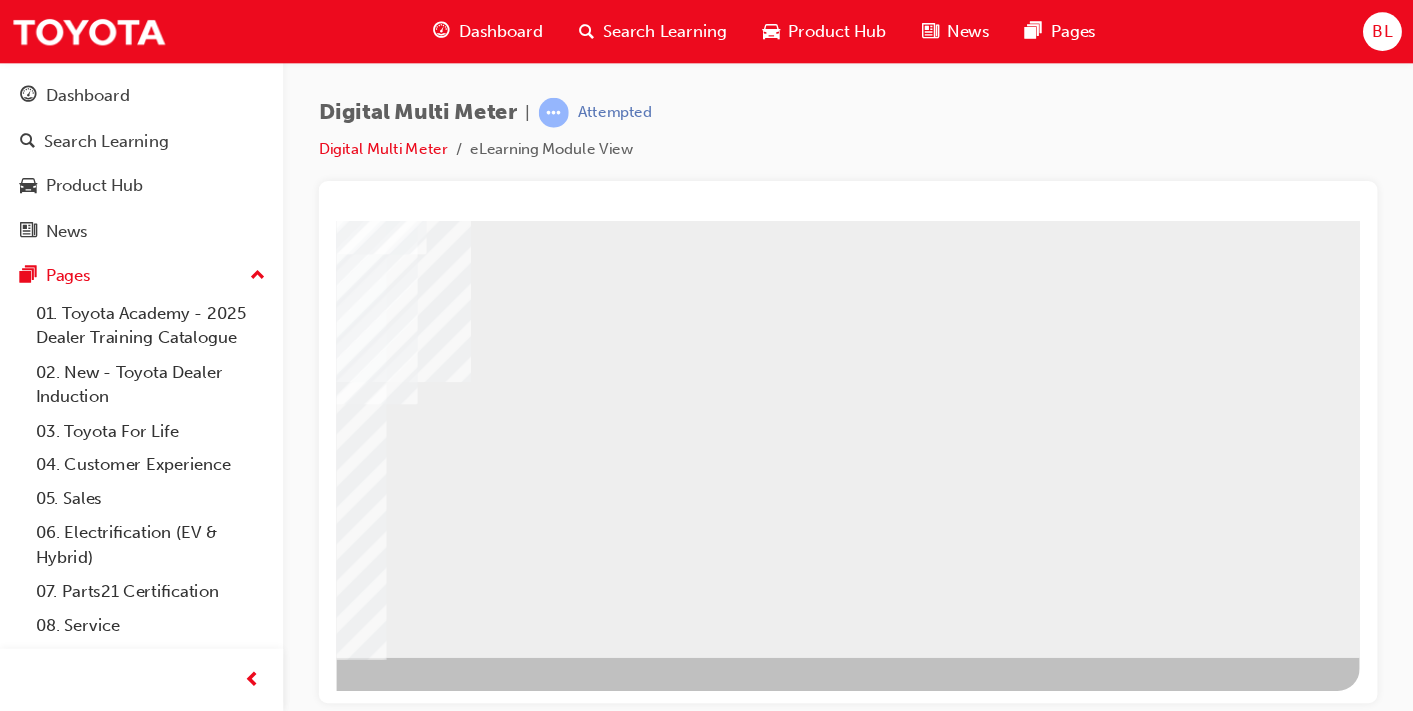scroll, scrollTop: 0, scrollLeft: 0, axis: both 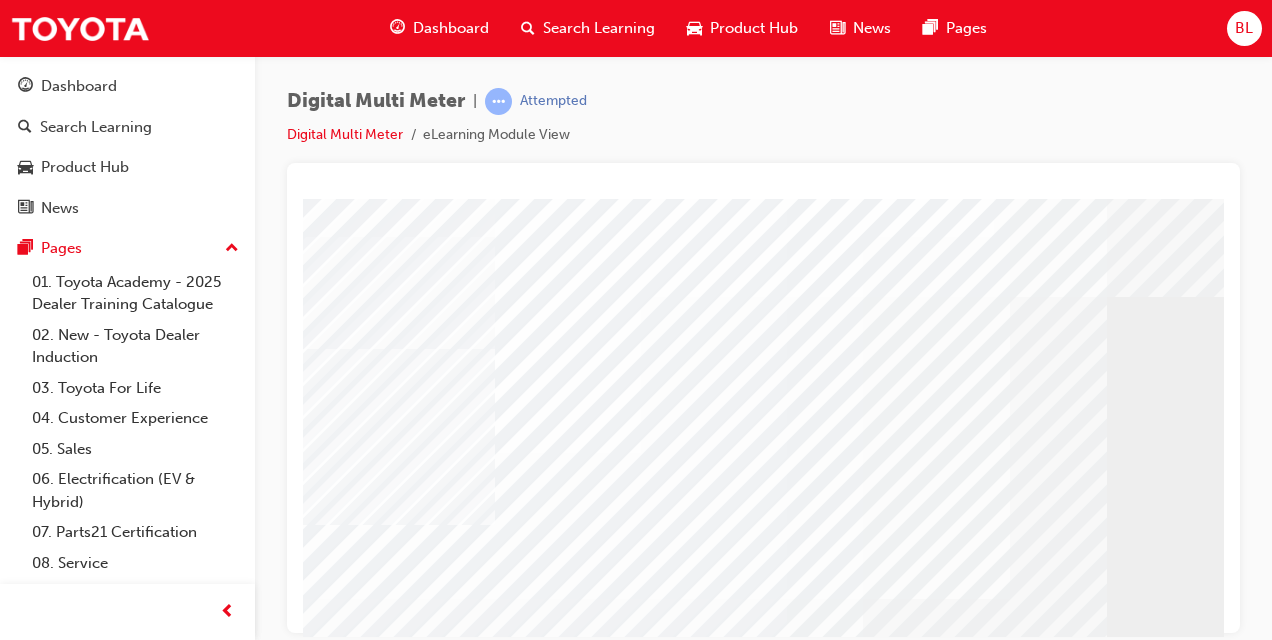 drag, startPoint x: 1264, startPoint y: 504, endPoint x: 826, endPoint y: 100, distance: 595.86914 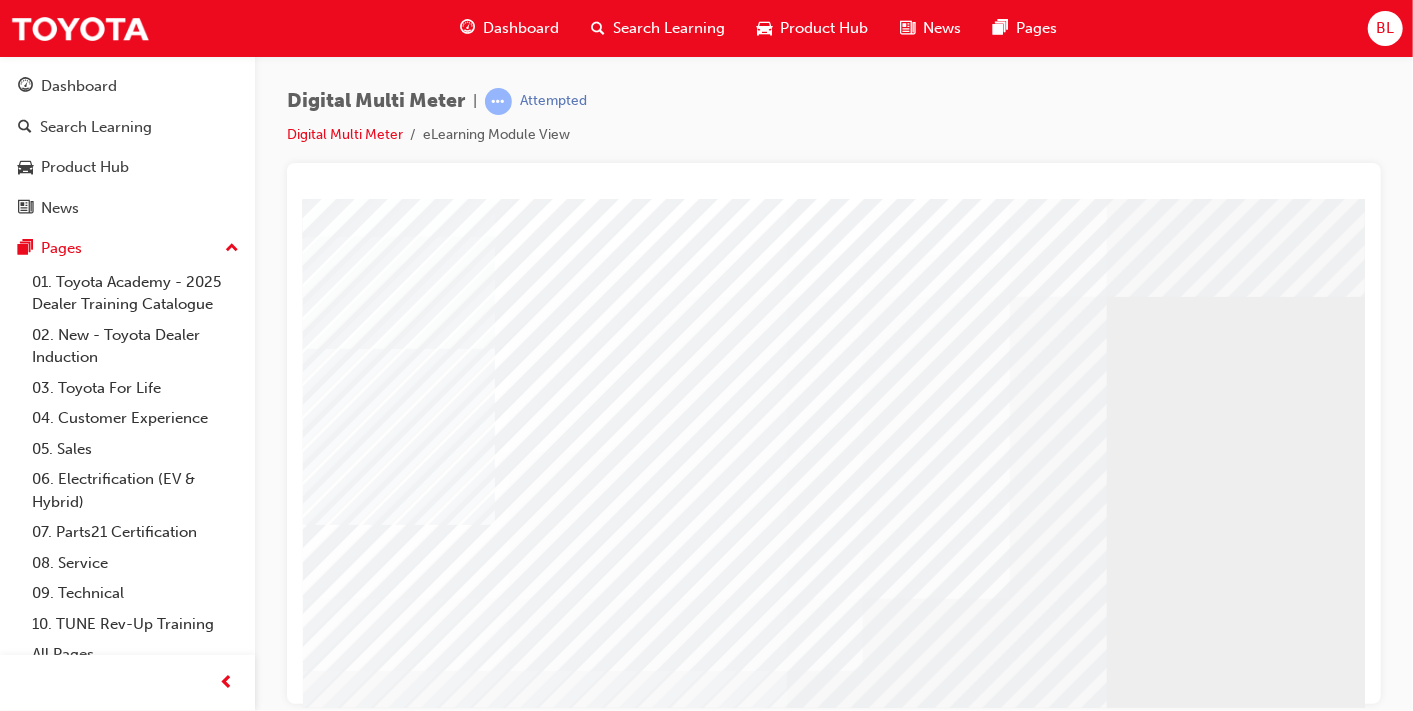 drag, startPoint x: 888, startPoint y: 89, endPoint x: 852, endPoint y: 145, distance: 66.573265 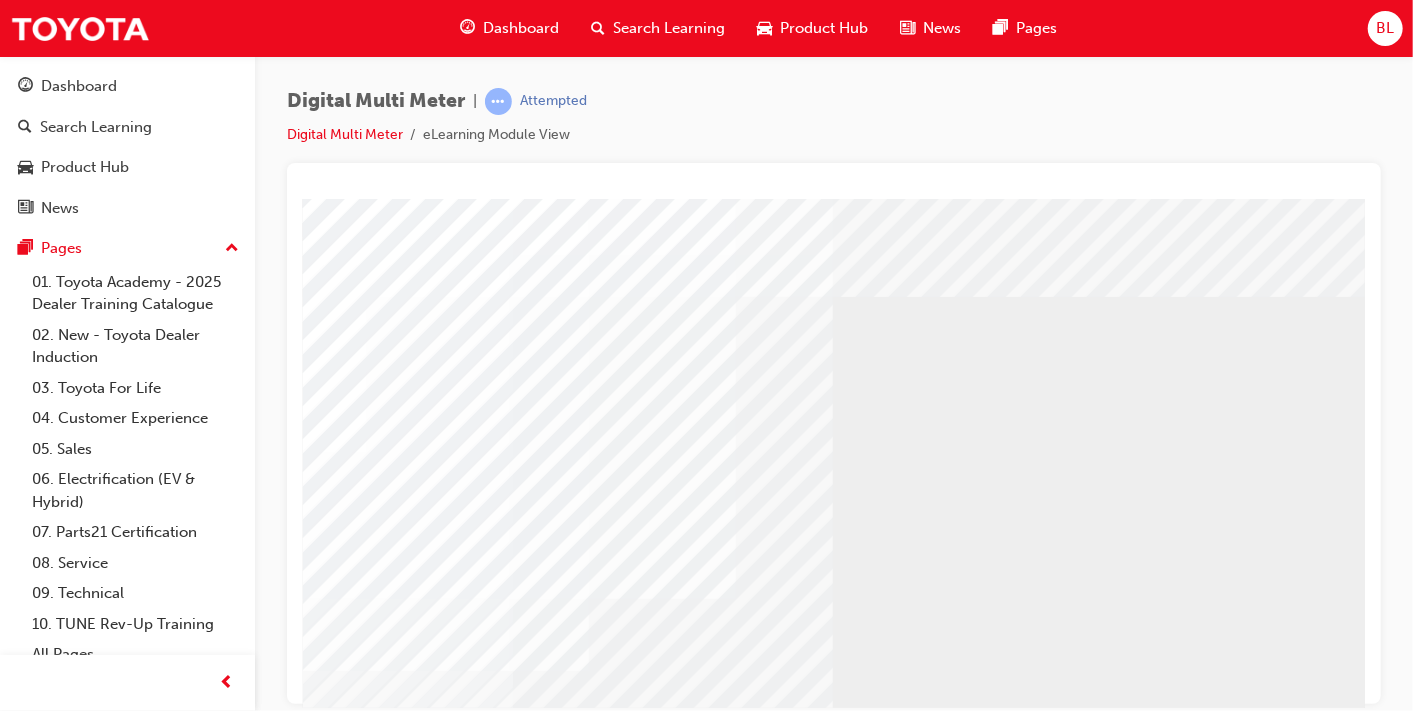 scroll, scrollTop: 257, scrollLeft: 274, axis: both 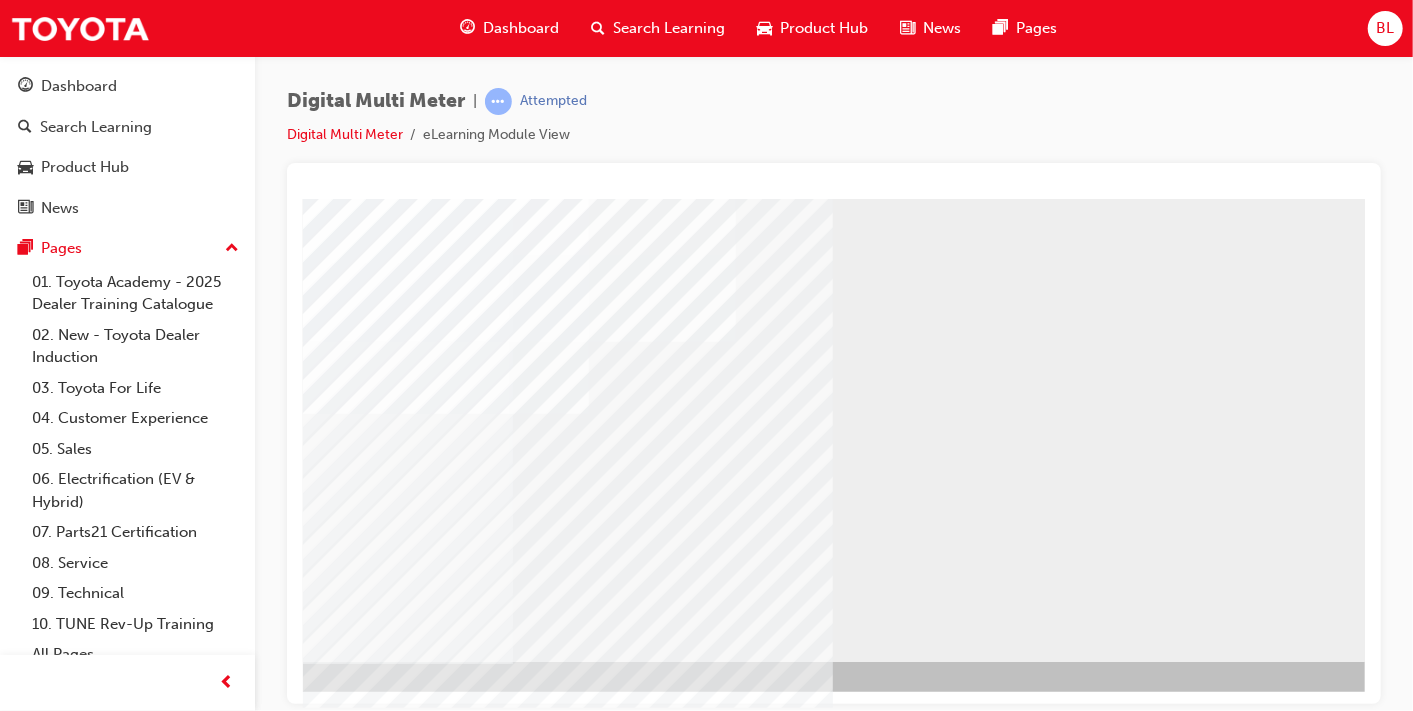 click at bounding box center (91, 715) 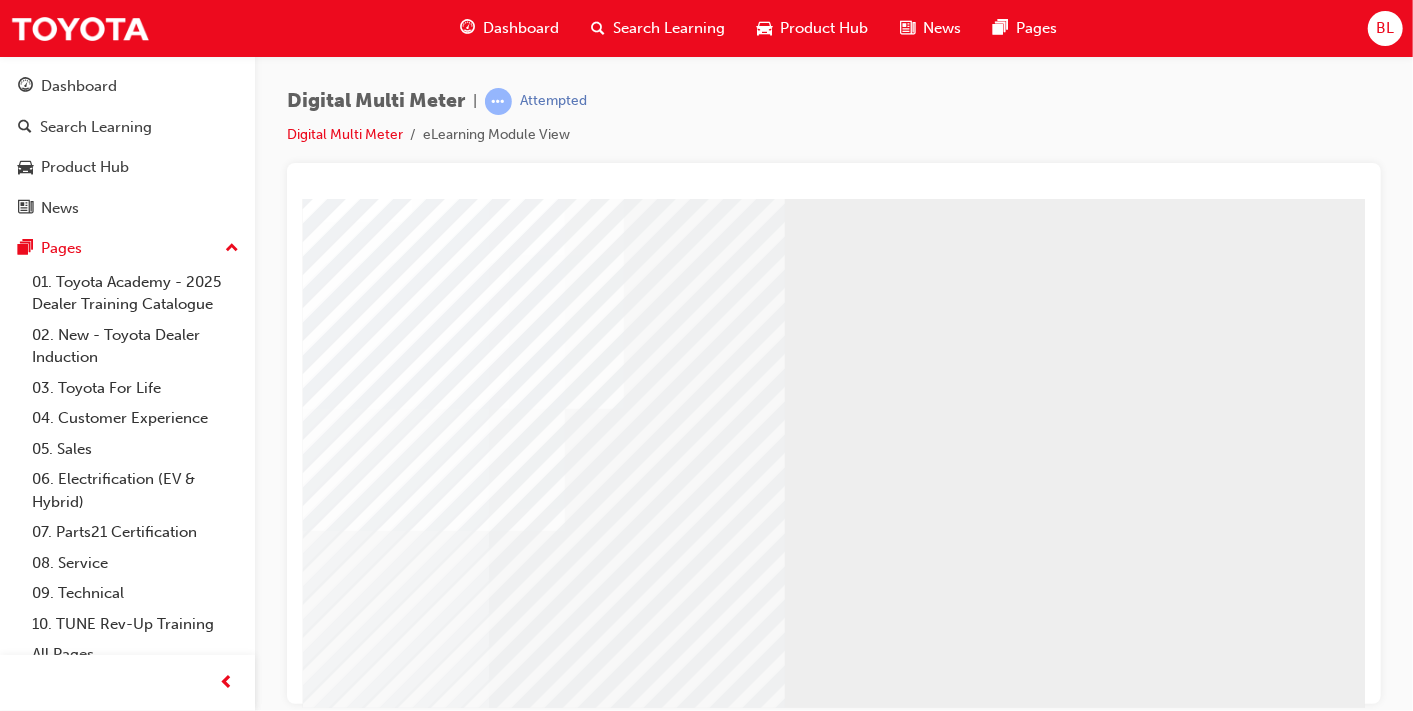 scroll, scrollTop: 257, scrollLeft: 314, axis: both 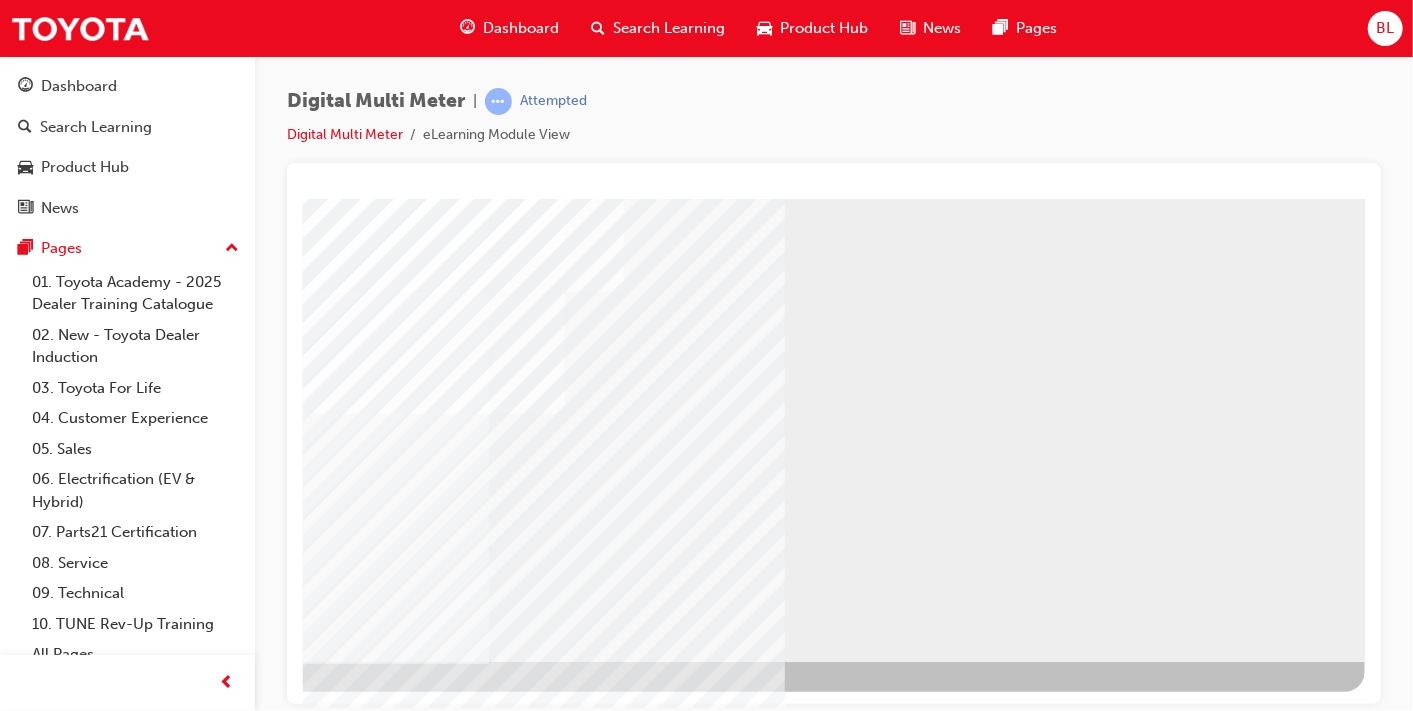 click at bounding box center (67, 715) 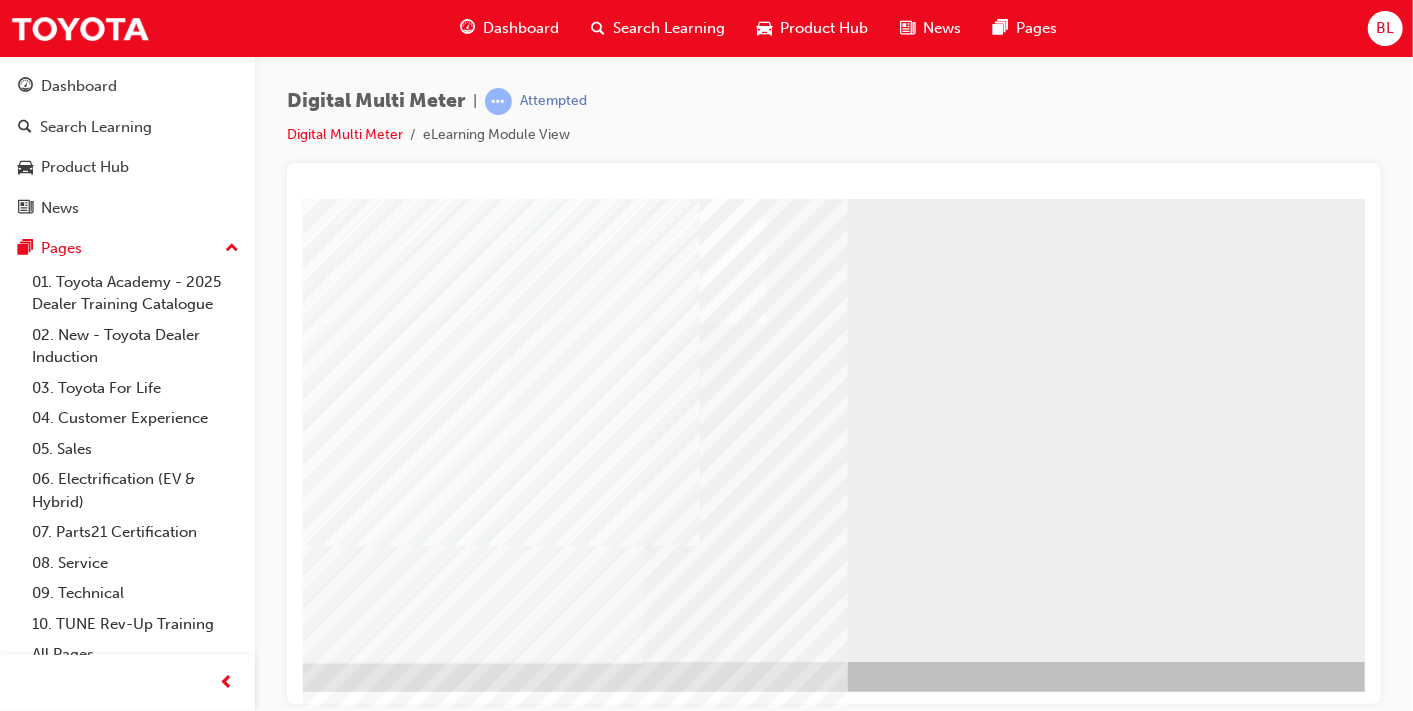 scroll, scrollTop: 257, scrollLeft: 141, axis: both 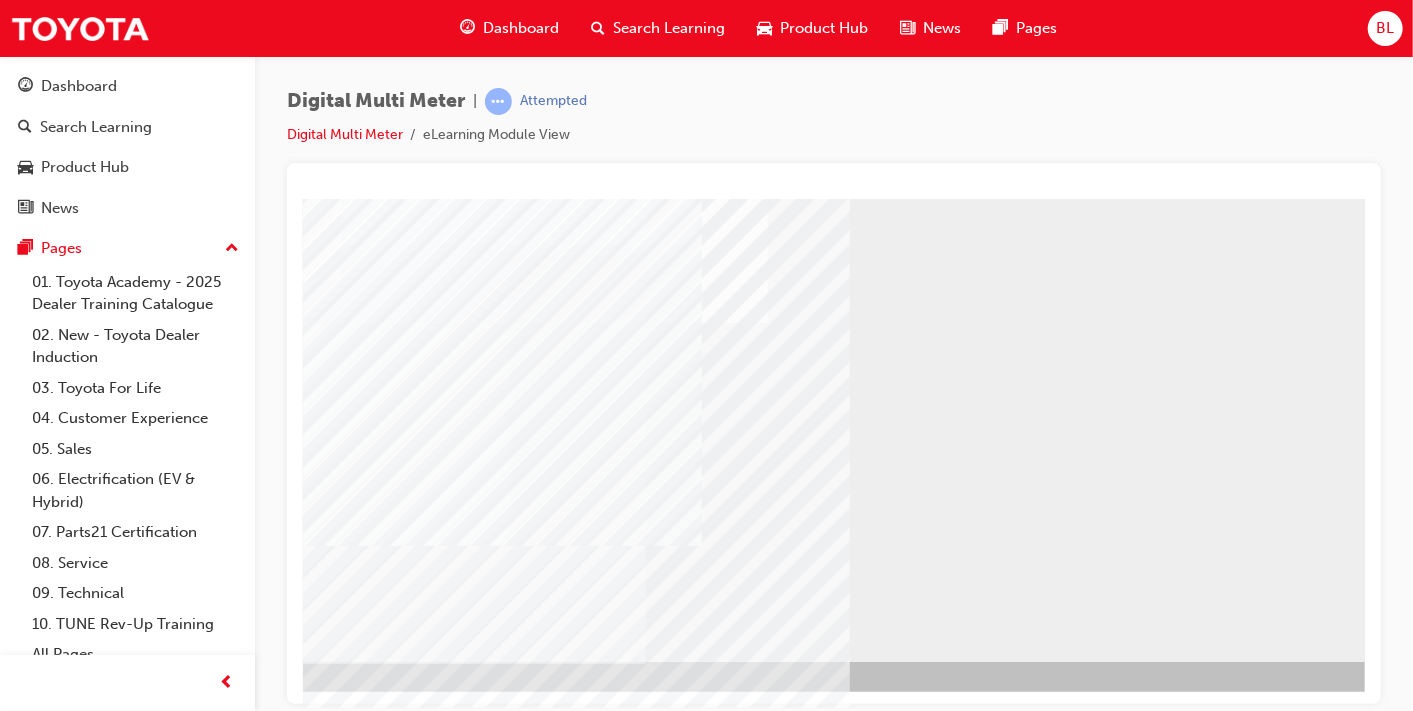 click at bounding box center [224, 715] 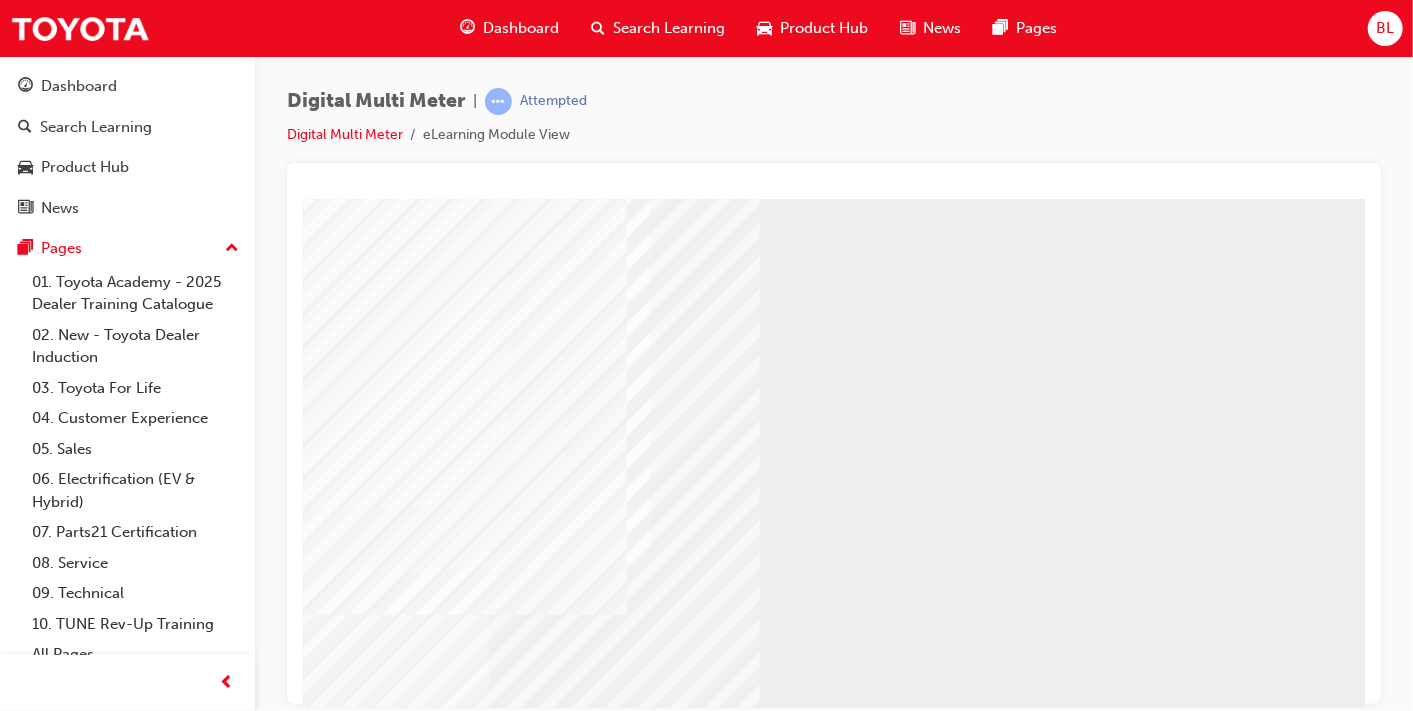 scroll, scrollTop: 257, scrollLeft: 314, axis: both 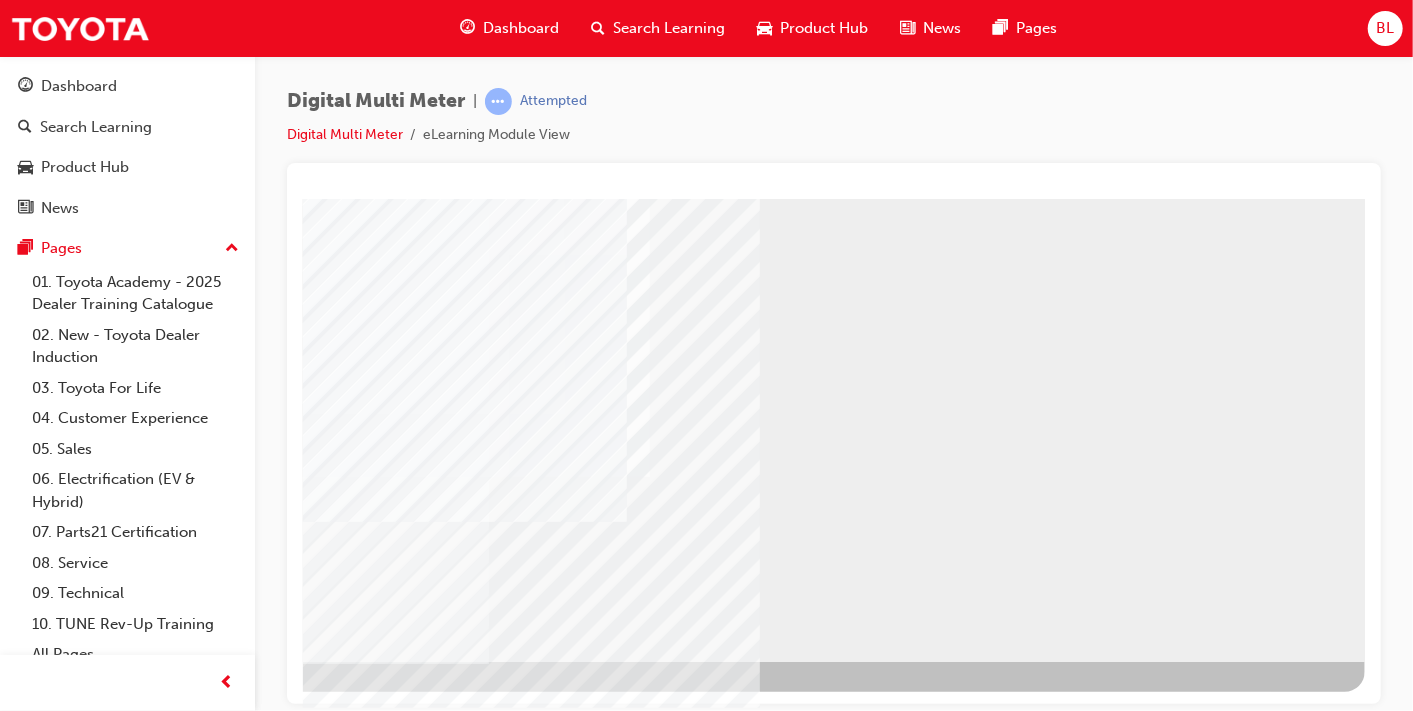 click at bounding box center [67, 715] 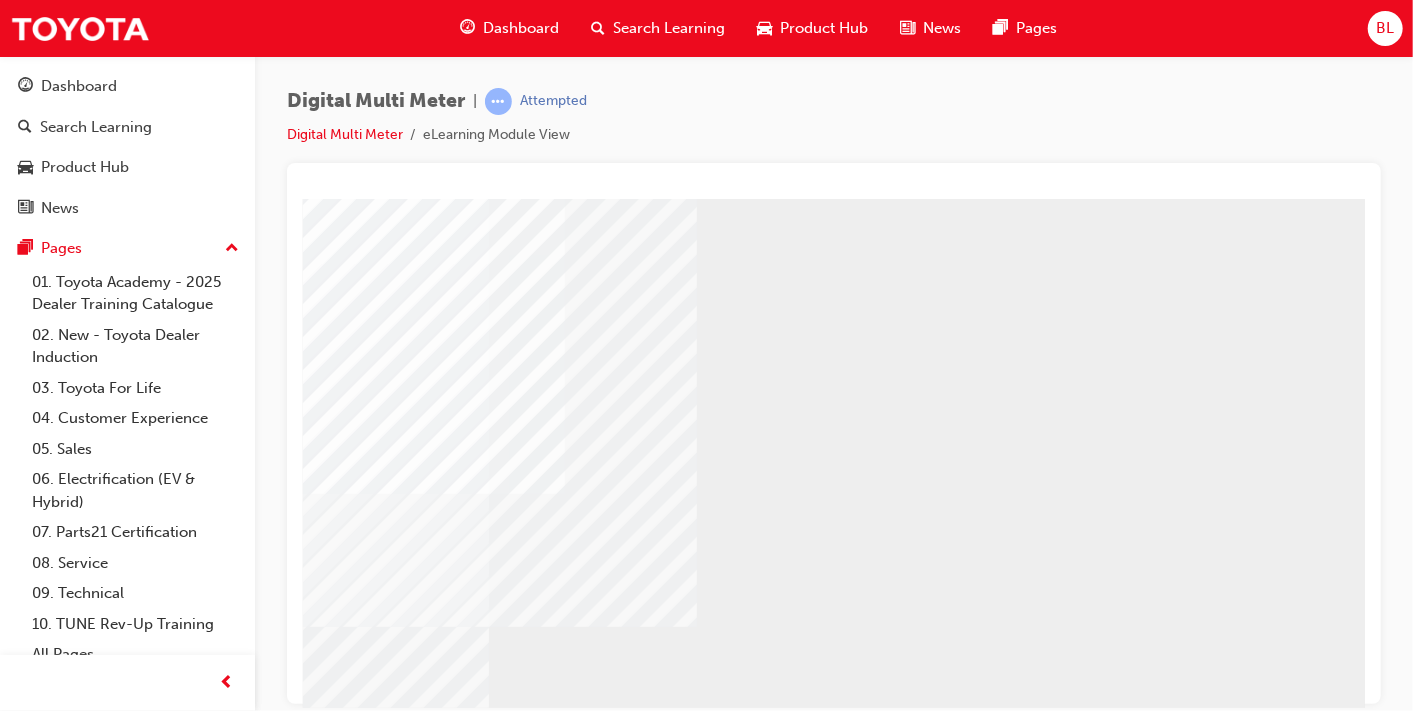 scroll, scrollTop: 182, scrollLeft: 314, axis: both 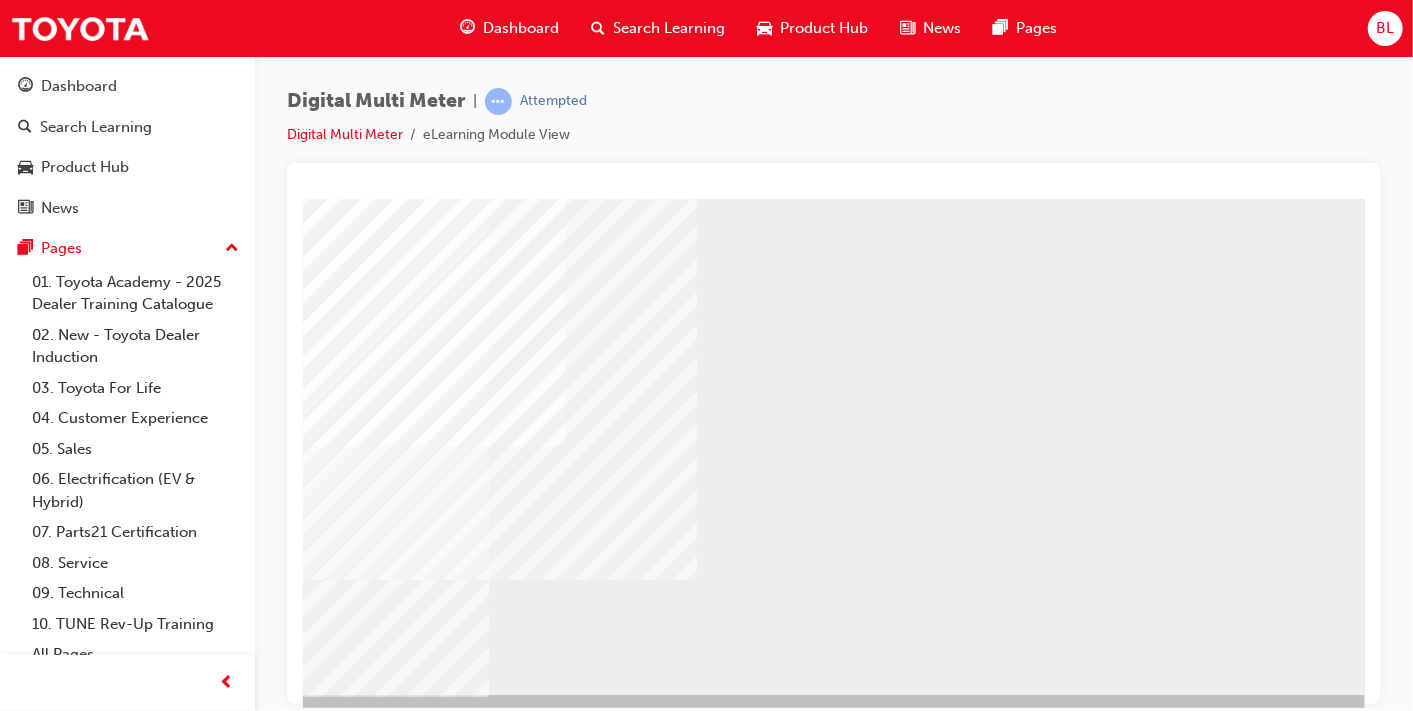 click at bounding box center [350, 1696] 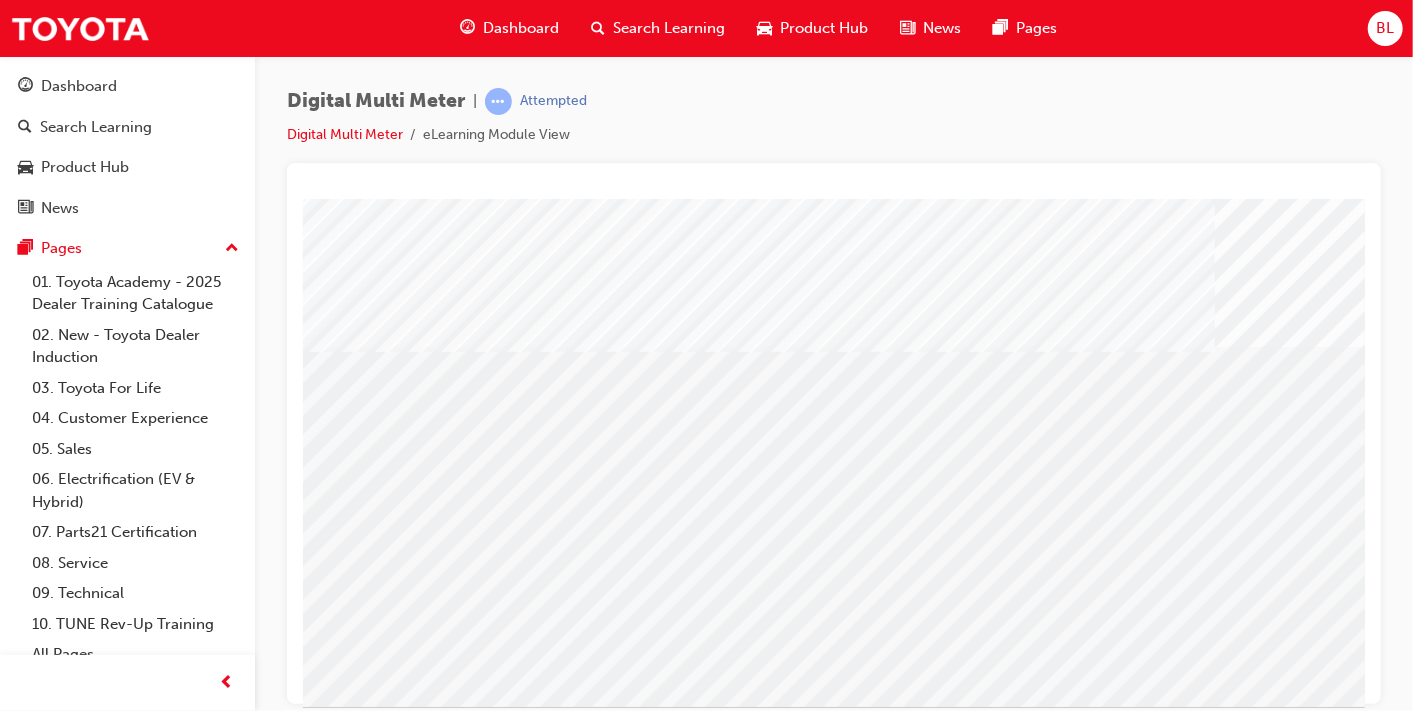 scroll, scrollTop: 212, scrollLeft: 314, axis: both 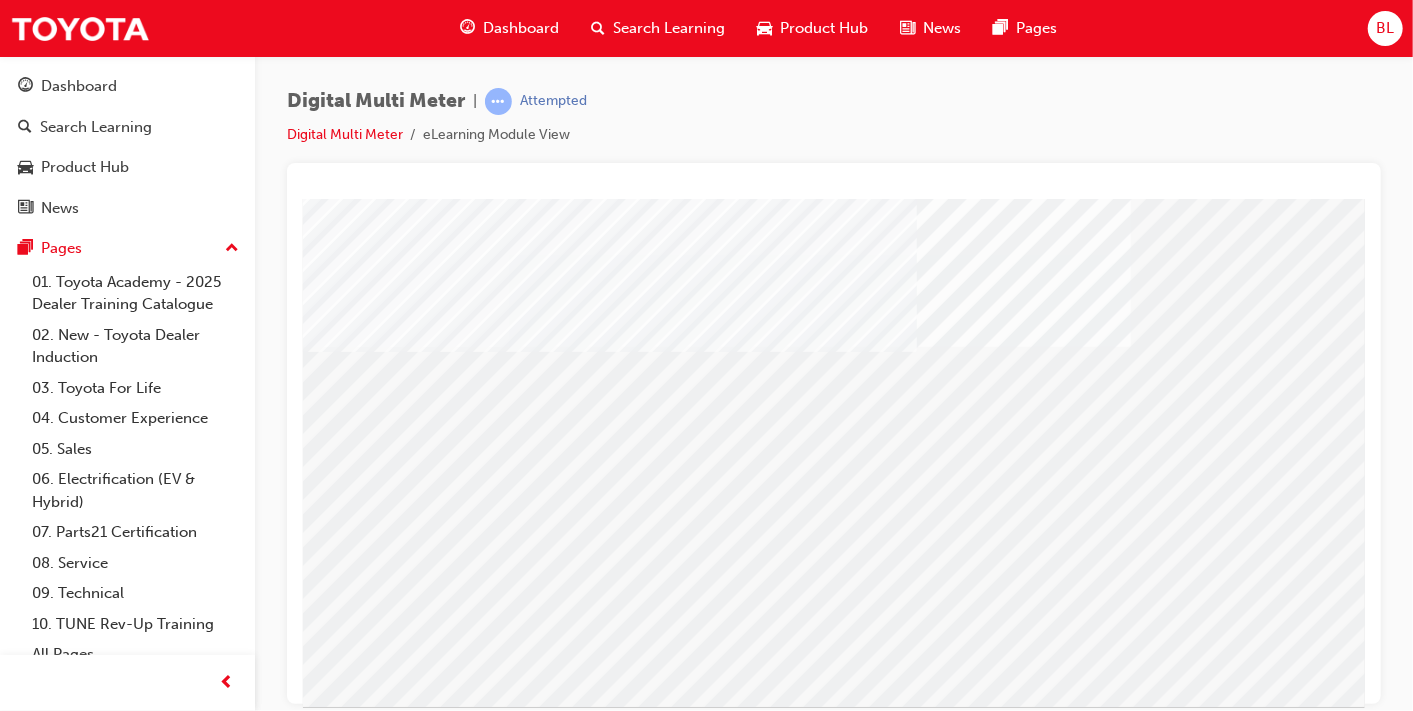 click at bounding box center [67, 1705] 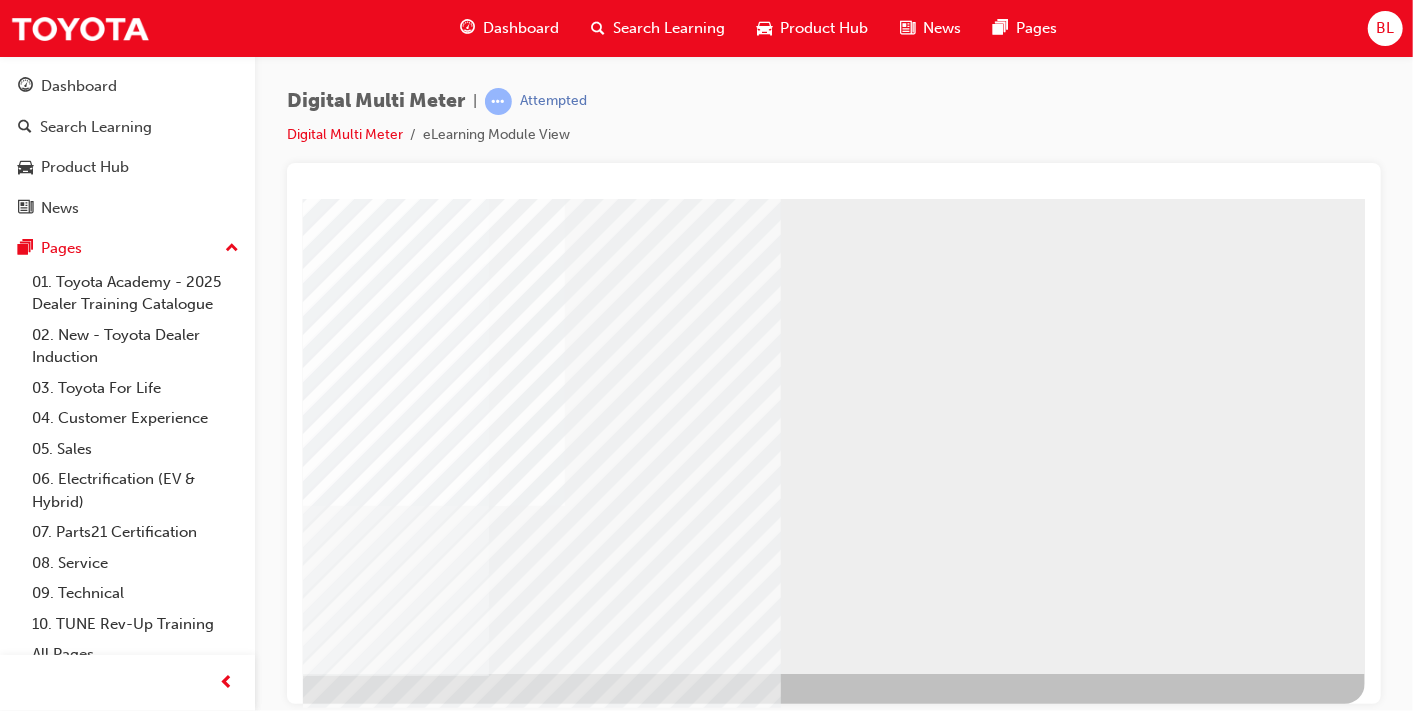 scroll, scrollTop: 257, scrollLeft: 314, axis: both 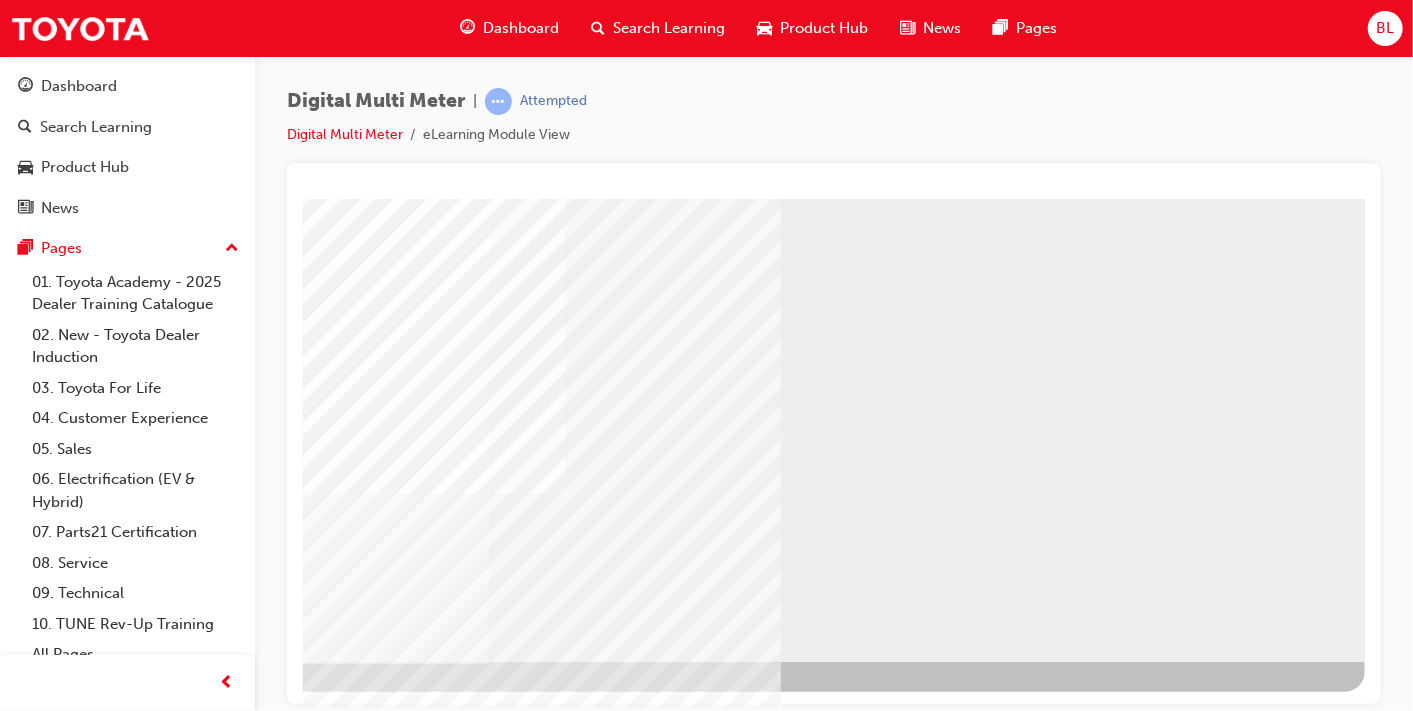 click at bounding box center [67, 1459] 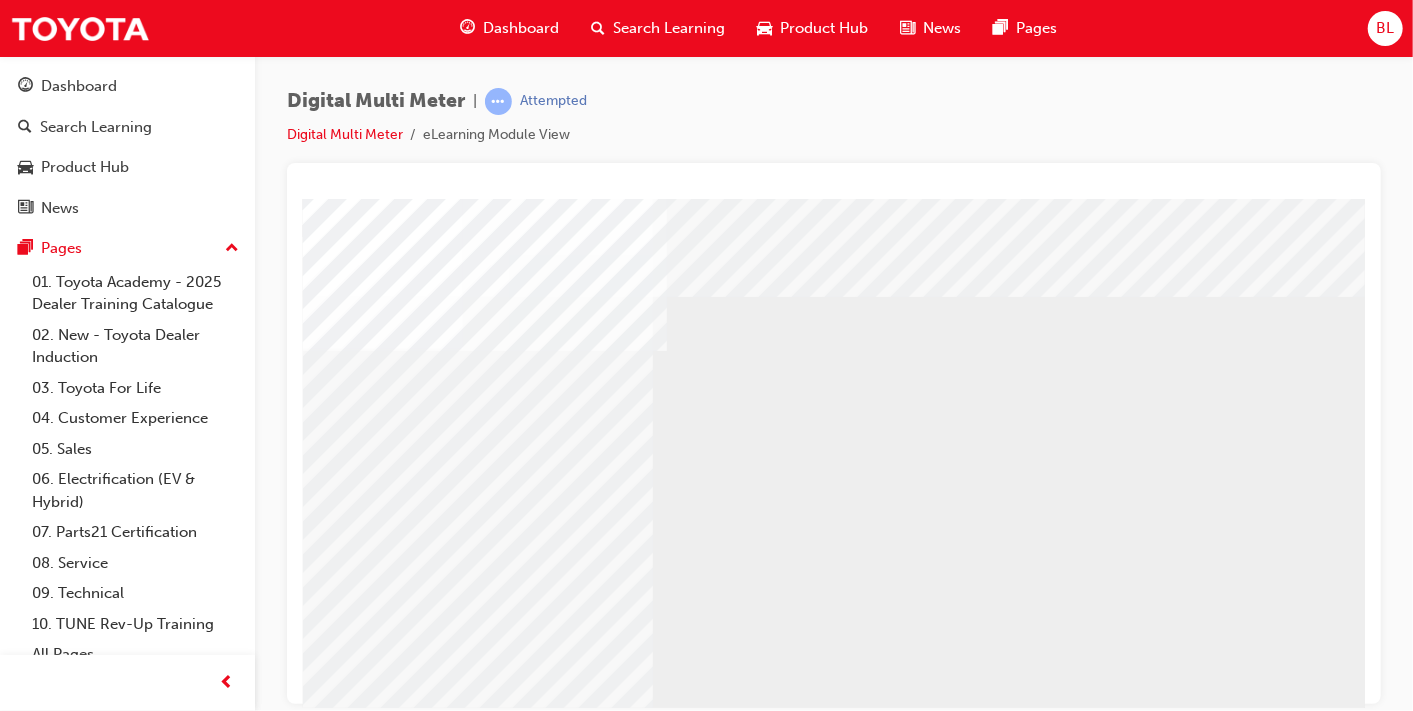 scroll, scrollTop: 1, scrollLeft: 286, axis: both 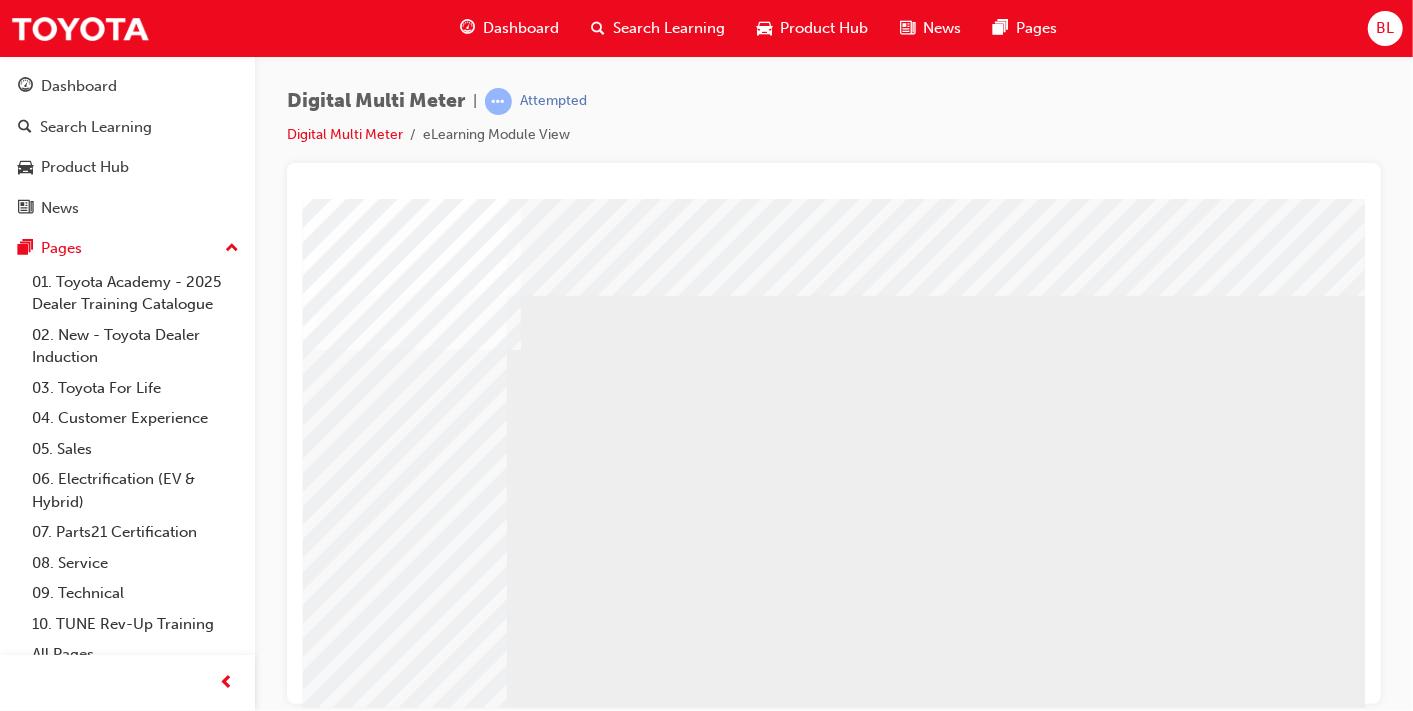 click at bounding box center (41, 2497) 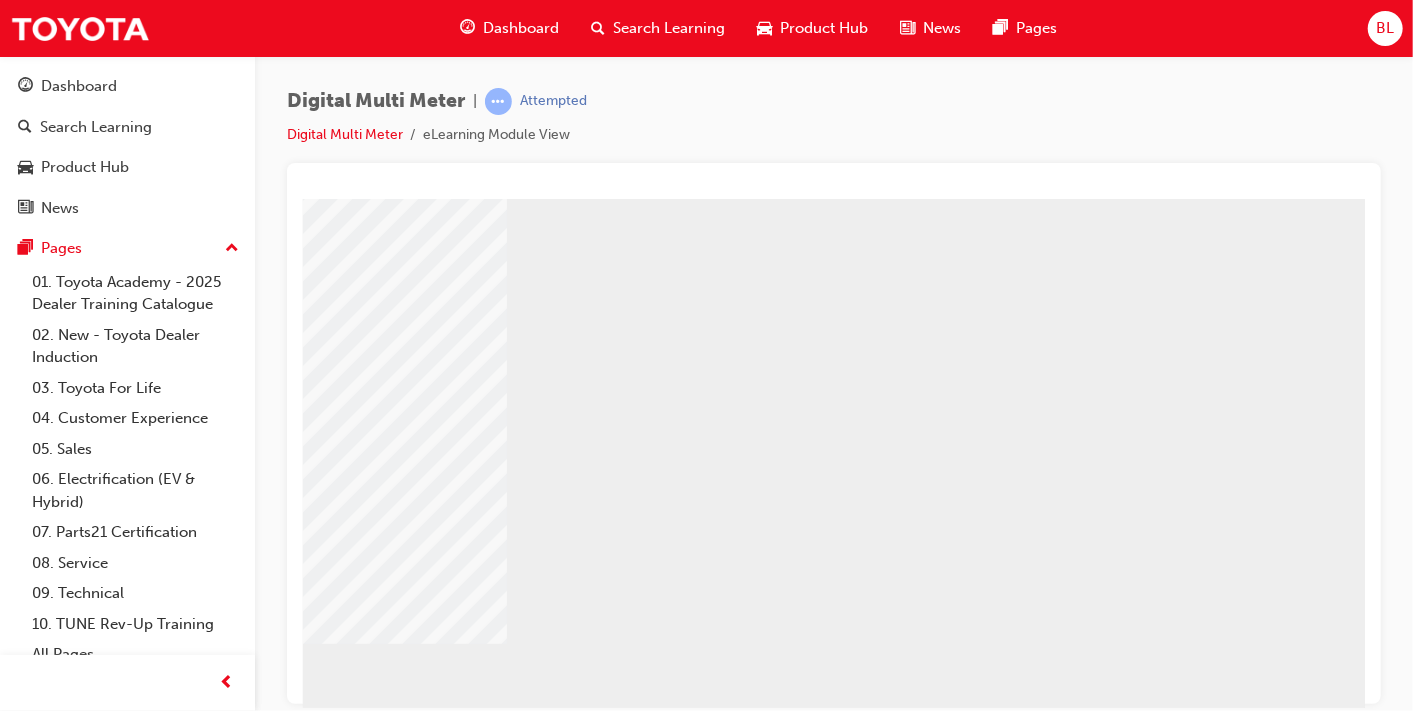 scroll, scrollTop: 201, scrollLeft: 286, axis: both 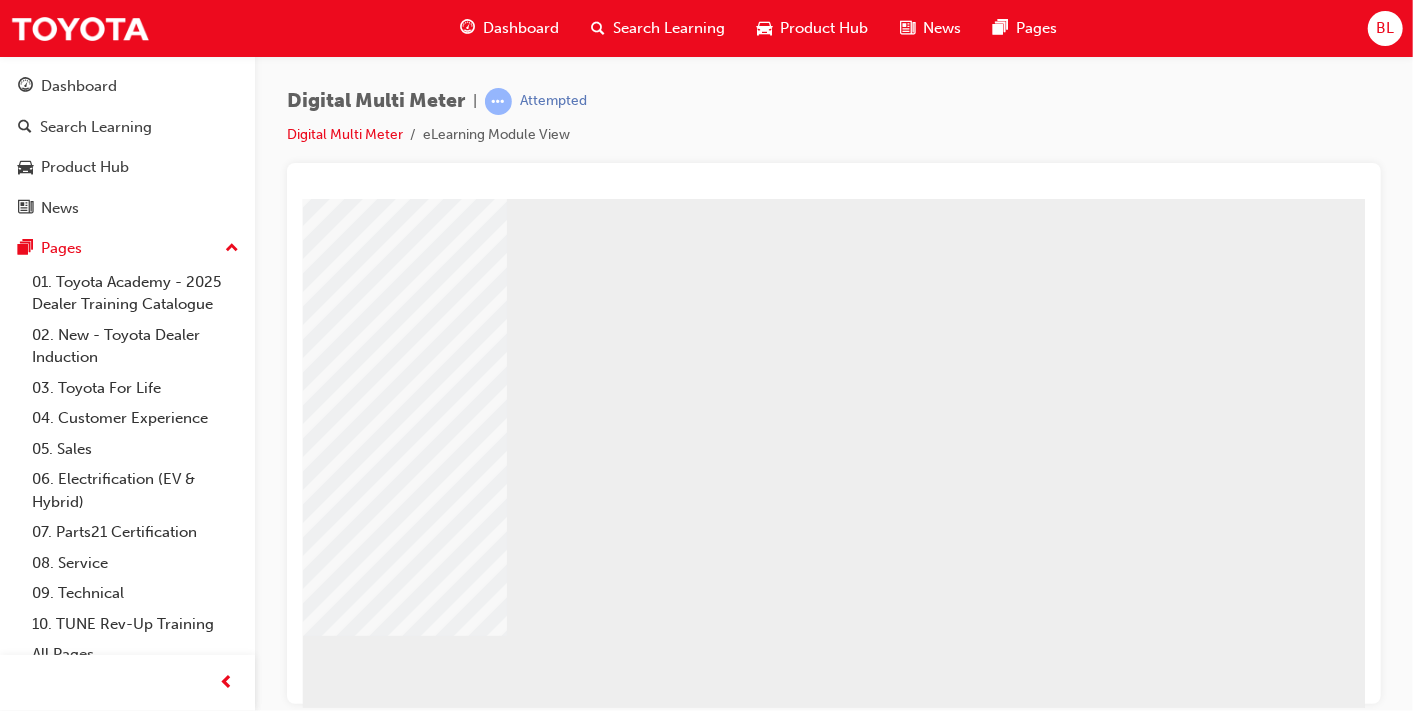 click at bounding box center [41, 2347] 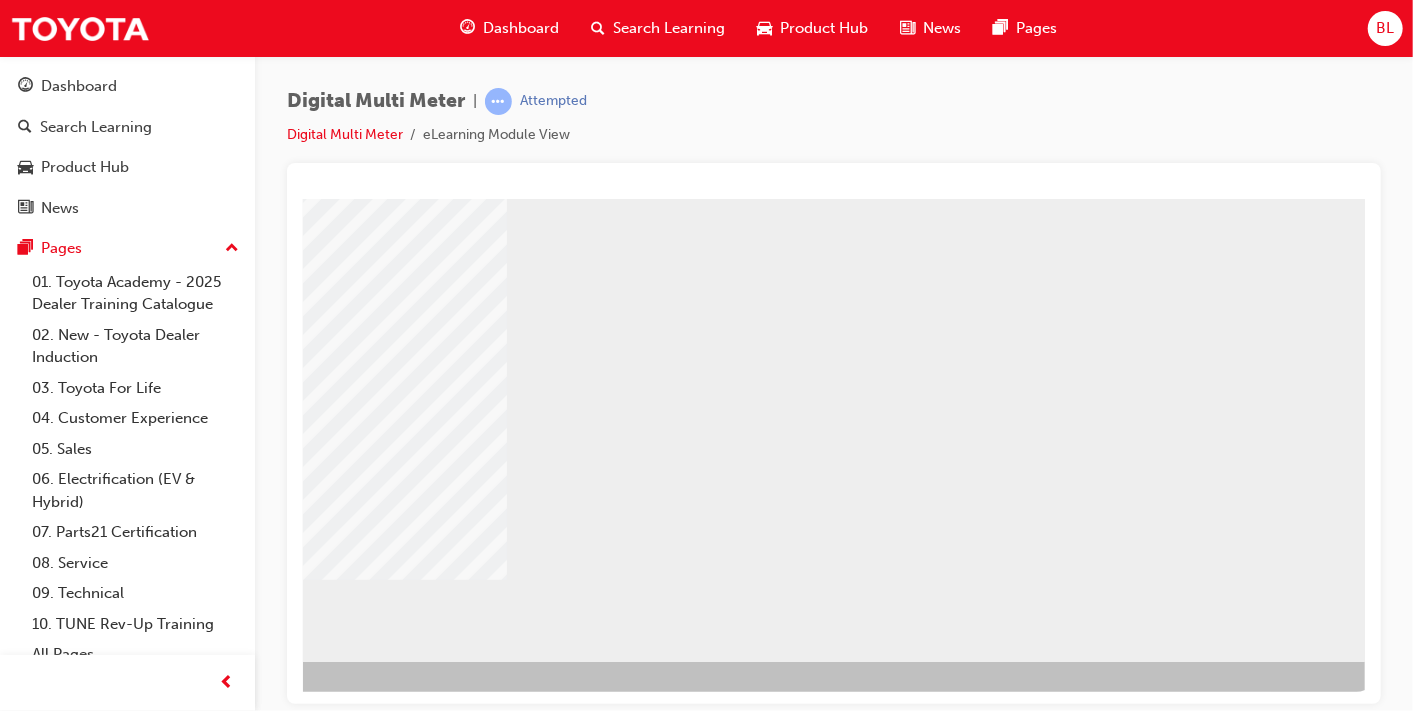 click at bounding box center (79, 3192) 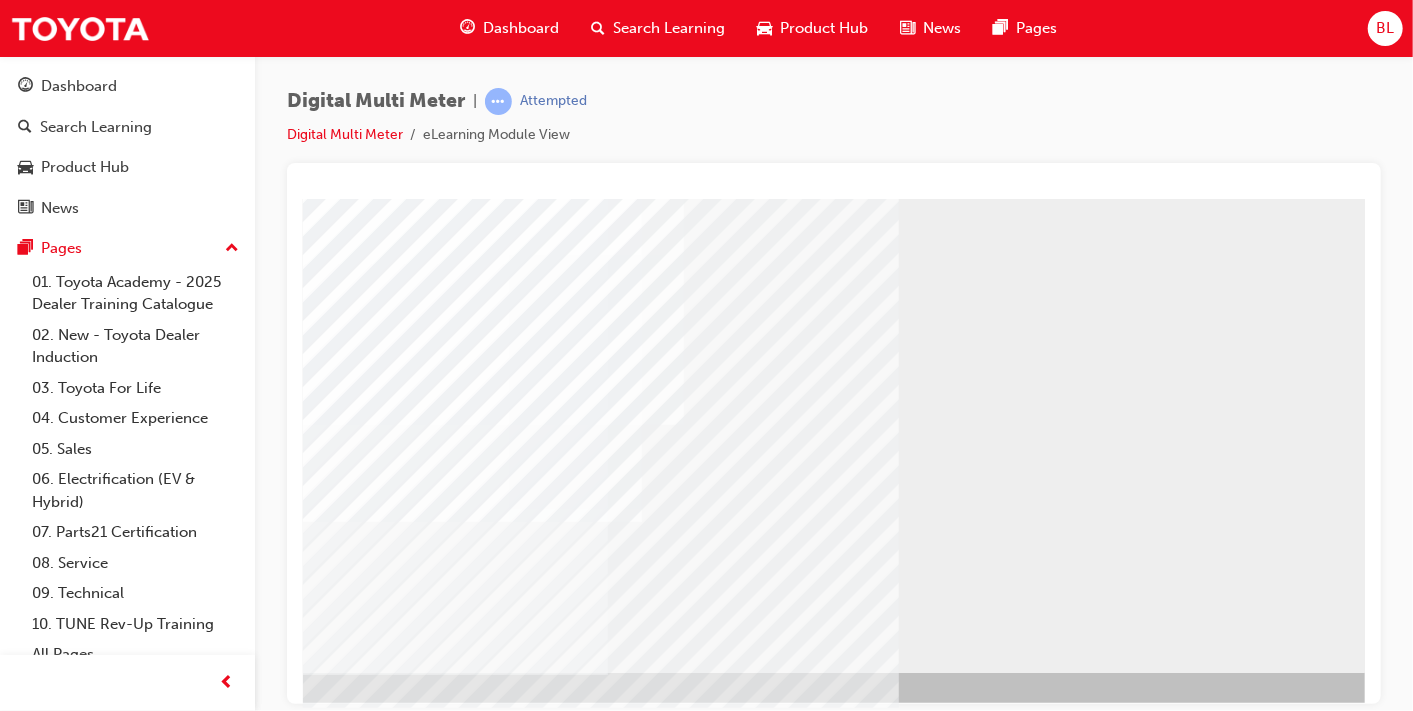scroll, scrollTop: 246, scrollLeft: 314, axis: both 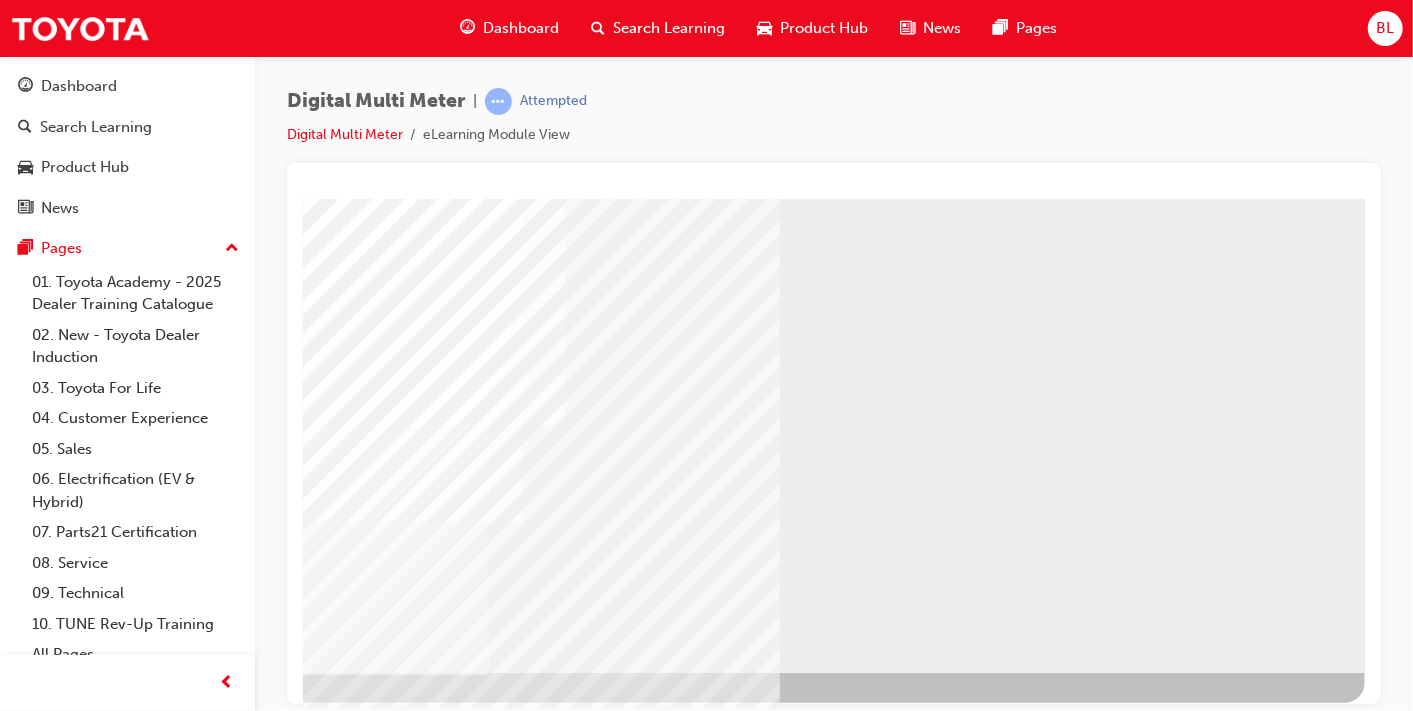 click at bounding box center (67, 726) 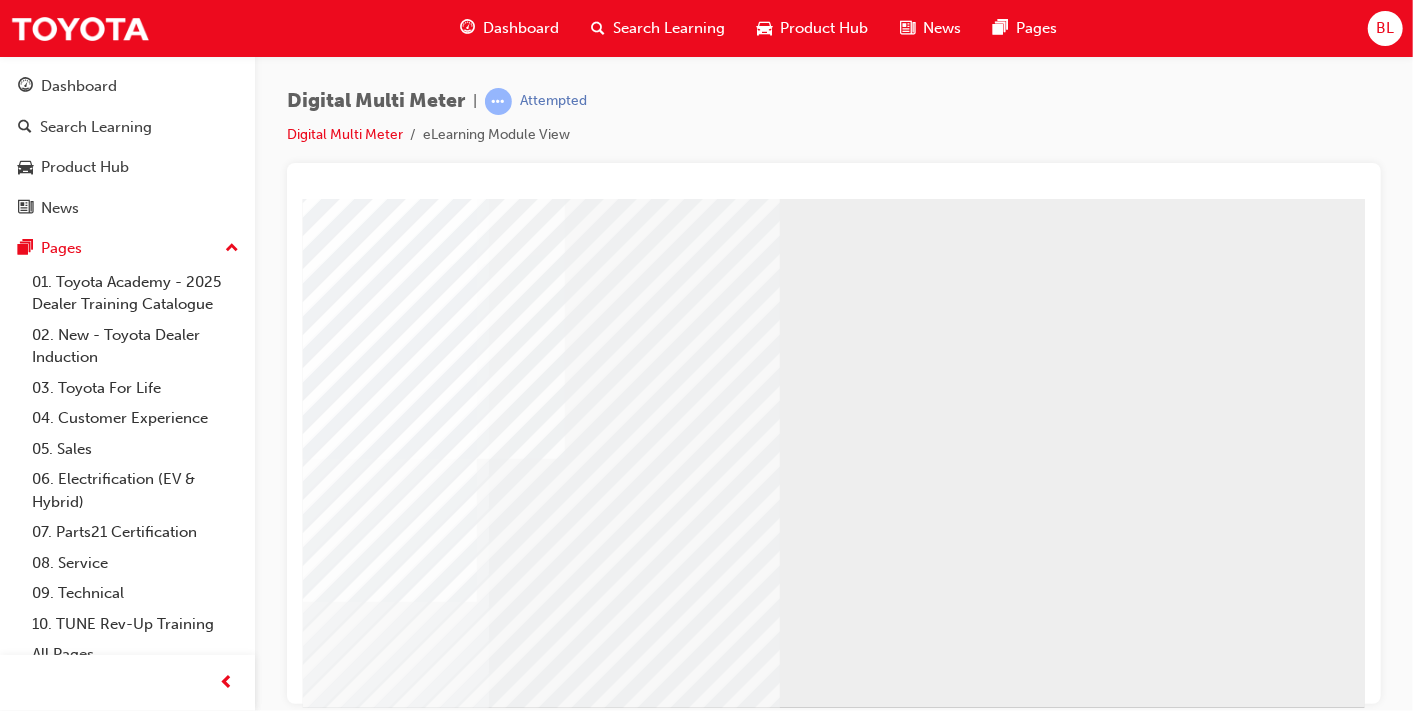 scroll, scrollTop: 257, scrollLeft: 314, axis: both 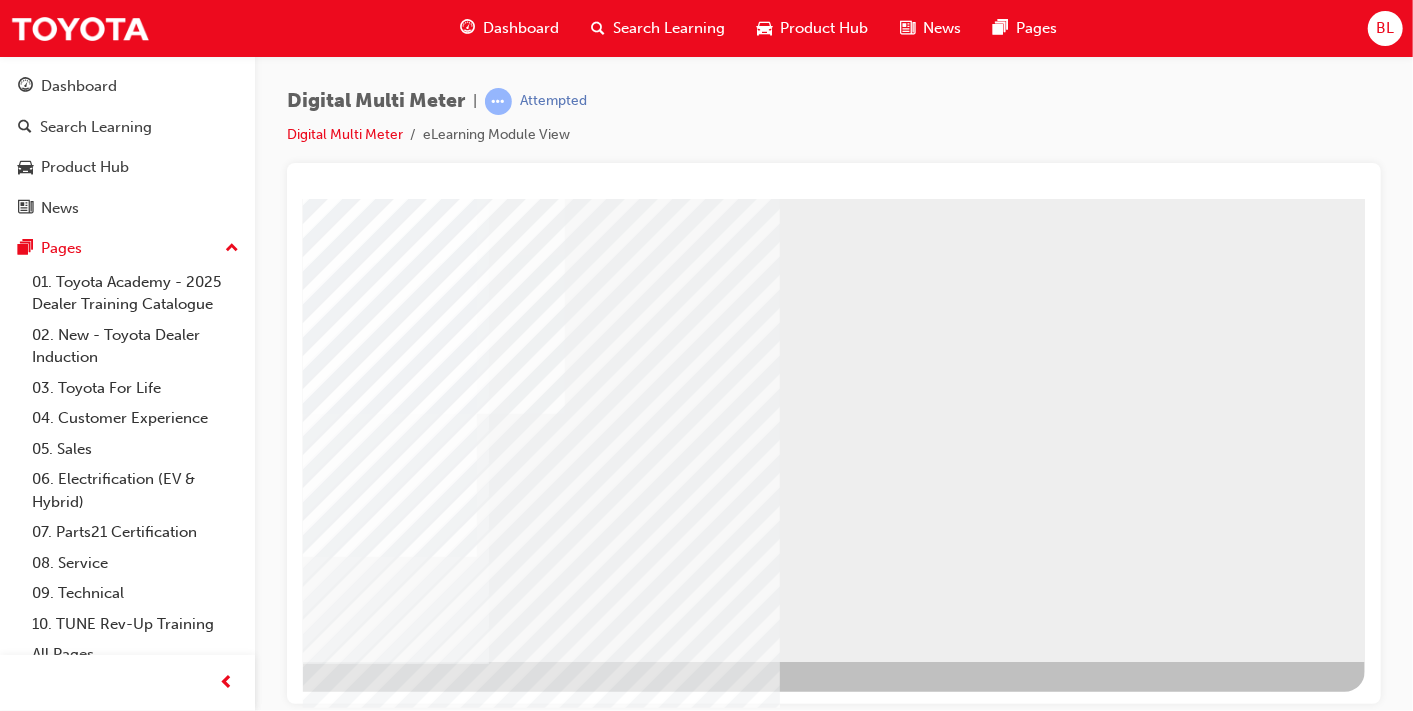 click at bounding box center (67, 715) 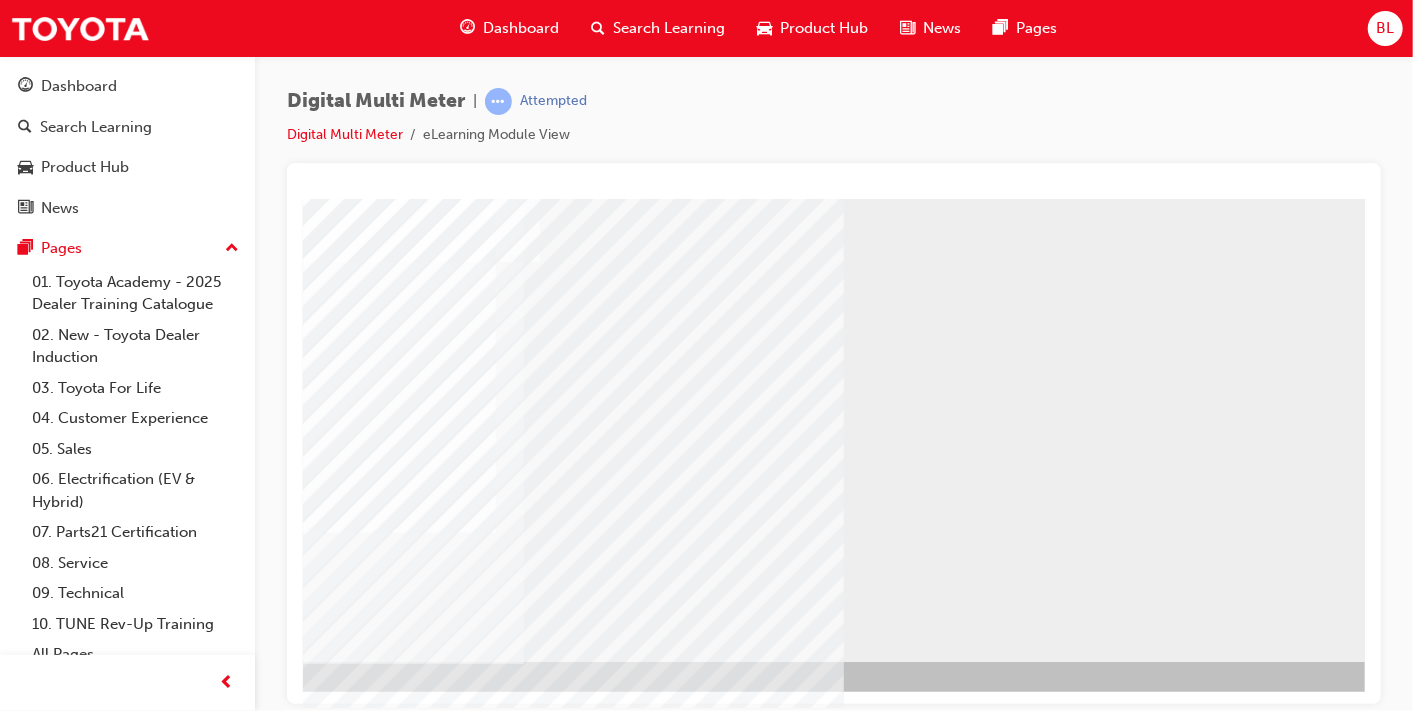 scroll, scrollTop: 257, scrollLeft: 0, axis: vertical 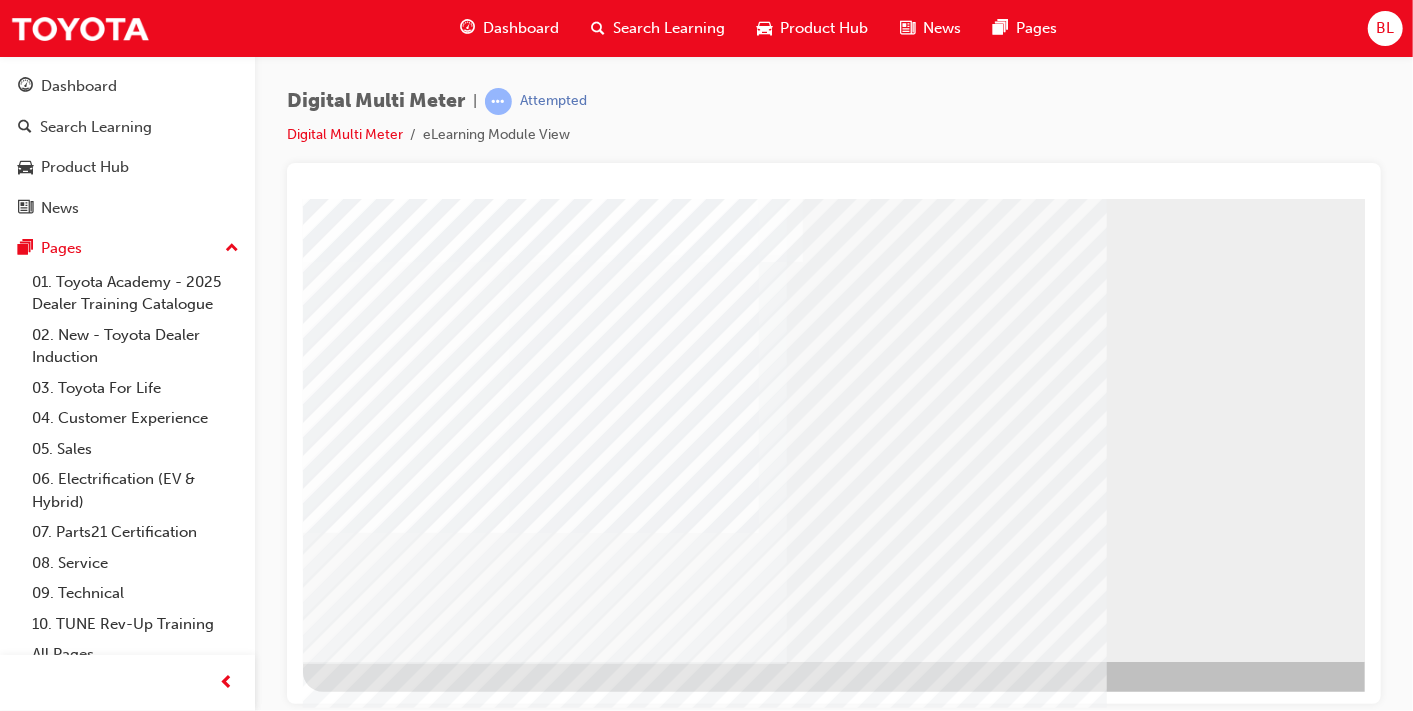click at bounding box center (704, 2264) 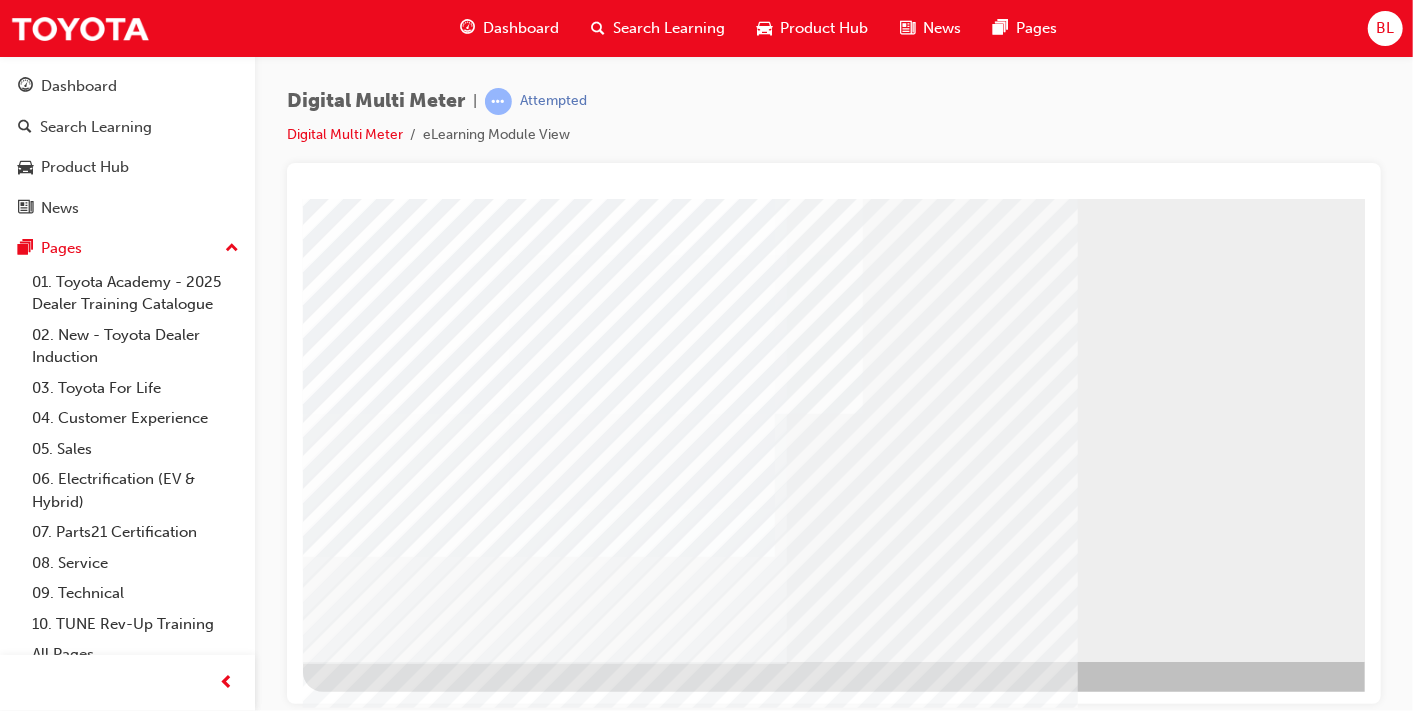 scroll, scrollTop: 0, scrollLeft: 0, axis: both 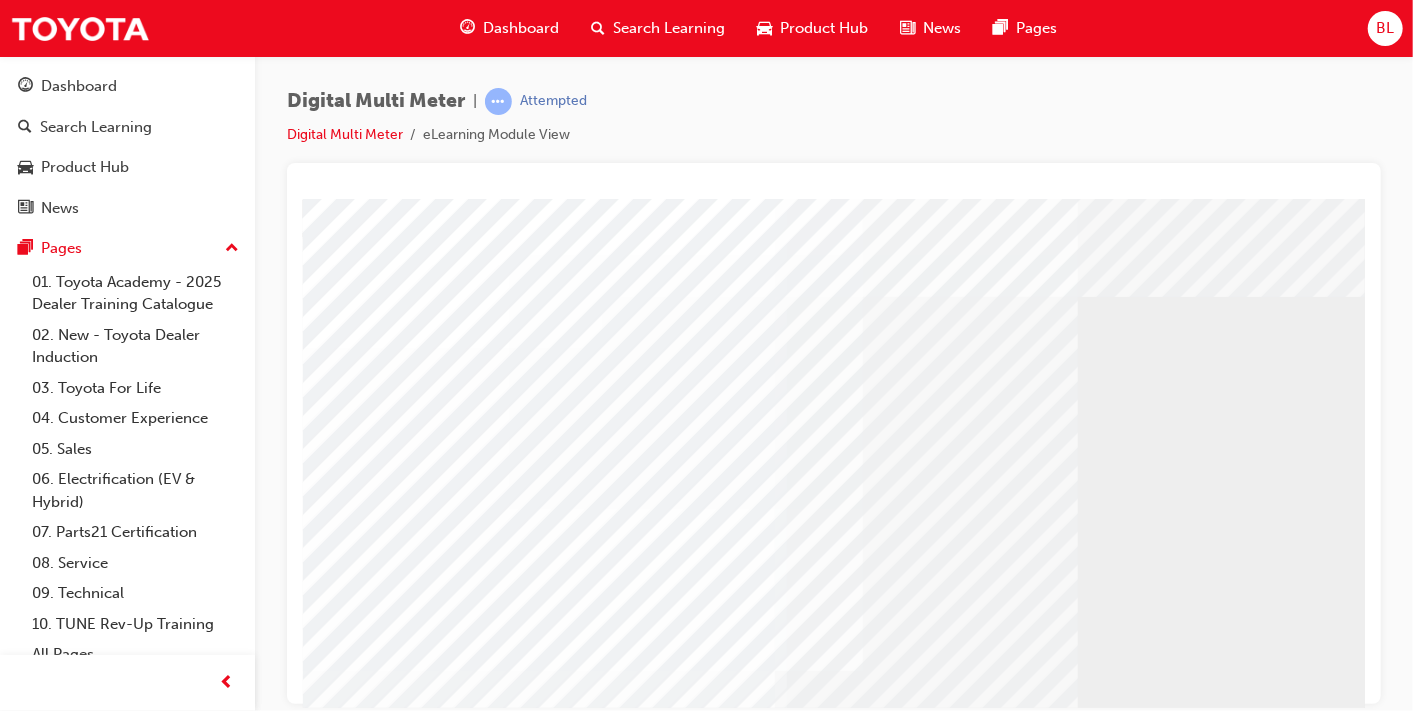 click at bounding box center (689, 3005) 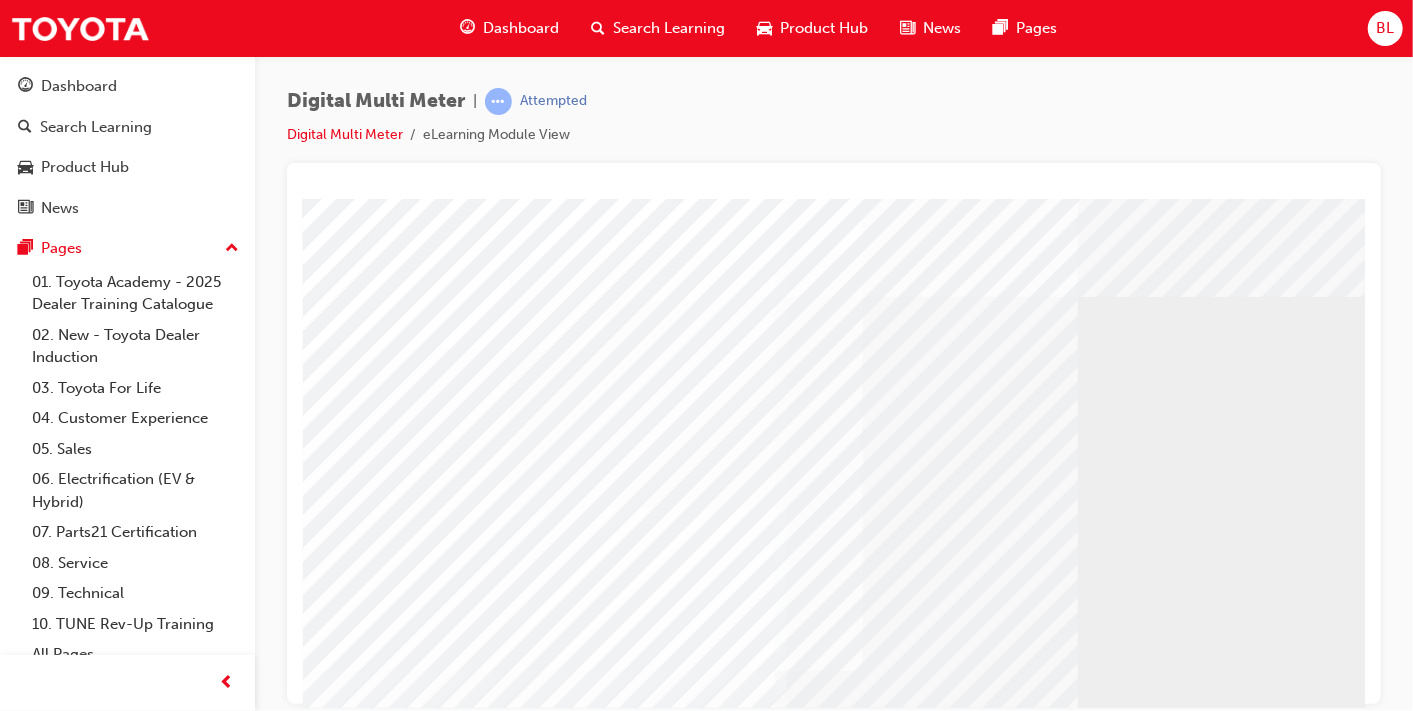 scroll, scrollTop: 257, scrollLeft: 0, axis: vertical 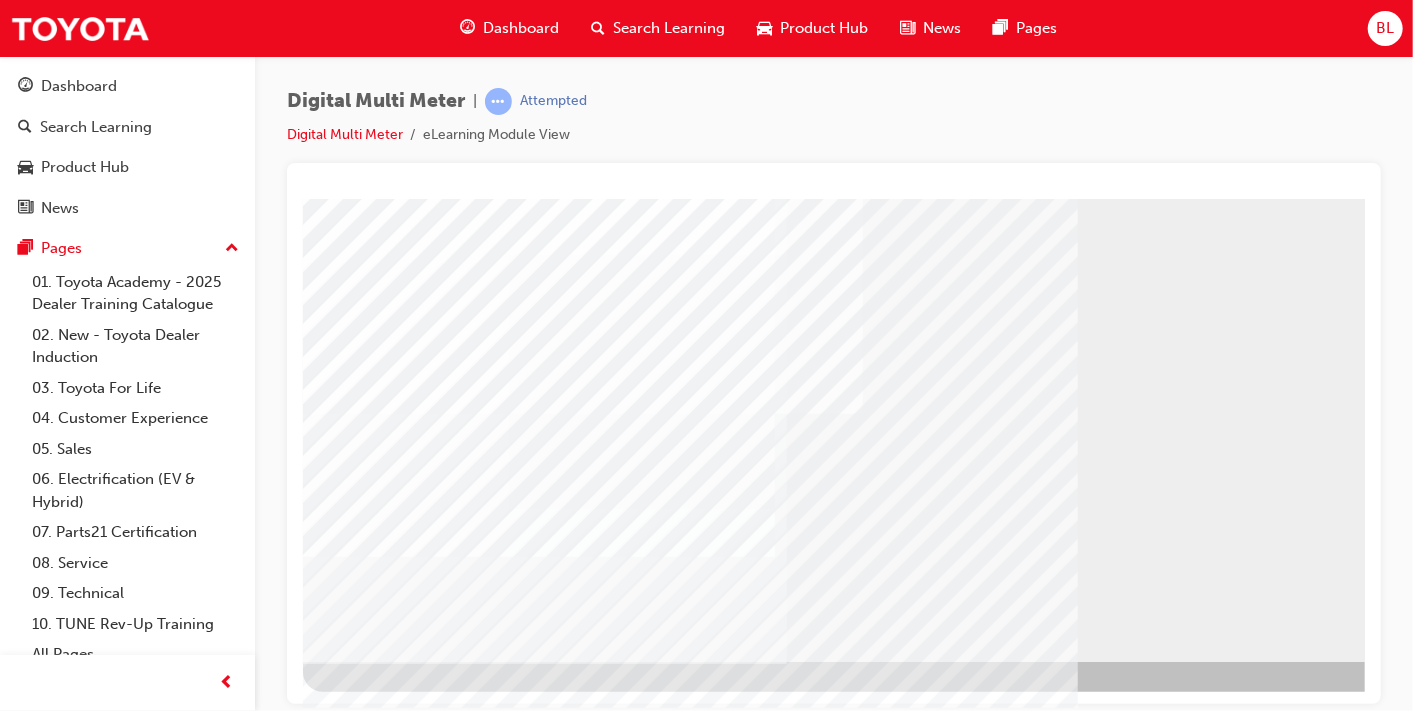 click at bounding box center (689, 2748) 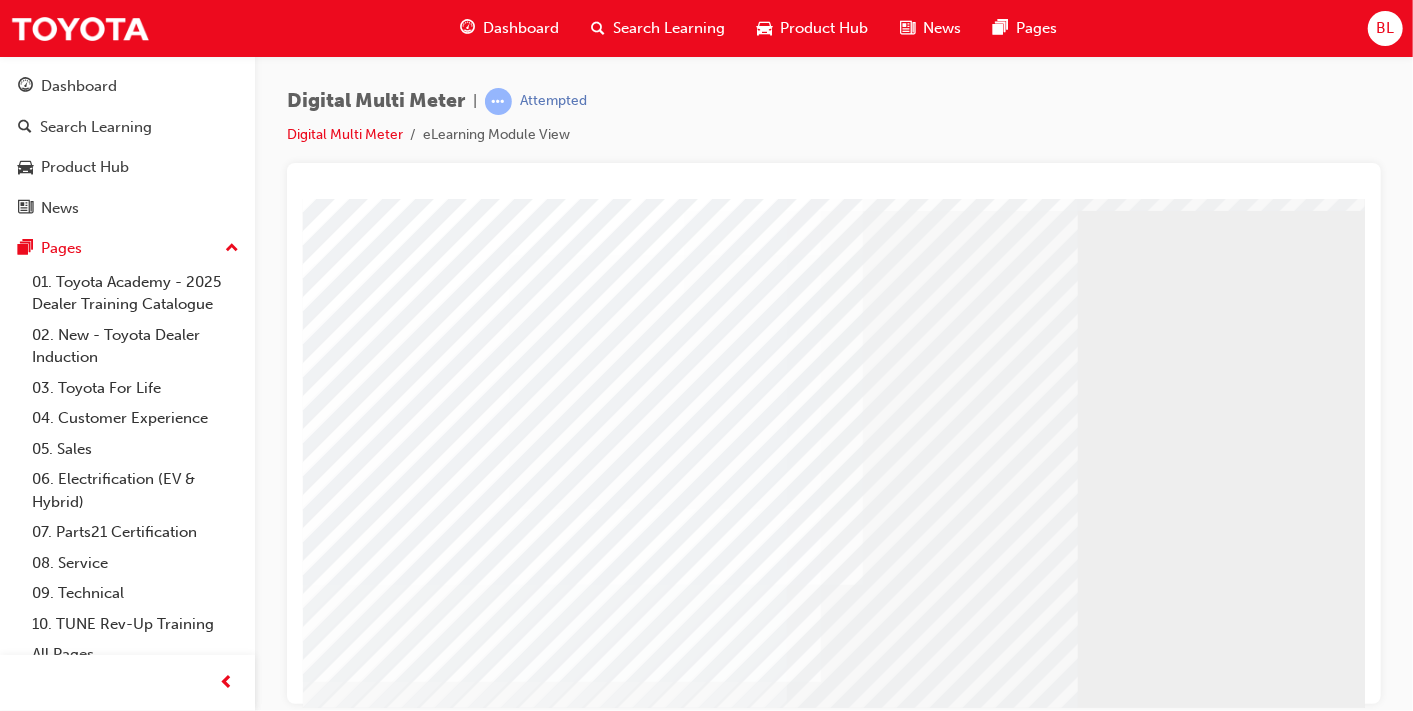 scroll, scrollTop: 257, scrollLeft: 0, axis: vertical 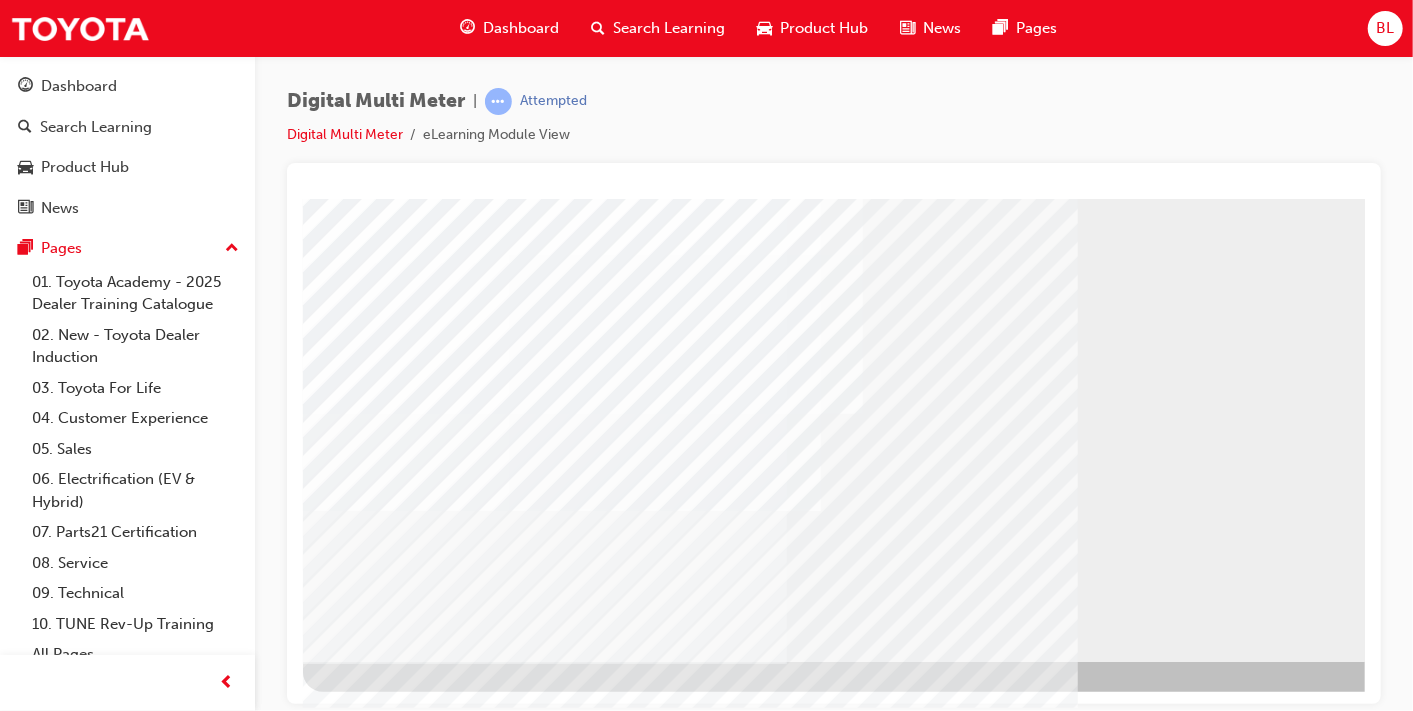 click at bounding box center (689, 2702) 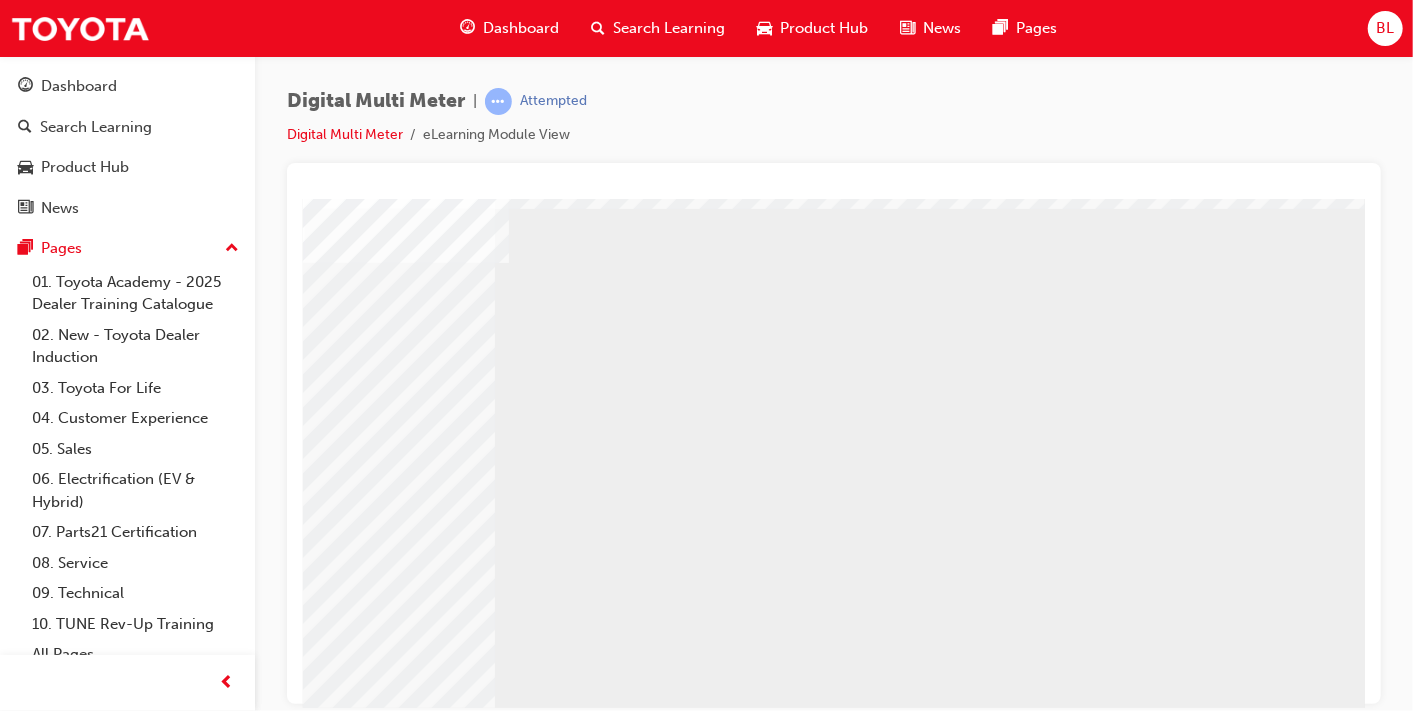 scroll, scrollTop: 0, scrollLeft: 314, axis: horizontal 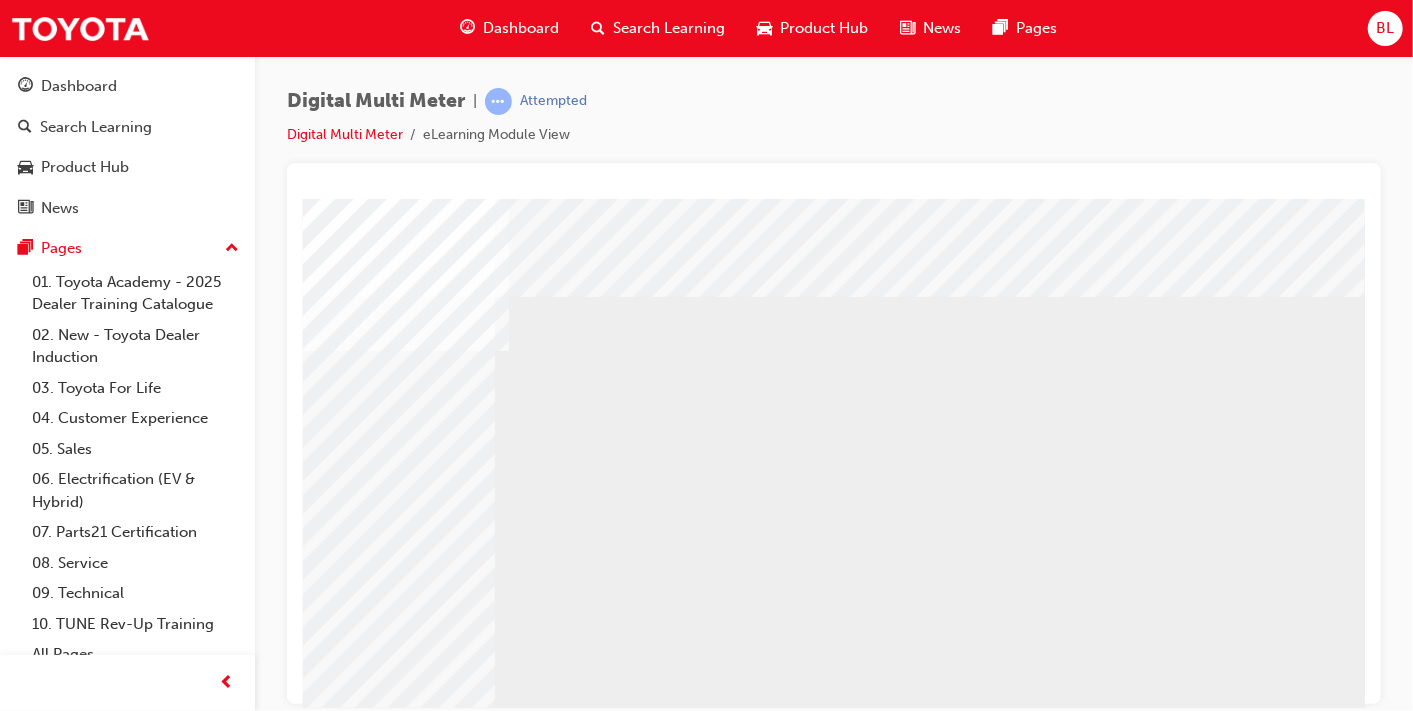 click at bounding box center [29, 2498] 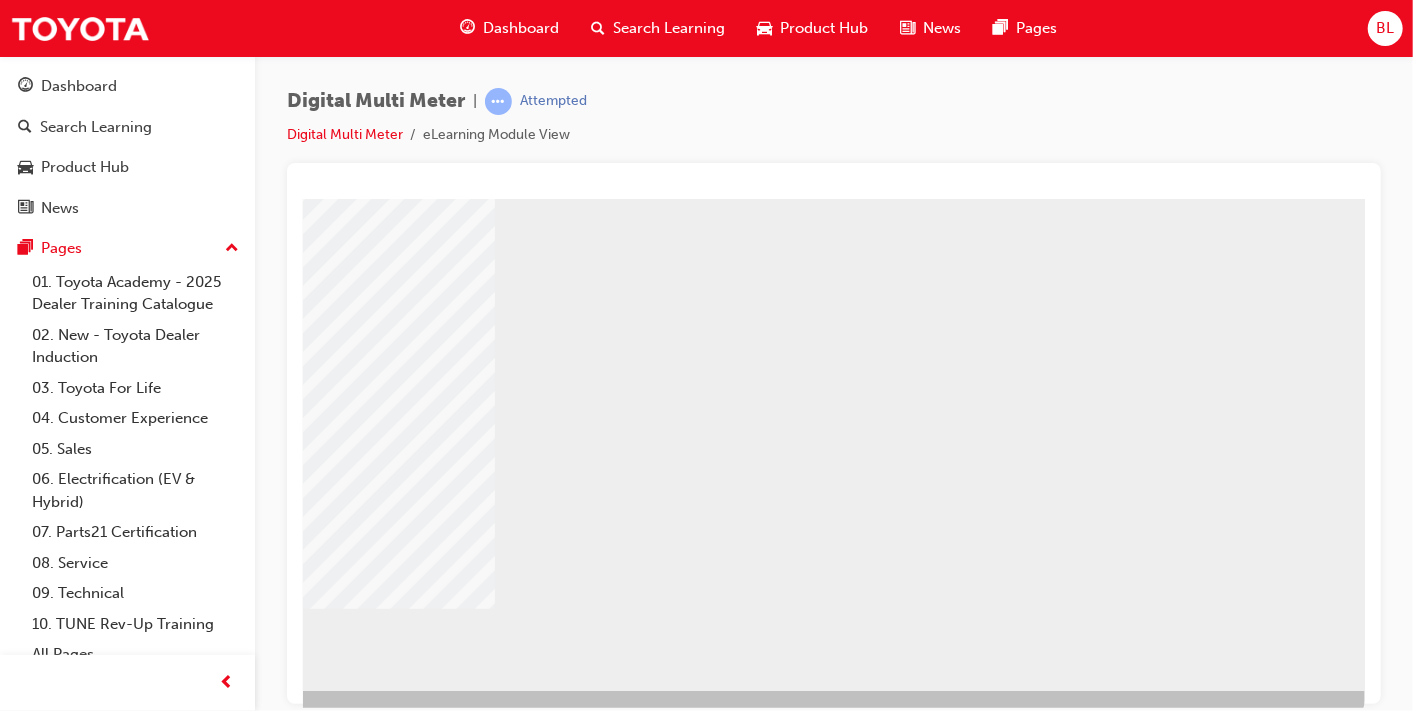 scroll, scrollTop: 228, scrollLeft: 314, axis: both 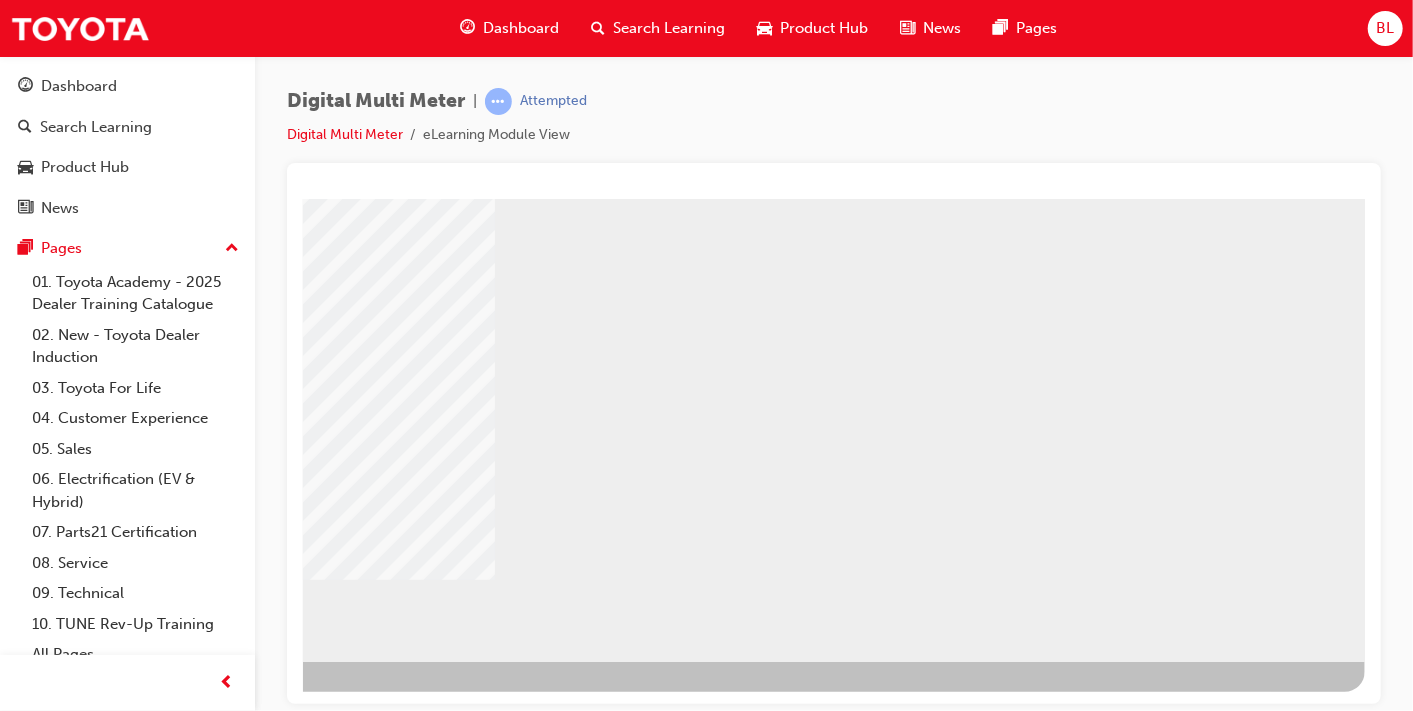 click at bounding box center [29, 2191] 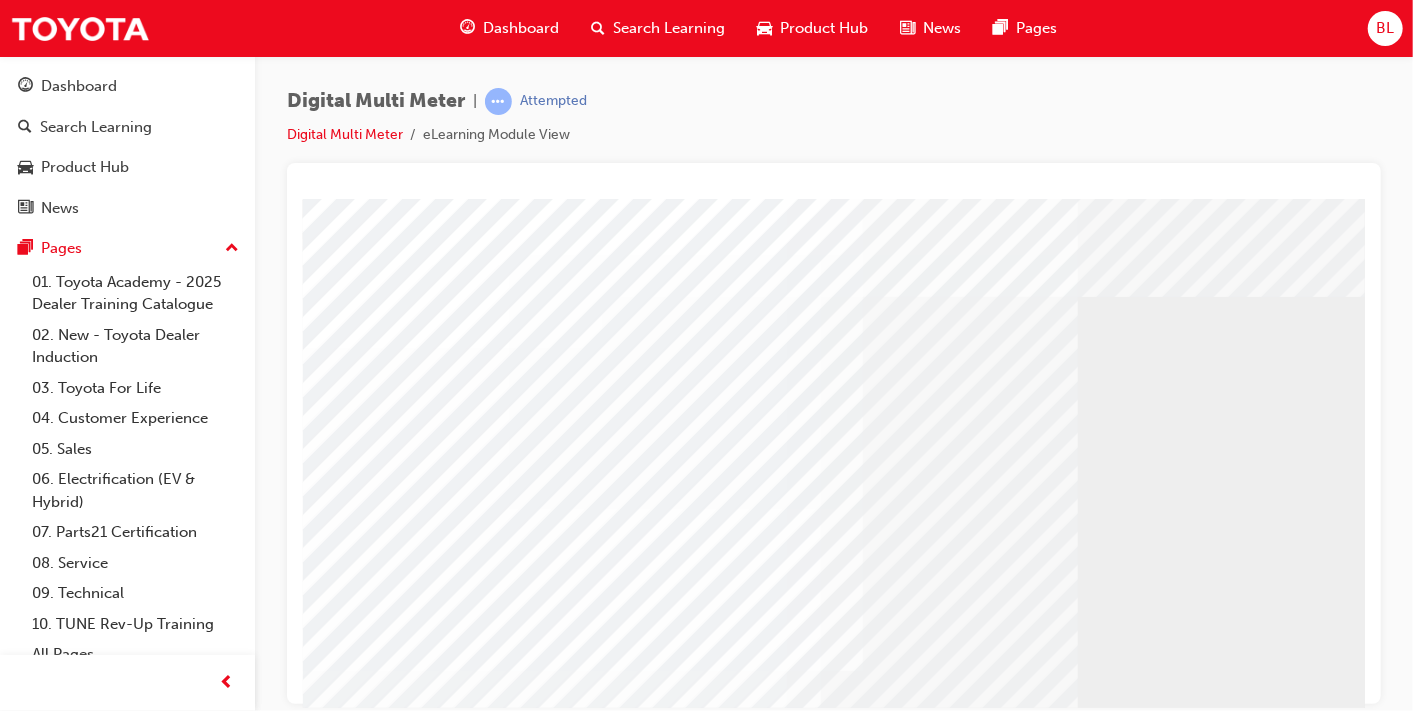 scroll, scrollTop: 257, scrollLeft: 0, axis: vertical 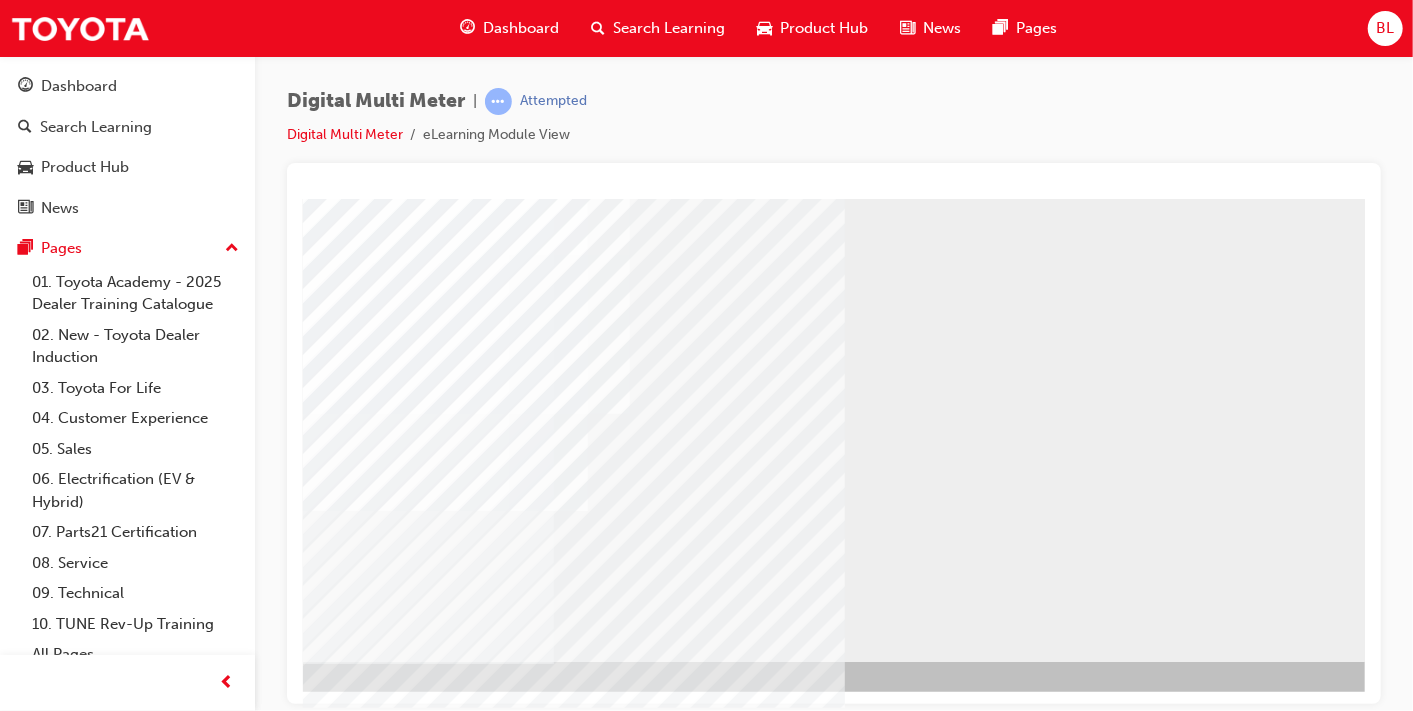 click at bounding box center (132, 715) 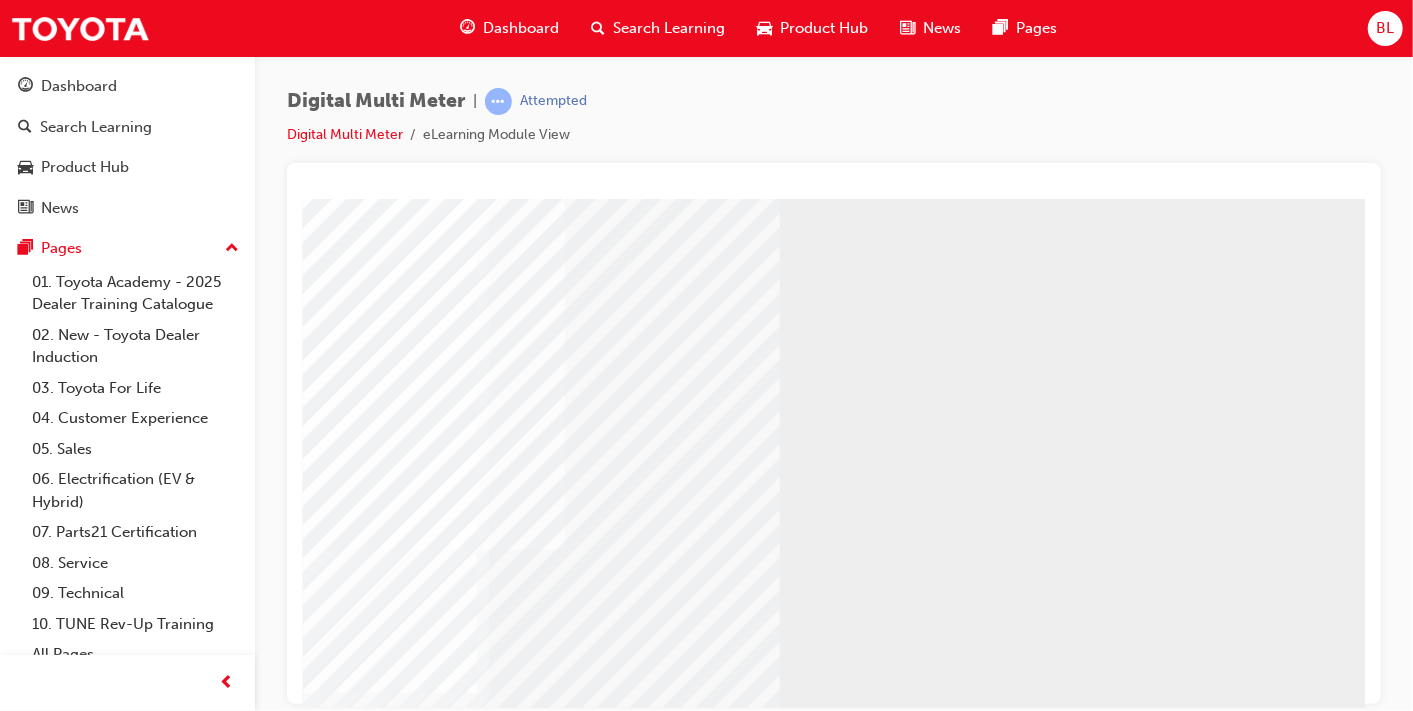 scroll, scrollTop: 257, scrollLeft: 312, axis: both 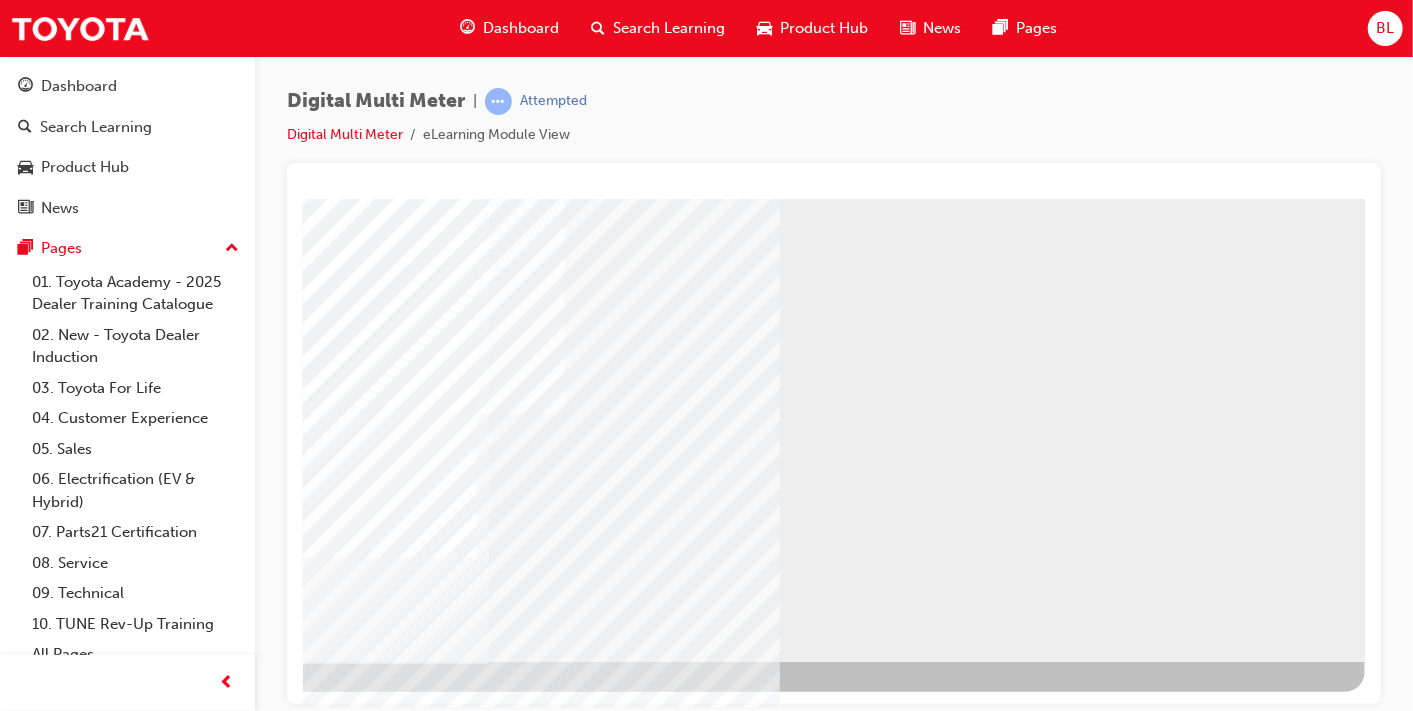 click at bounding box center (67, 715) 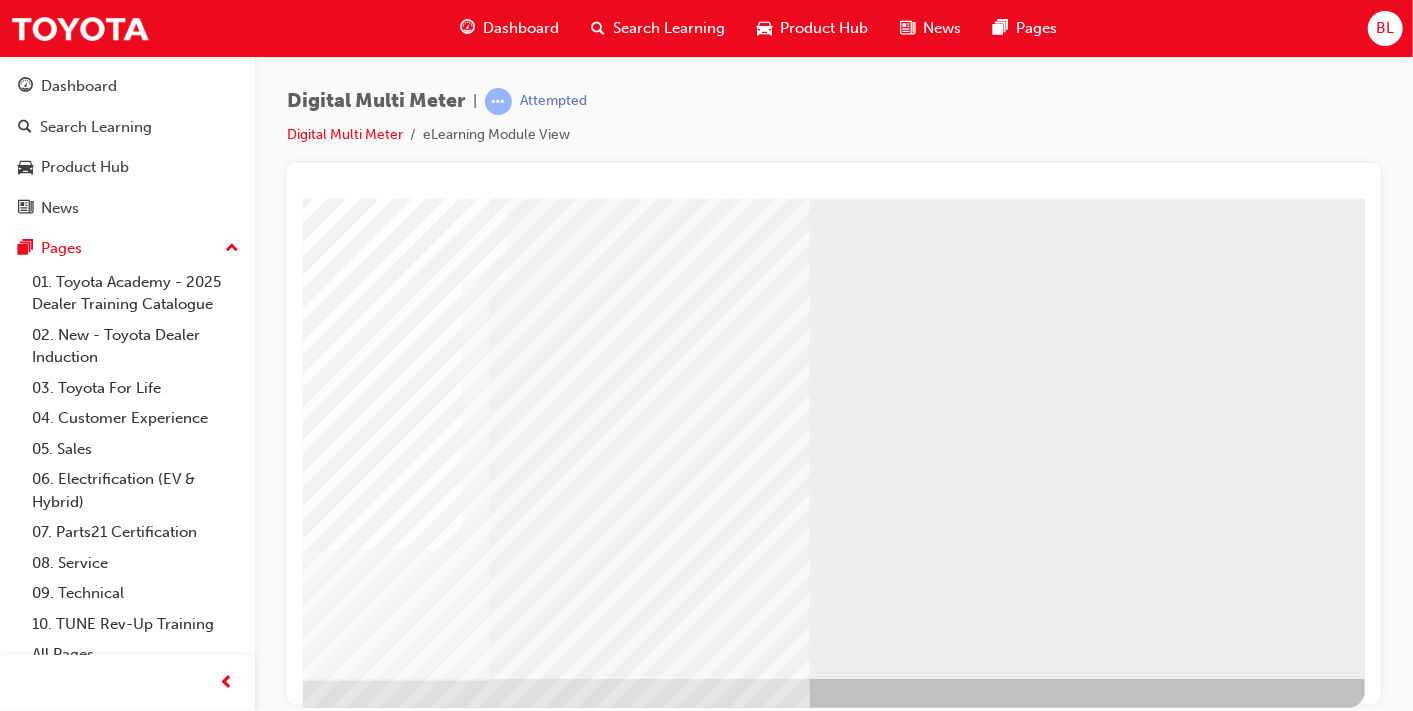 scroll, scrollTop: 241, scrollLeft: 298, axis: both 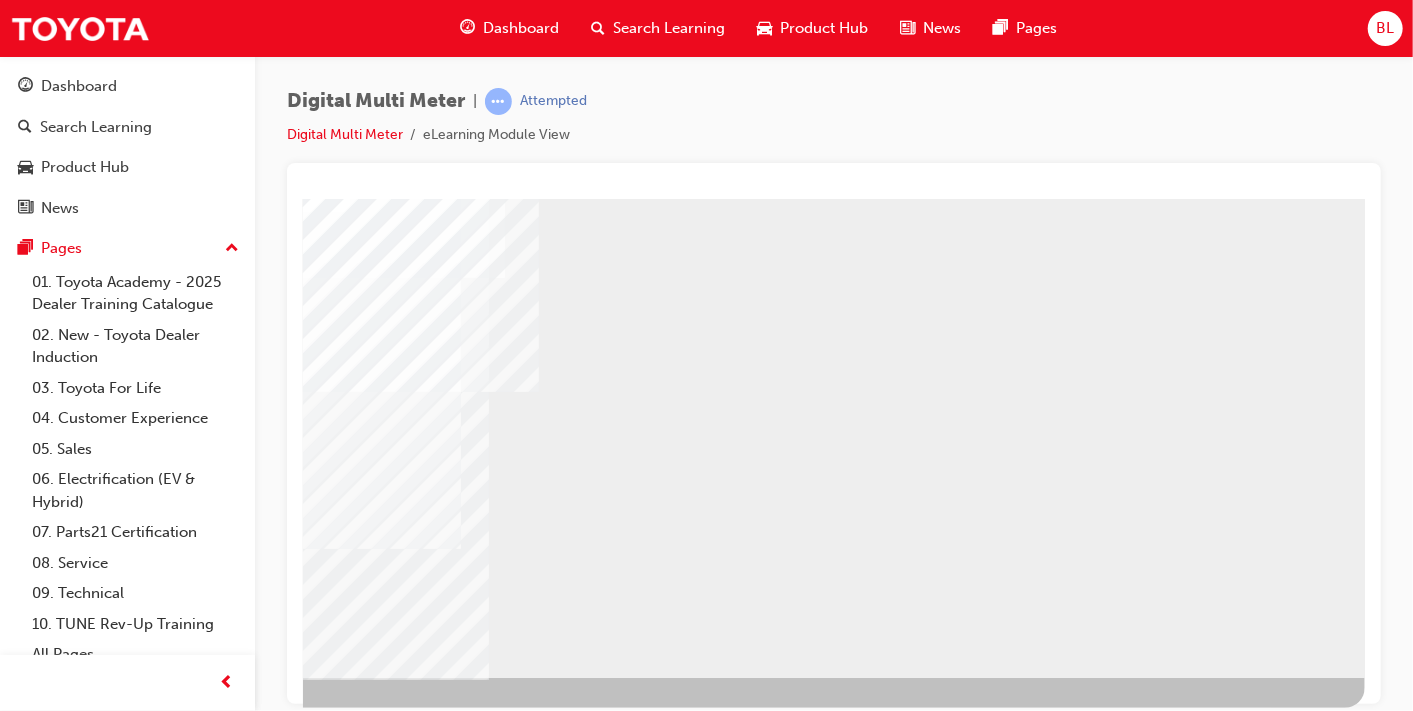 click at bounding box center [67, 1462] 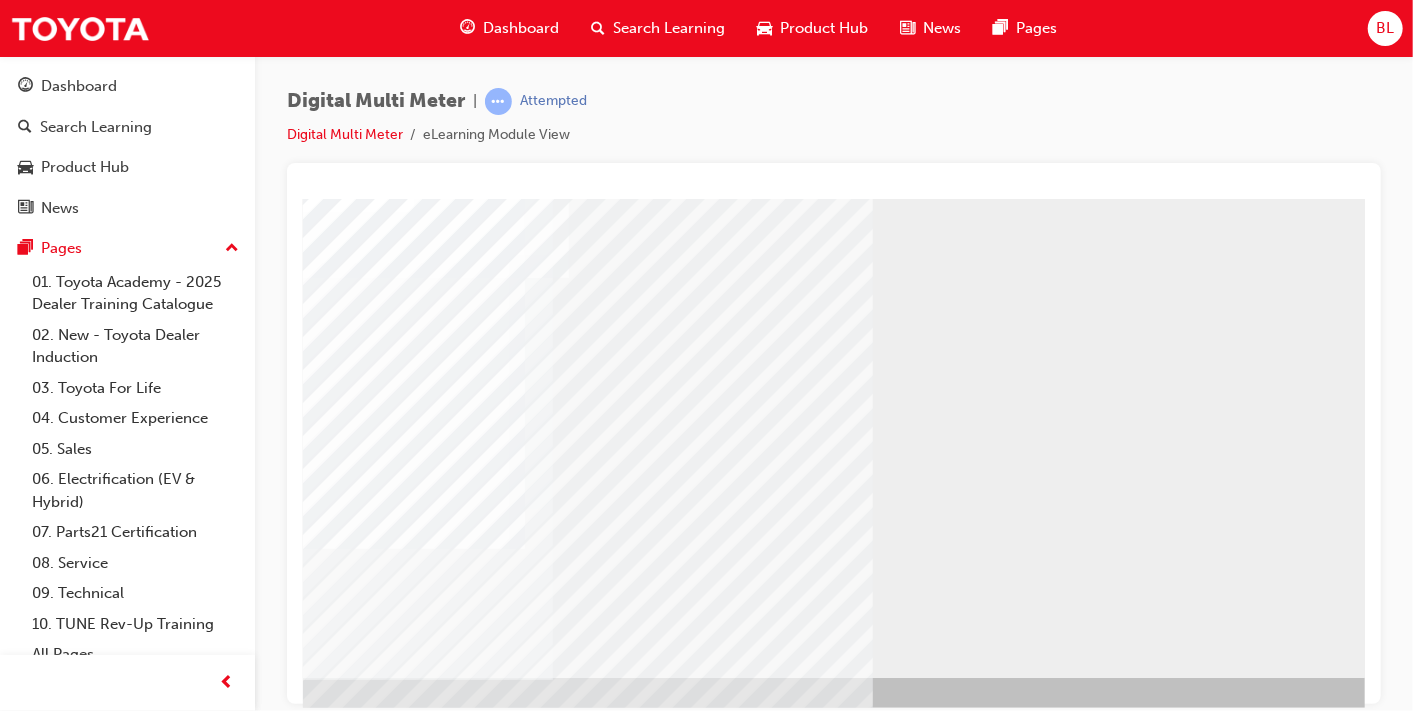 scroll, scrollTop: 241, scrollLeft: 314, axis: both 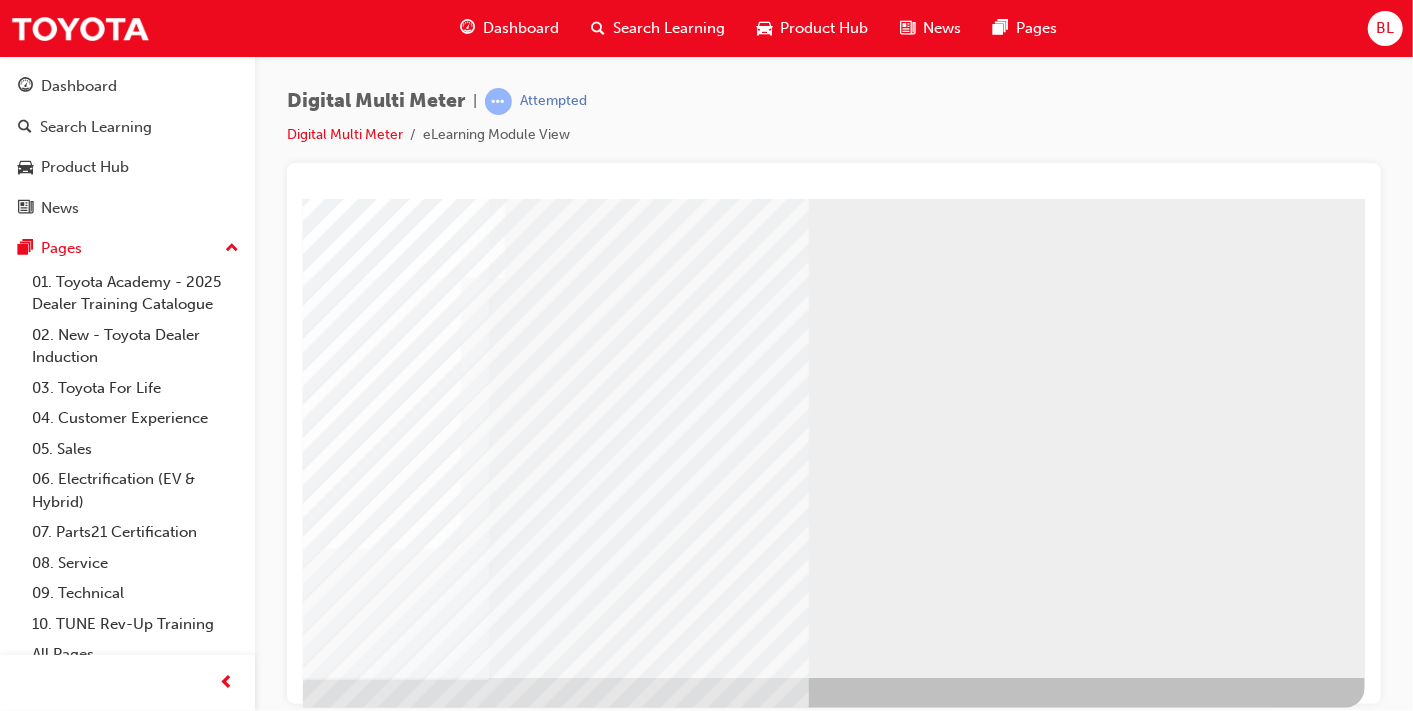 click at bounding box center [67, 731] 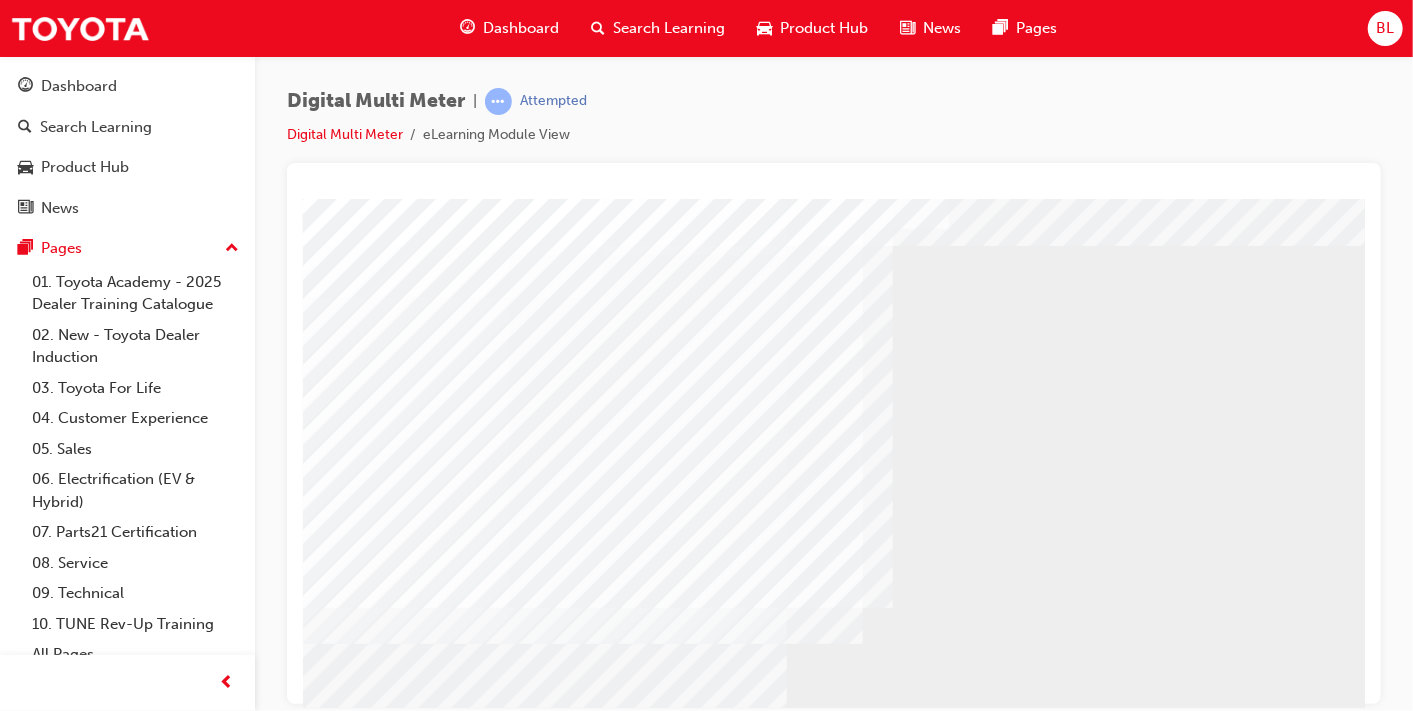 scroll, scrollTop: 54, scrollLeft: 0, axis: vertical 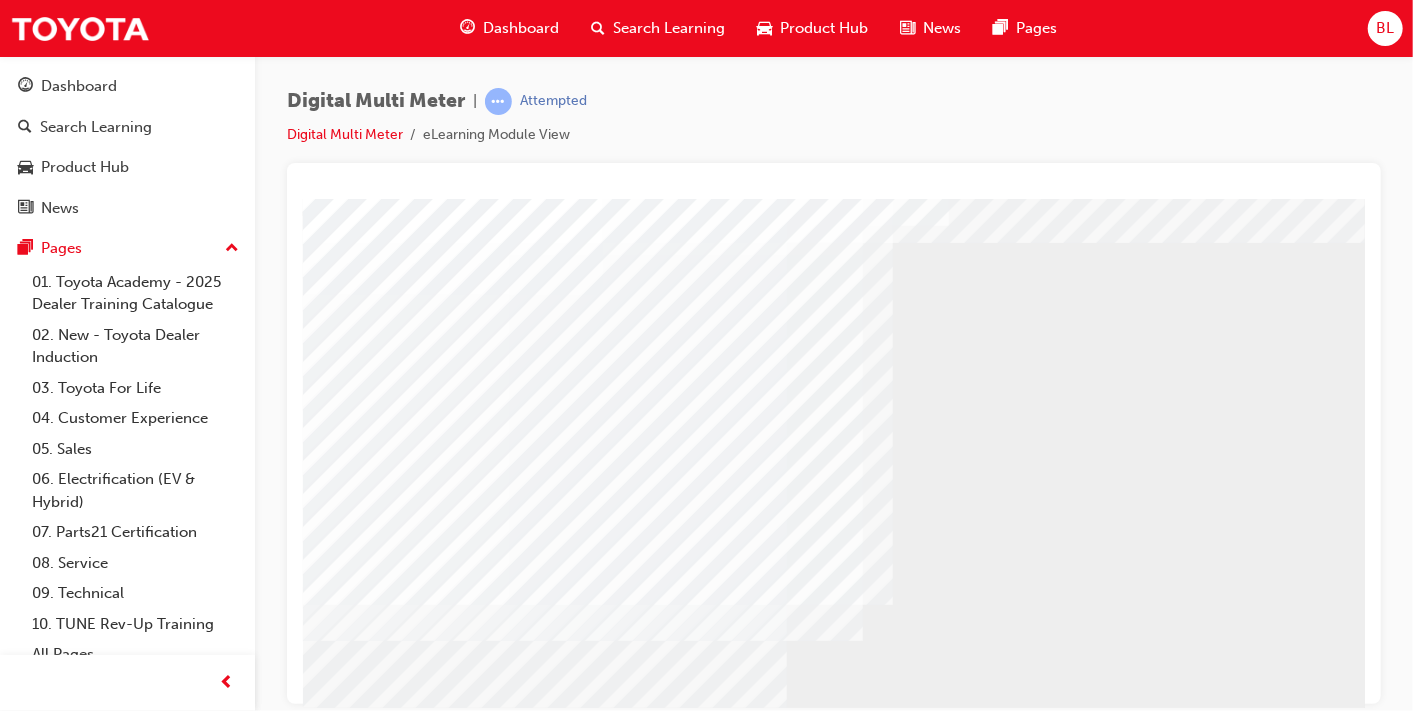 drag, startPoint x: 860, startPoint y: 511, endPoint x: 668, endPoint y: 433, distance: 207.239 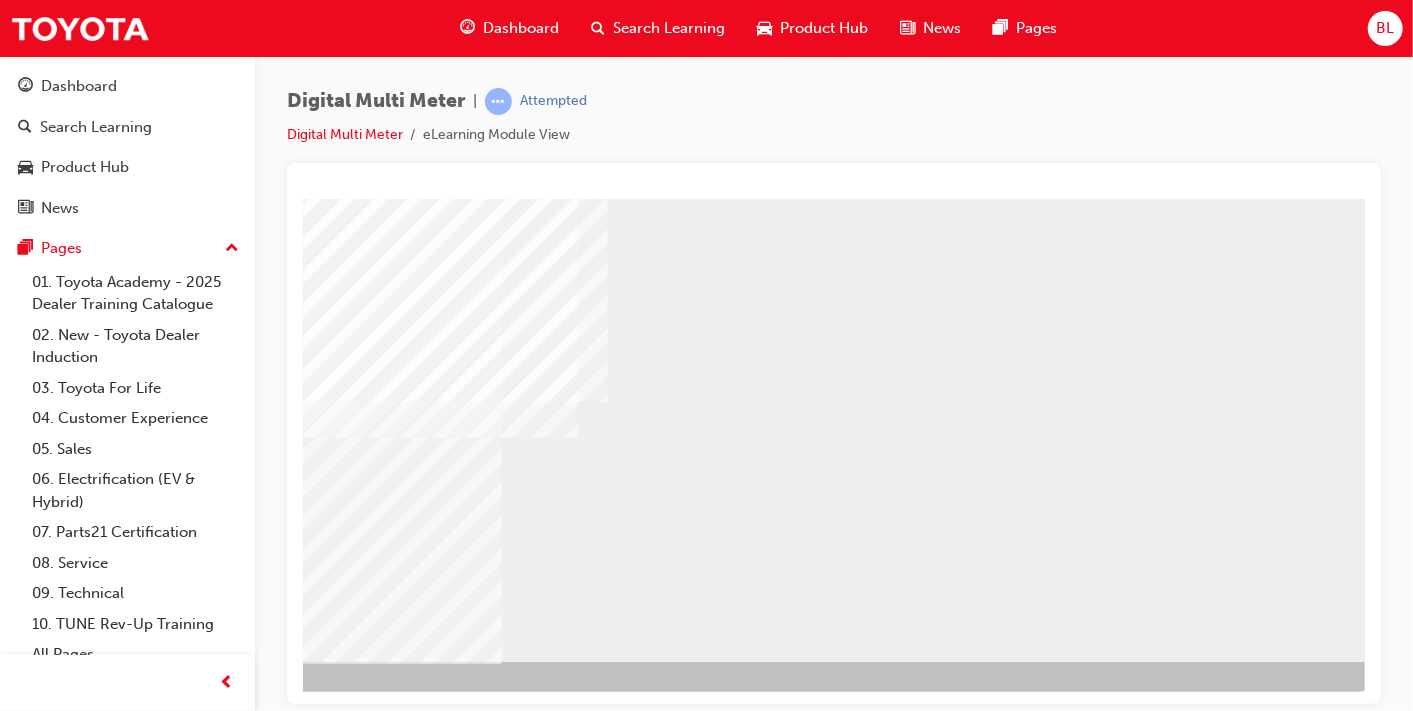 scroll, scrollTop: 257, scrollLeft: 294, axis: both 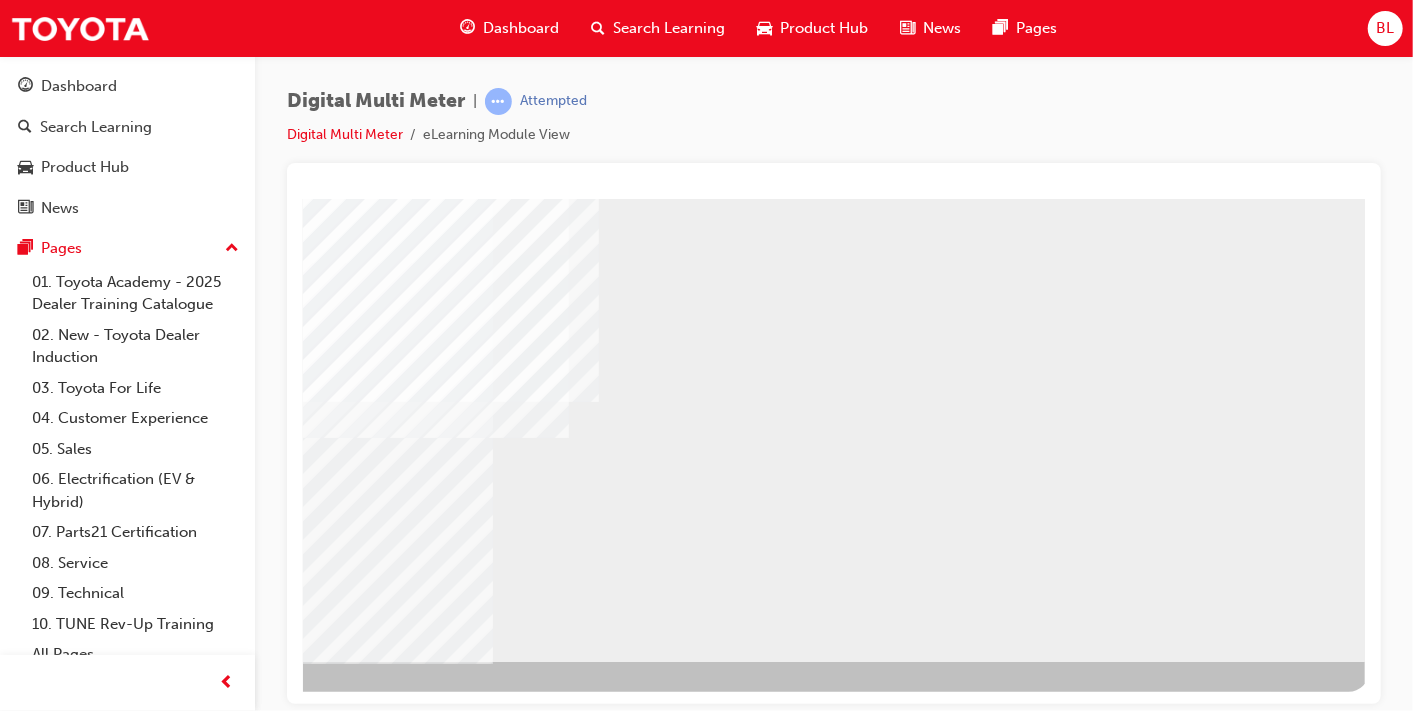 click at bounding box center [71, 715] 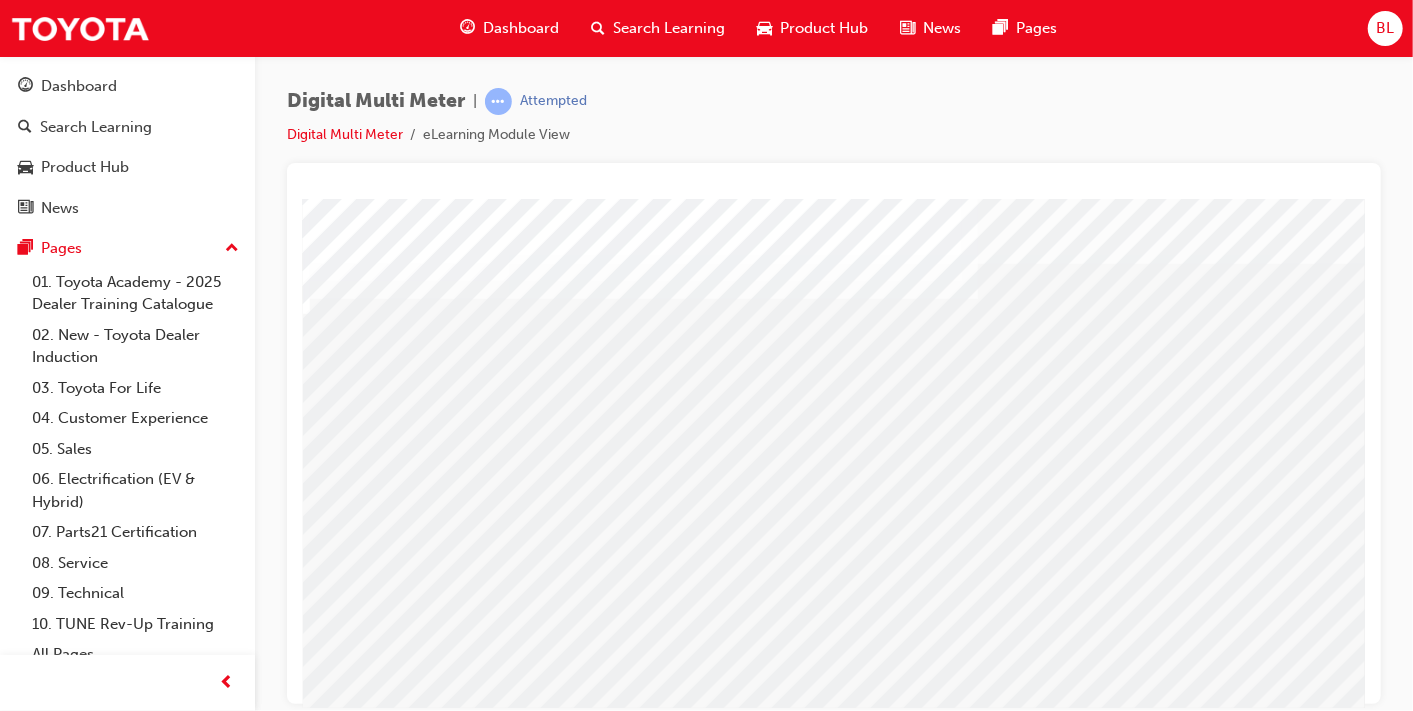 scroll, scrollTop: 45, scrollLeft: 0, axis: vertical 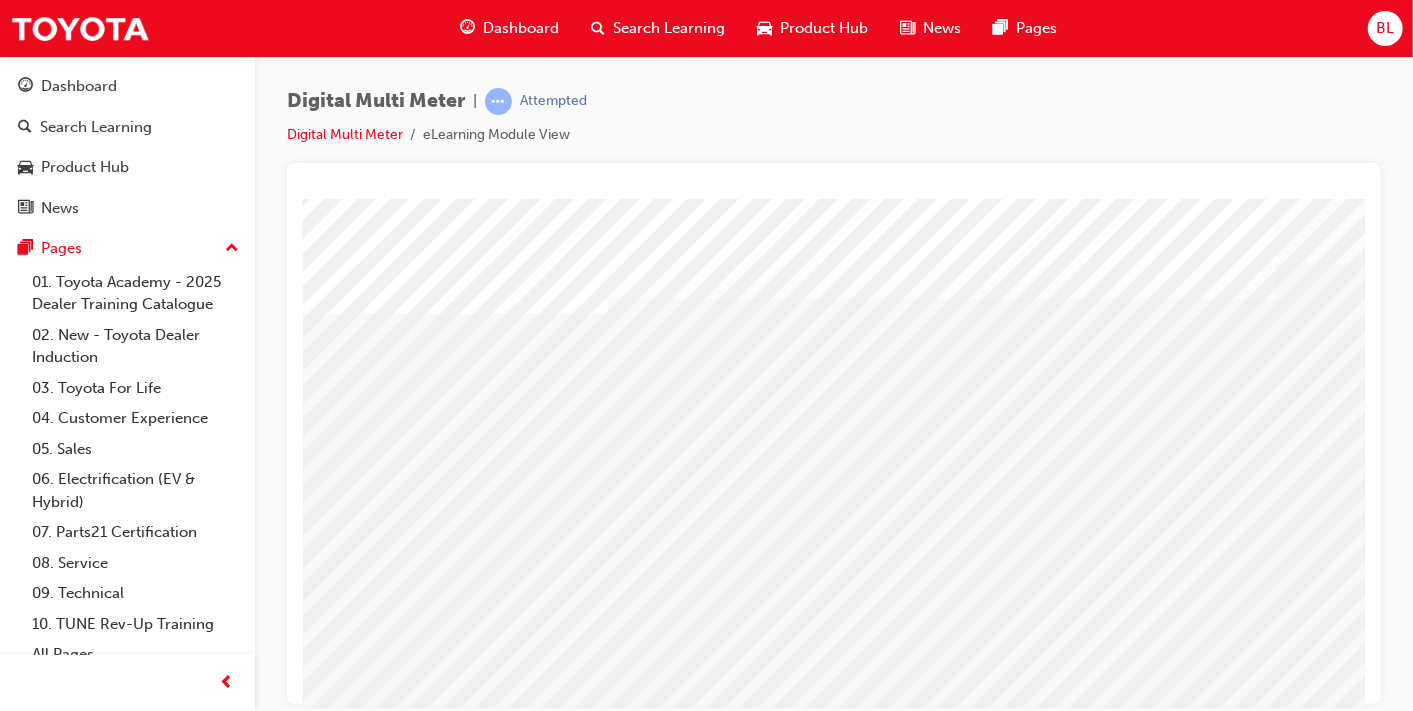 click at bounding box center [446, 2665] 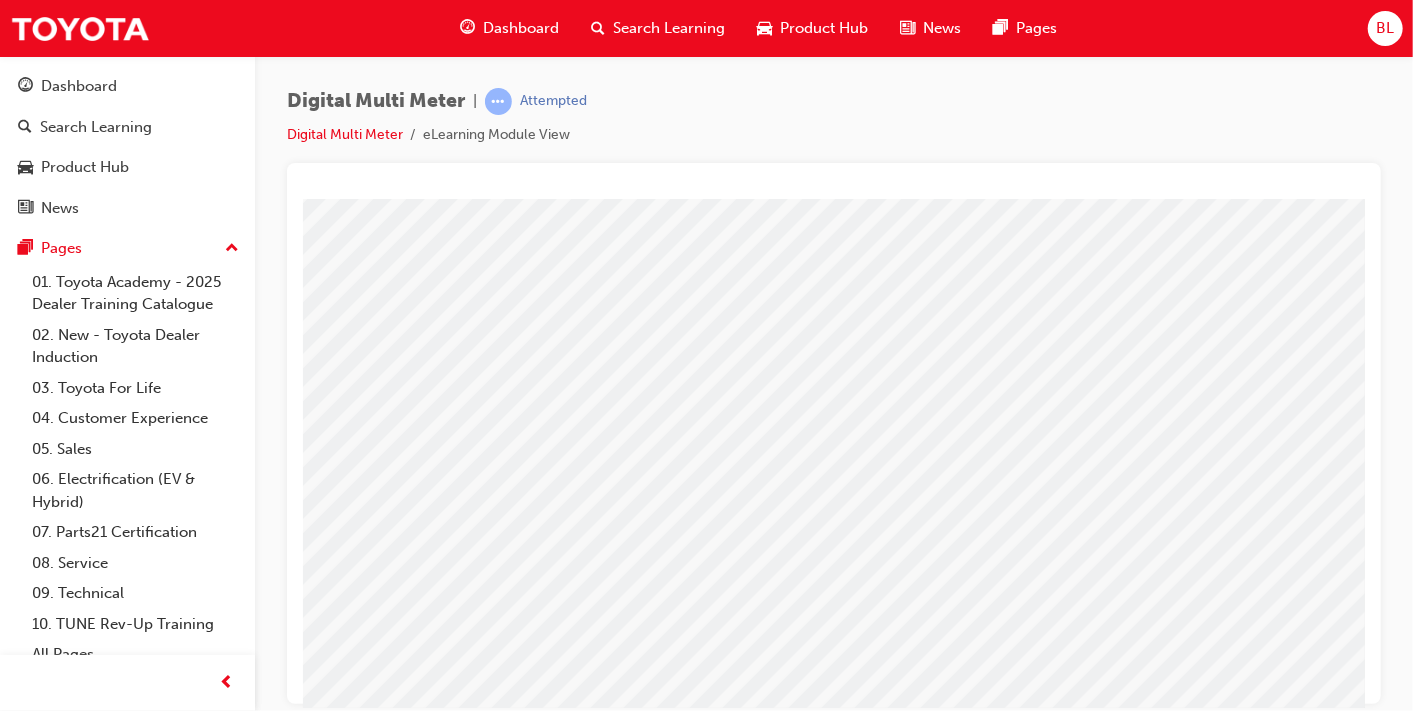 scroll, scrollTop: 197, scrollLeft: 0, axis: vertical 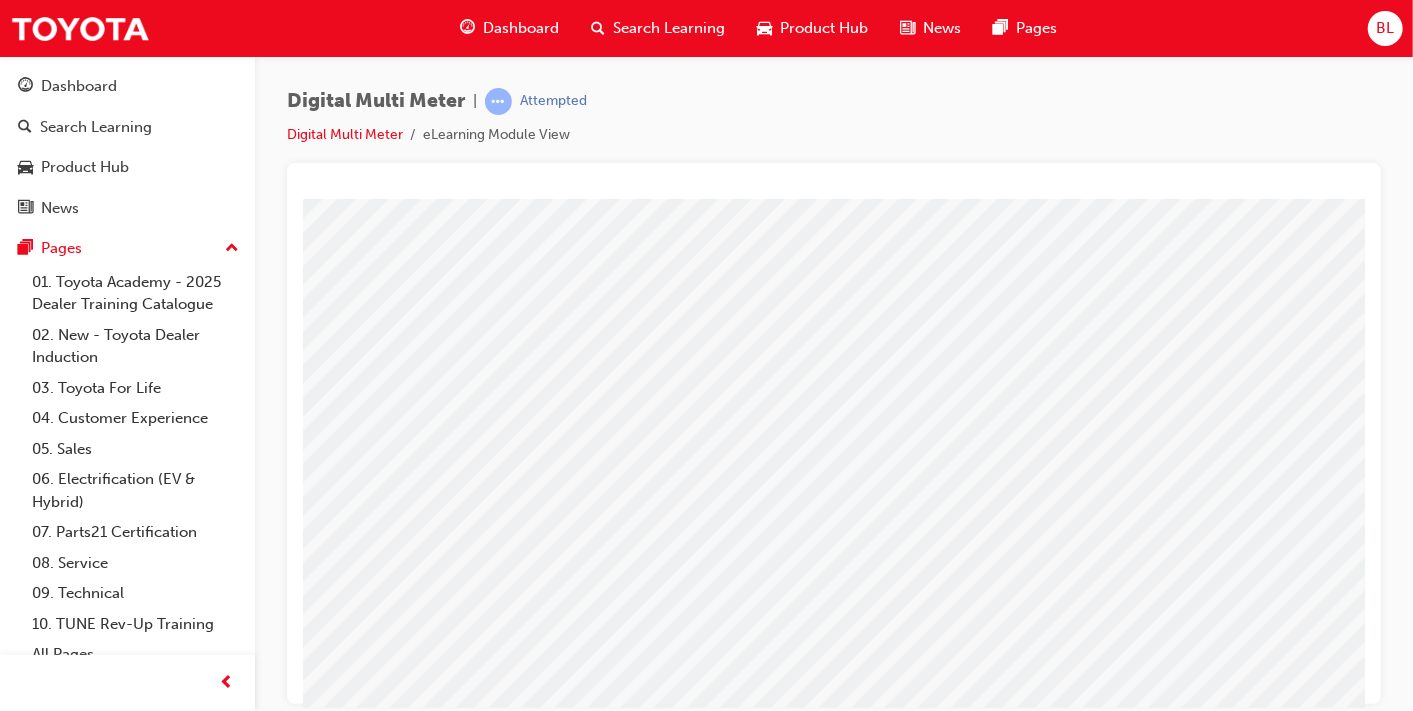 click at bounding box center (446, 2657) 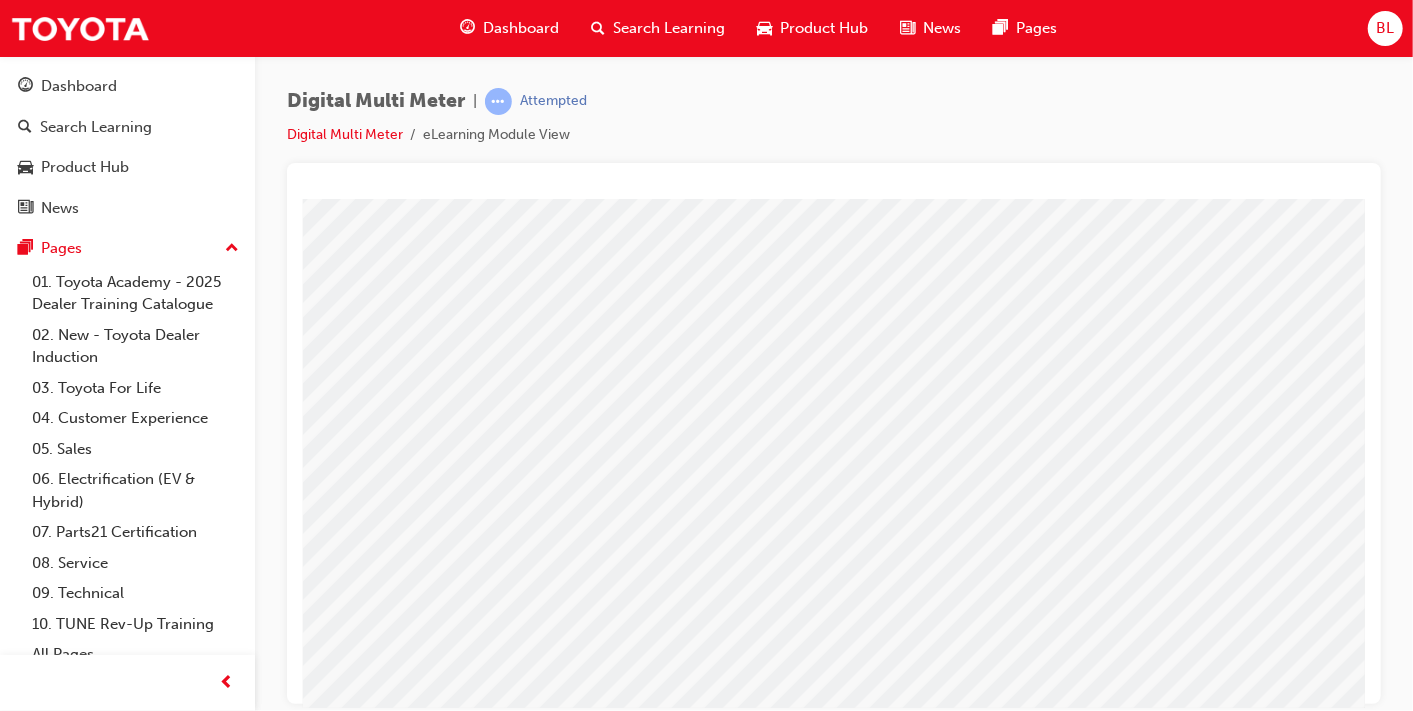 scroll, scrollTop: 197, scrollLeft: 86, axis: both 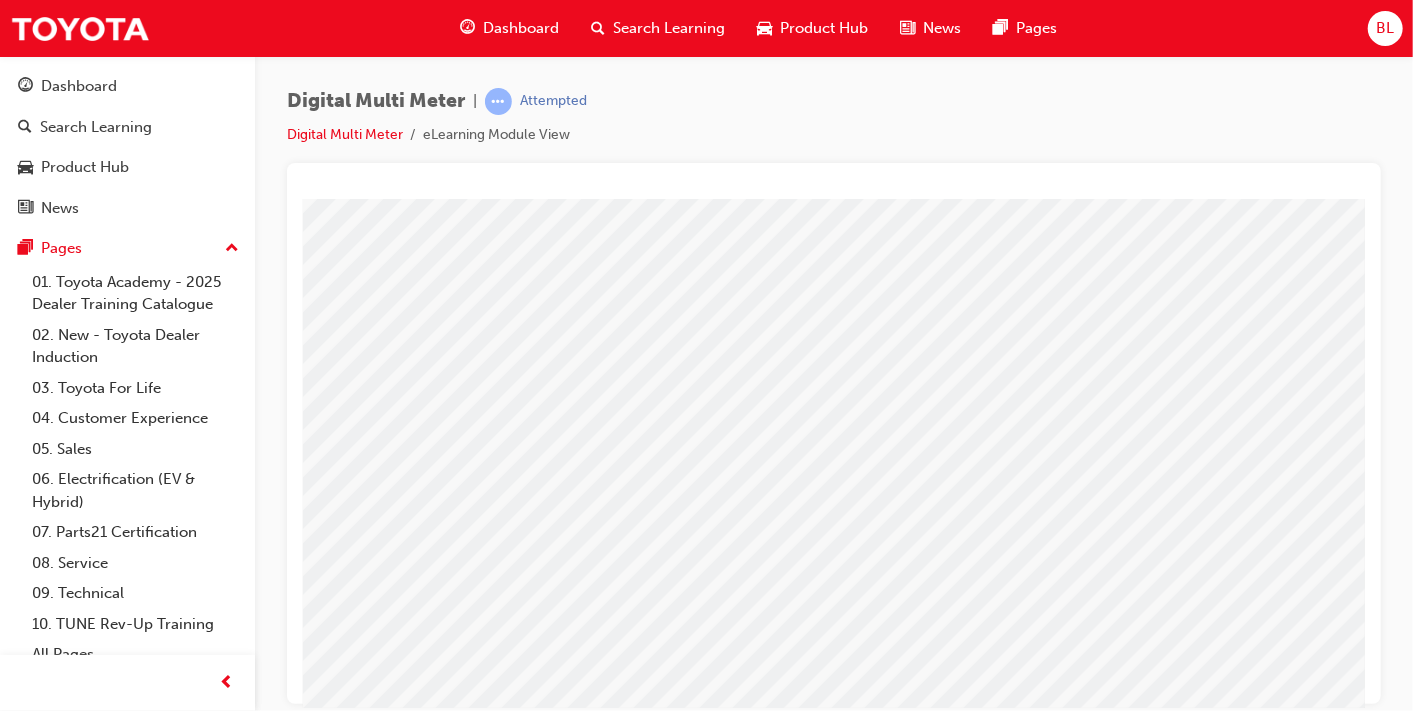 click at bounding box center [360, 2801] 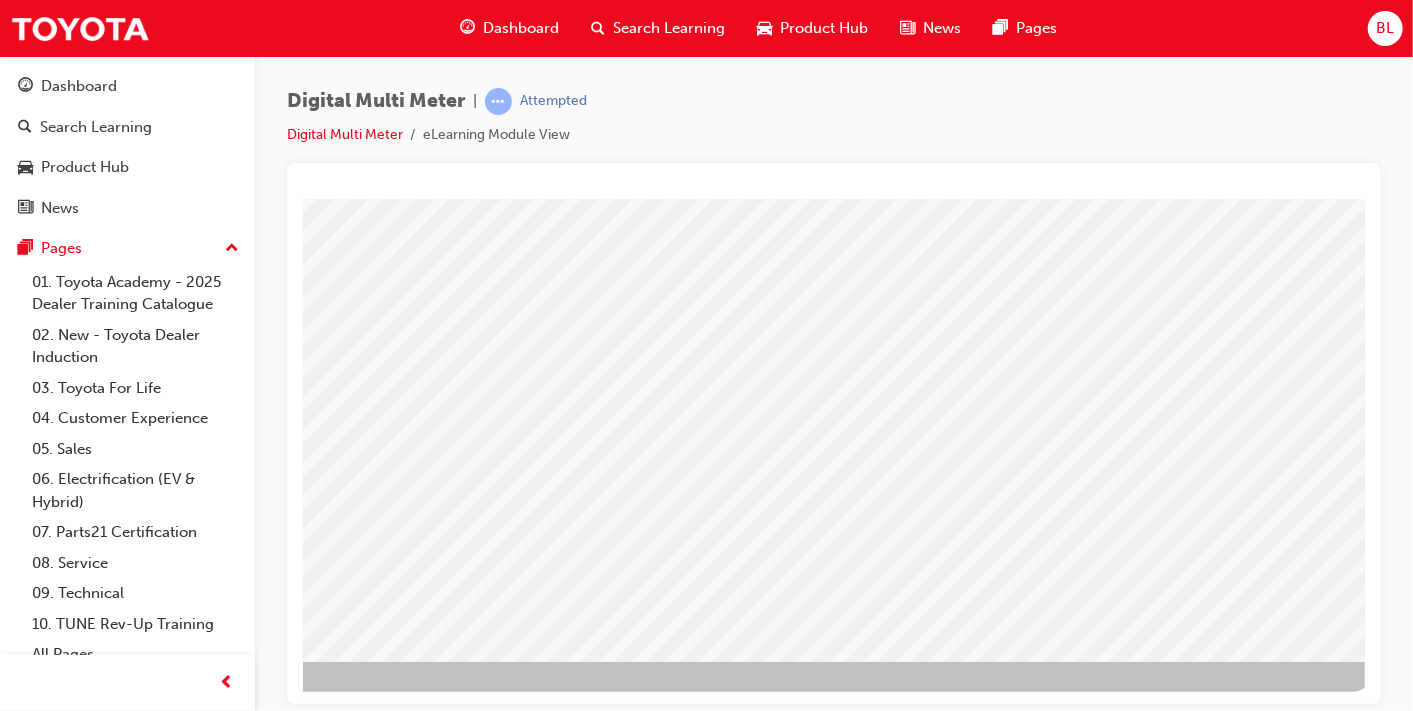 scroll, scrollTop: 257, scrollLeft: 314, axis: both 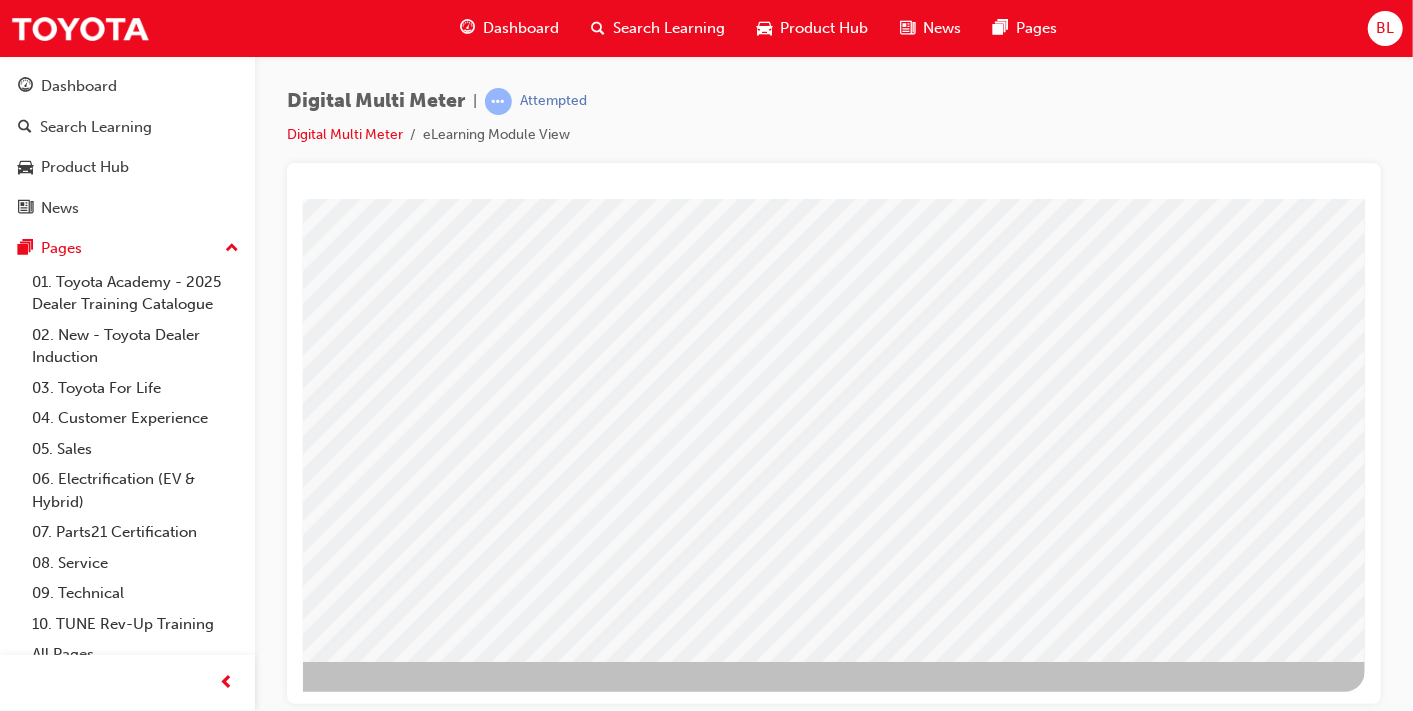 click at bounding box center [67, 2285] 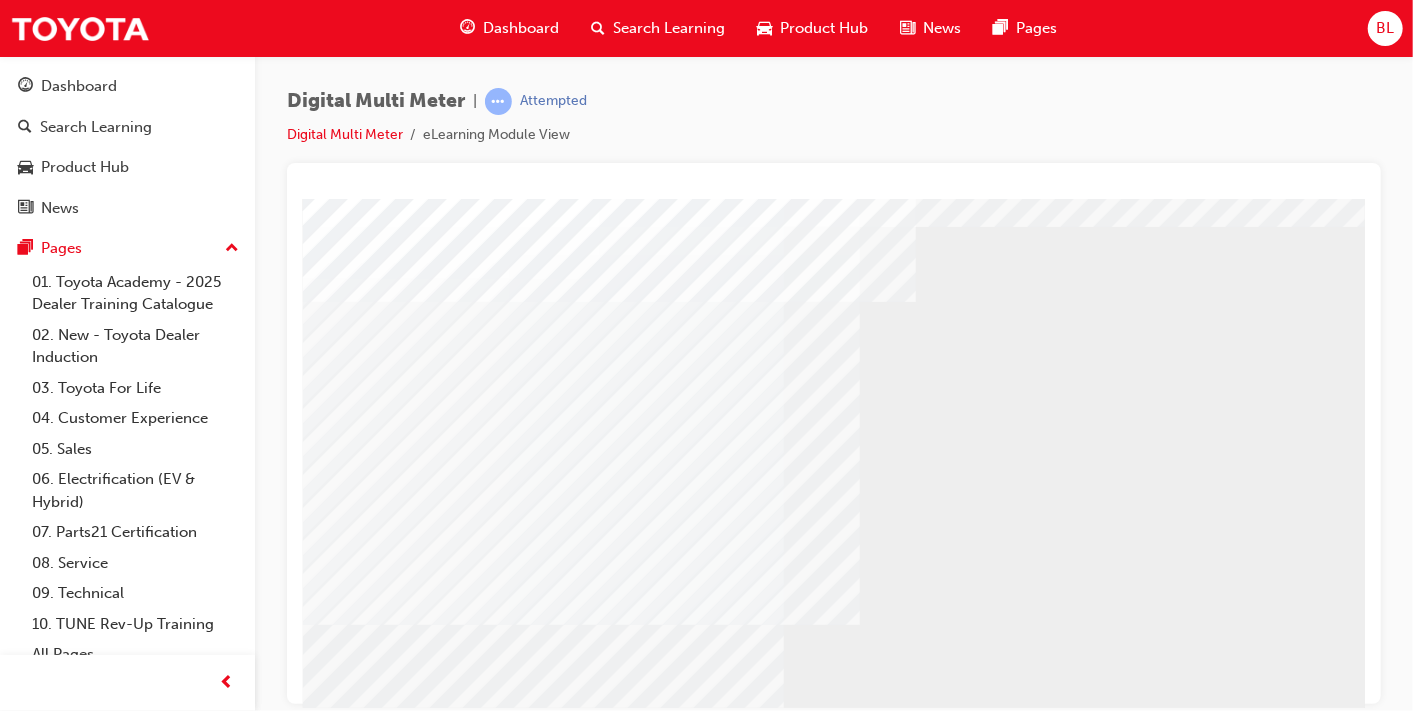 scroll, scrollTop: 68, scrollLeft: 3, axis: both 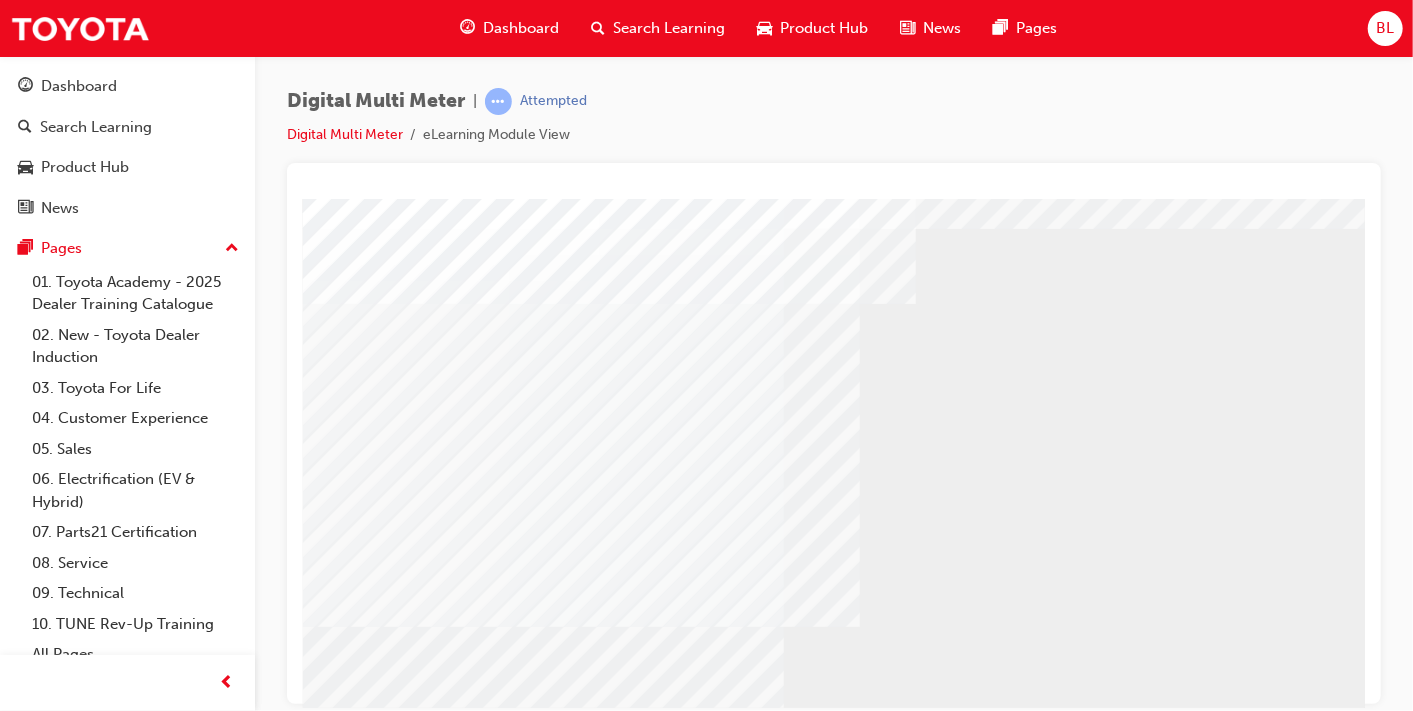 click at bounding box center (607, 1660) 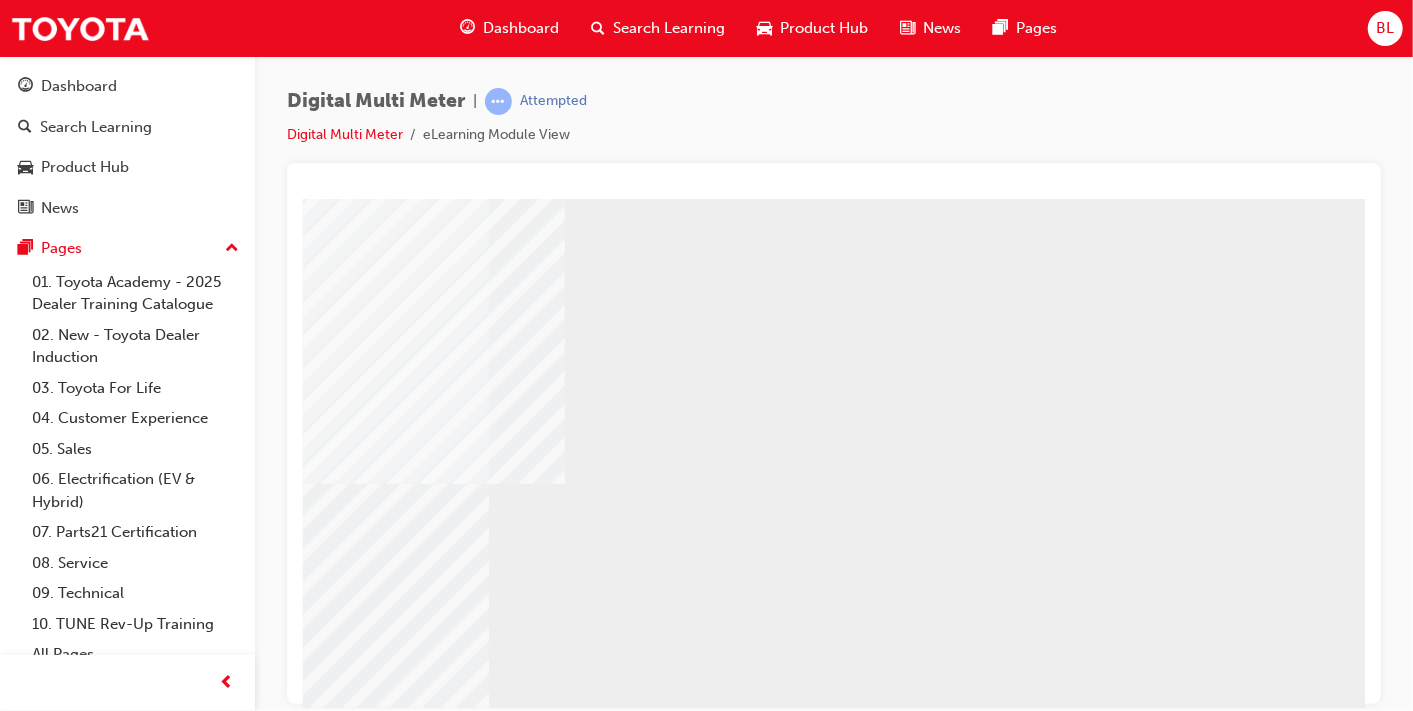 scroll, scrollTop: 257, scrollLeft: 314, axis: both 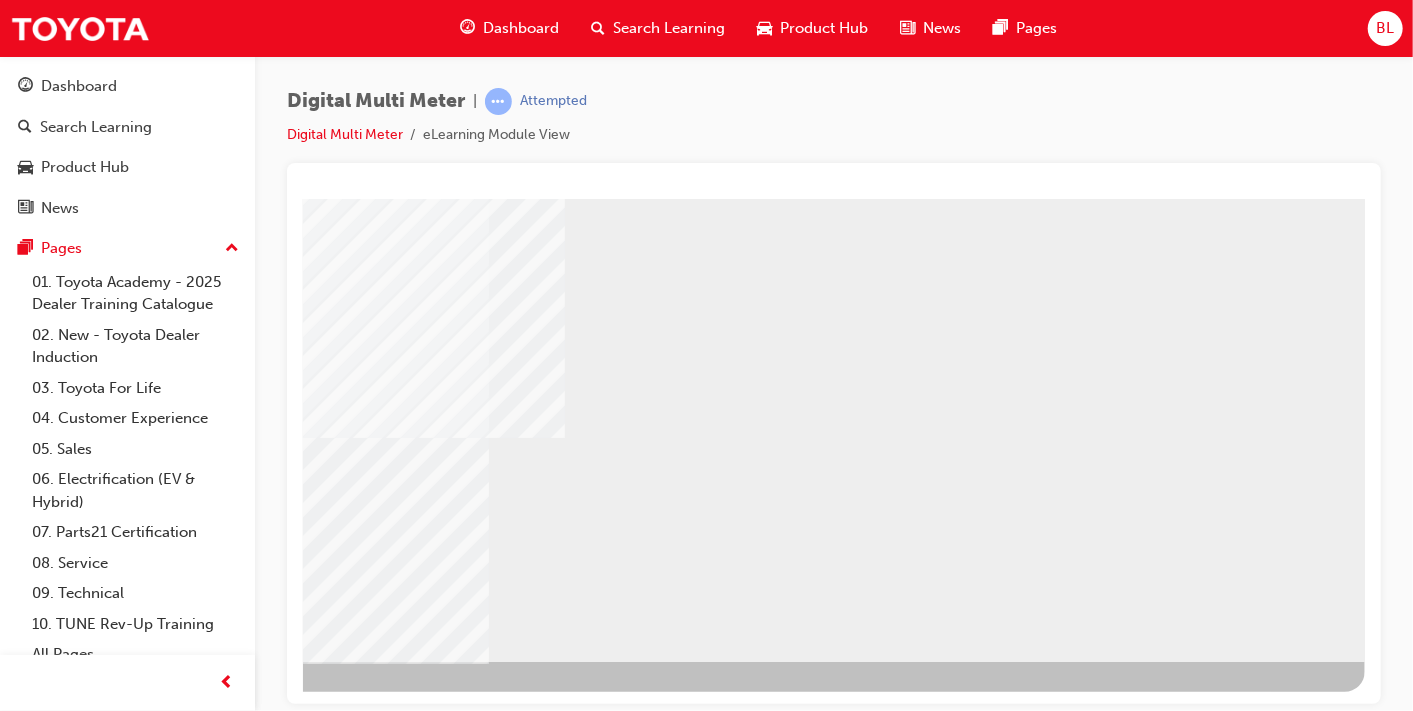 click at bounding box center (67, 715) 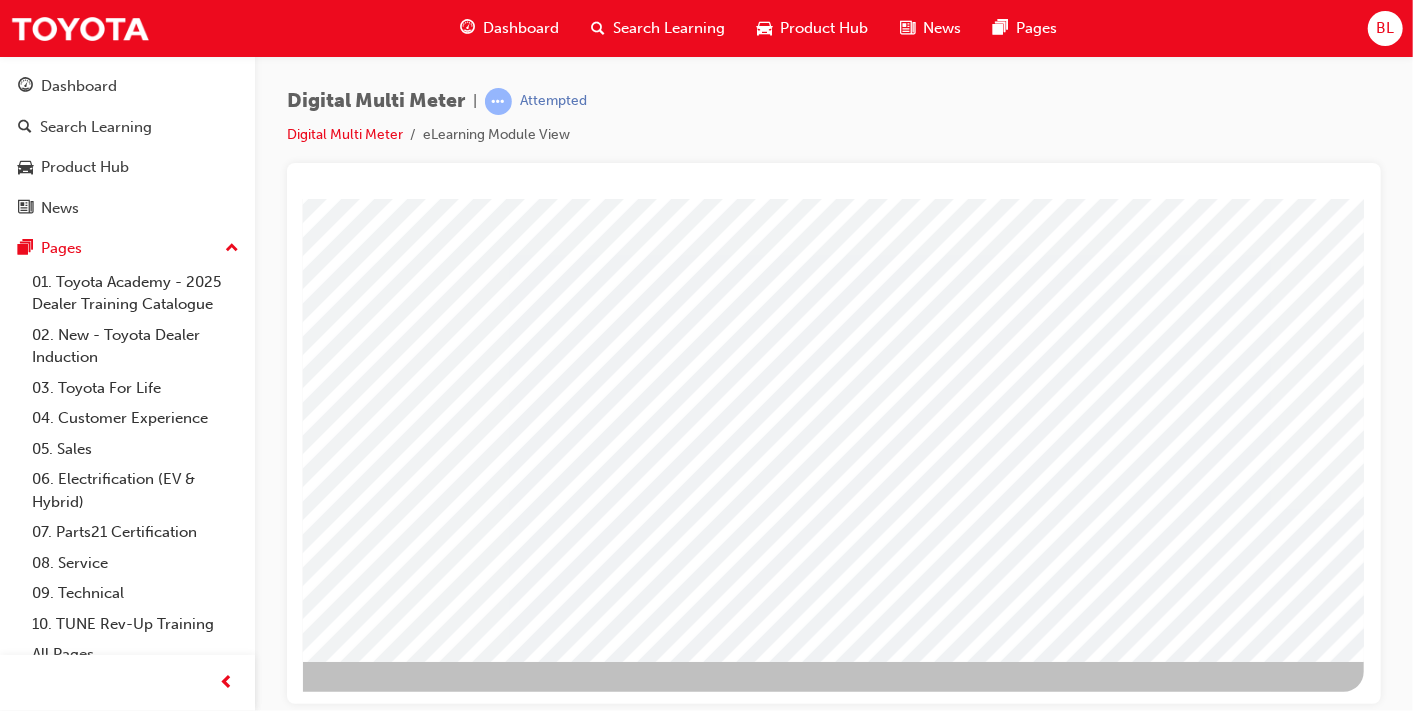 scroll, scrollTop: 0, scrollLeft: 0, axis: both 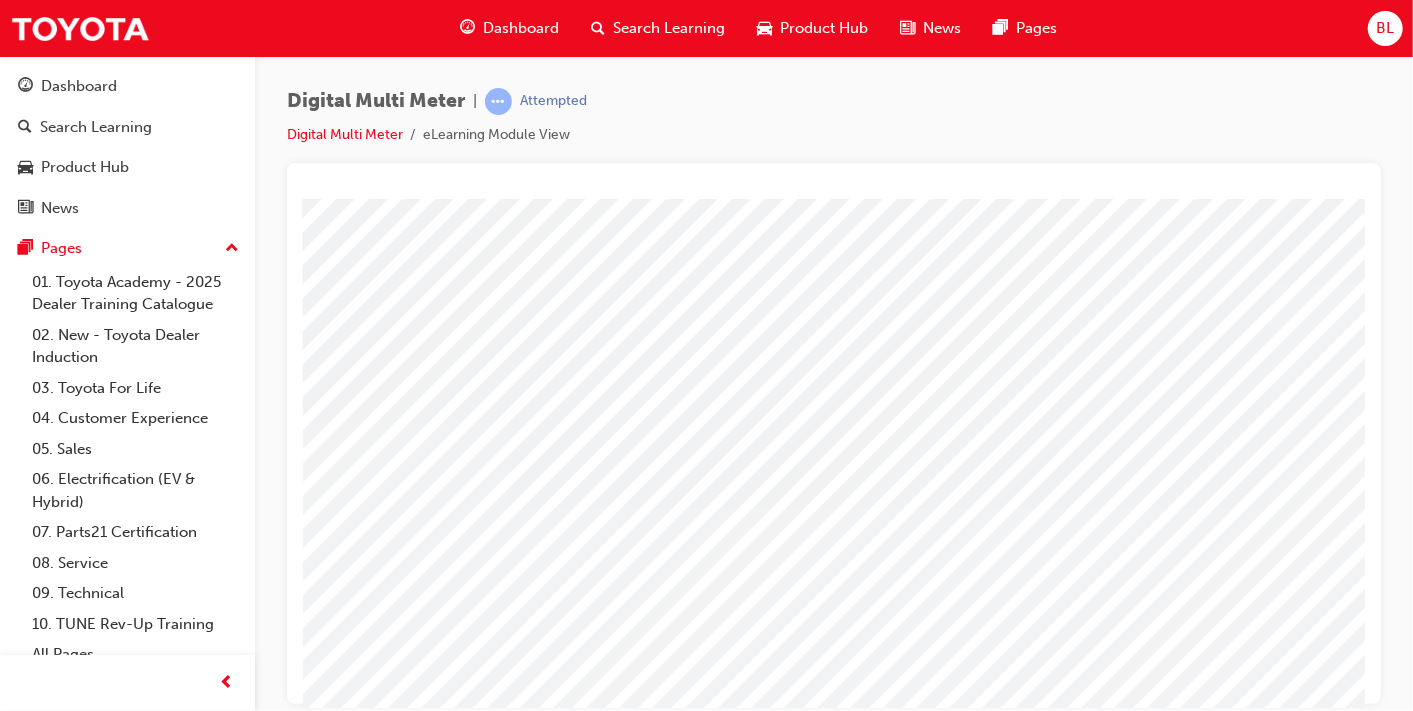 click at bounding box center (1023, 421) 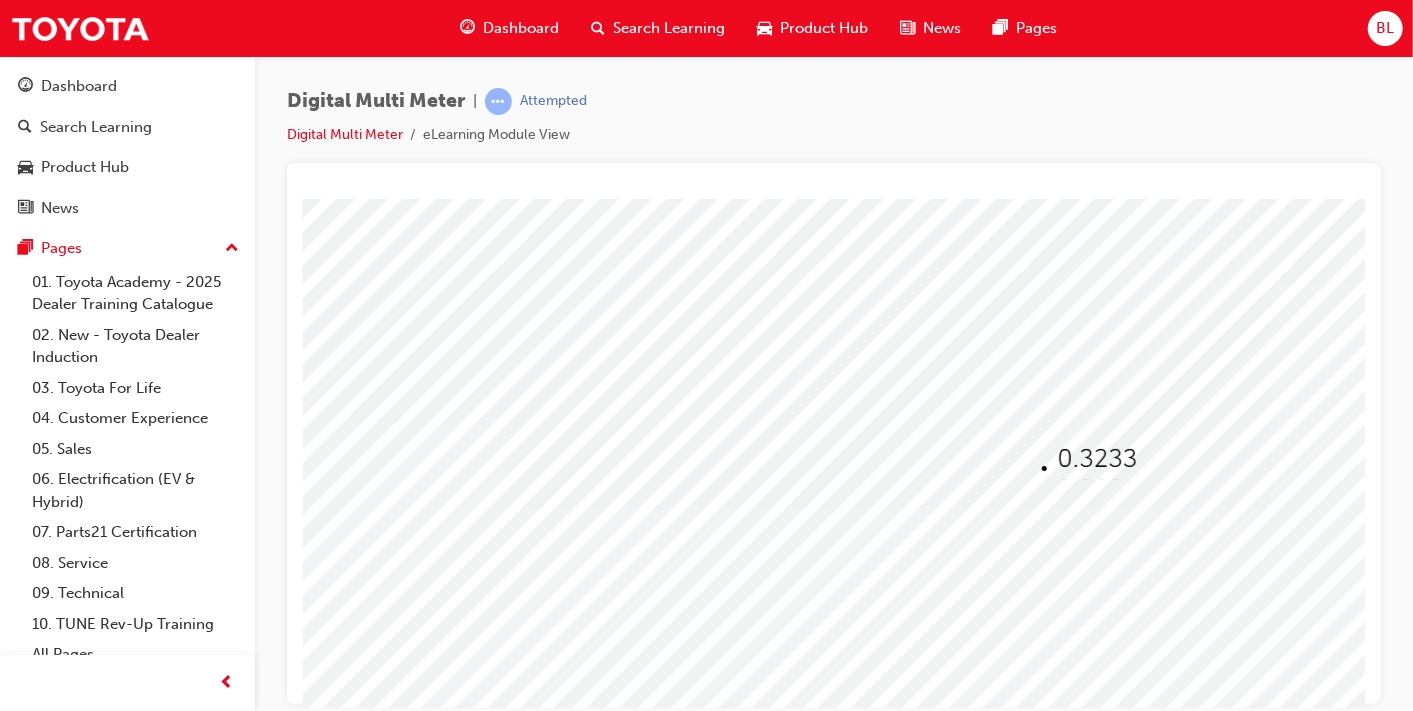 scroll, scrollTop: 0, scrollLeft: 0, axis: both 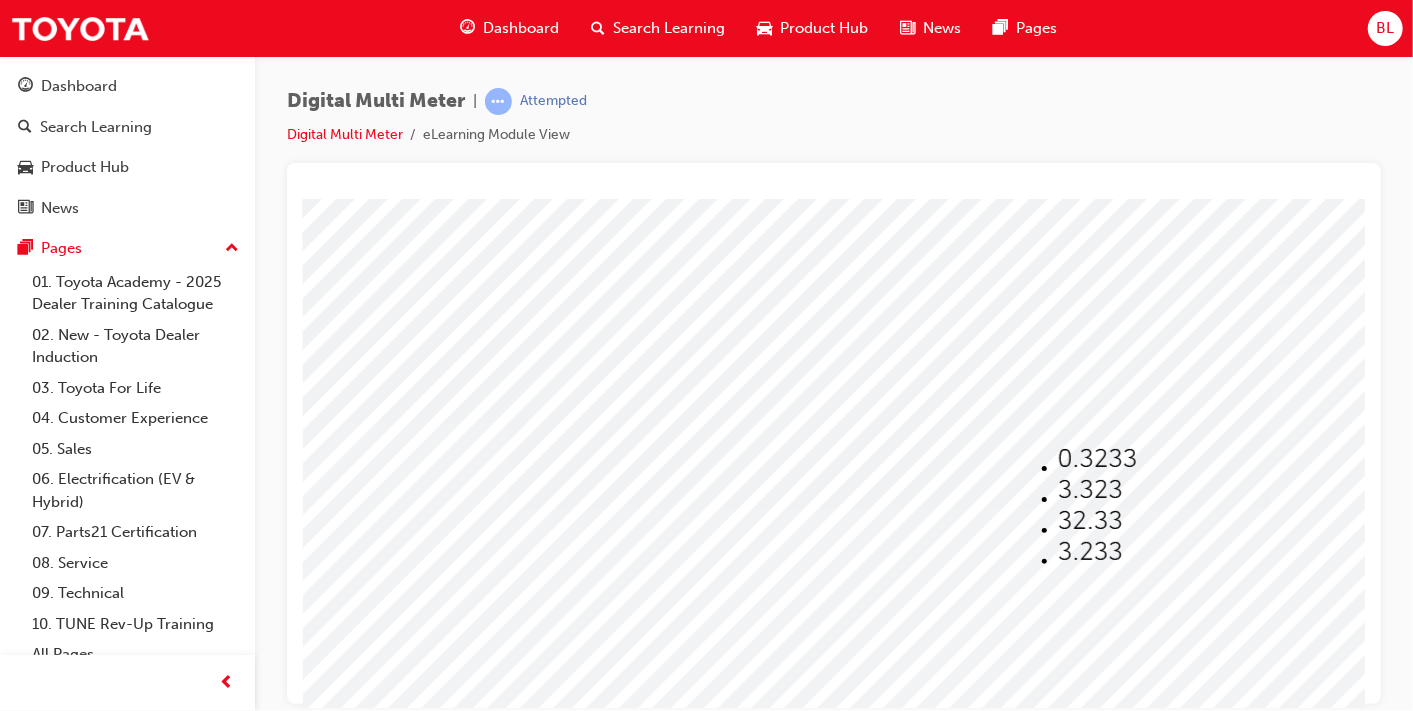 click at bounding box center (1089, 489) 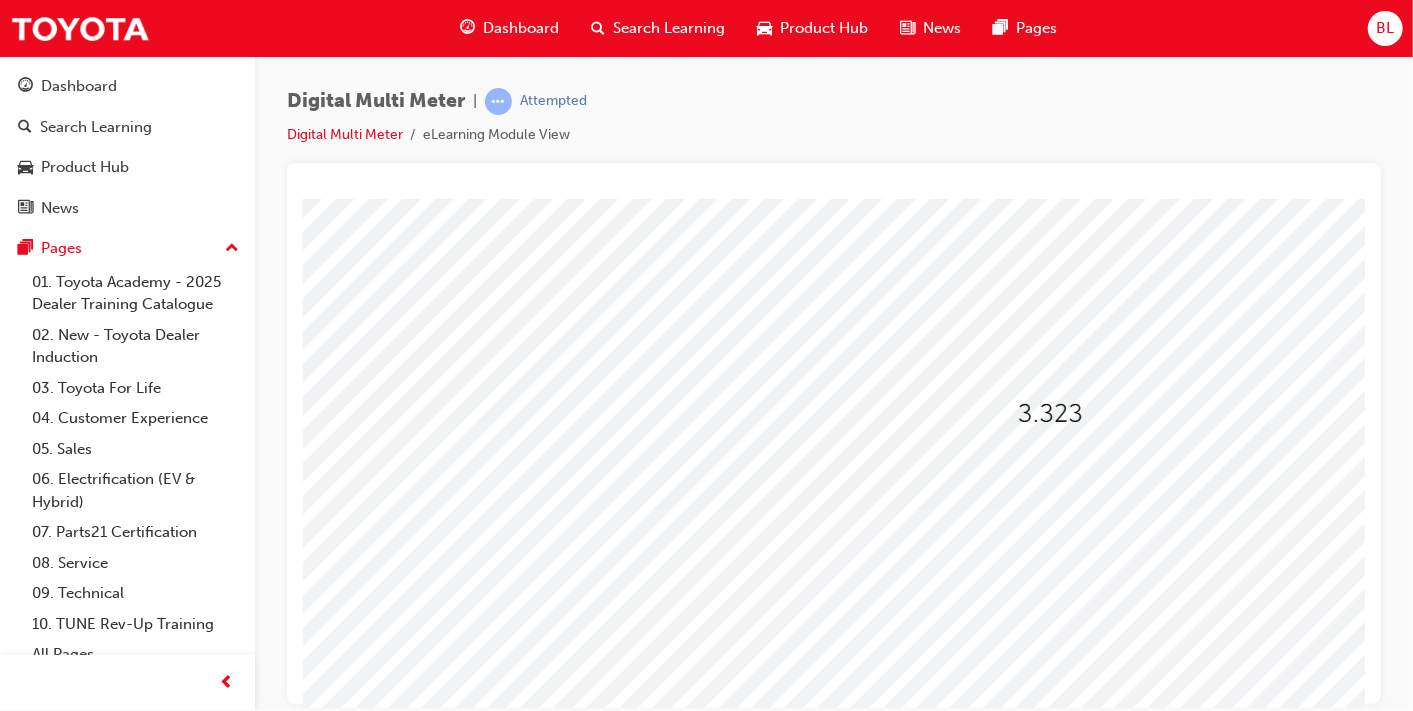 click at bounding box center [987, 471] 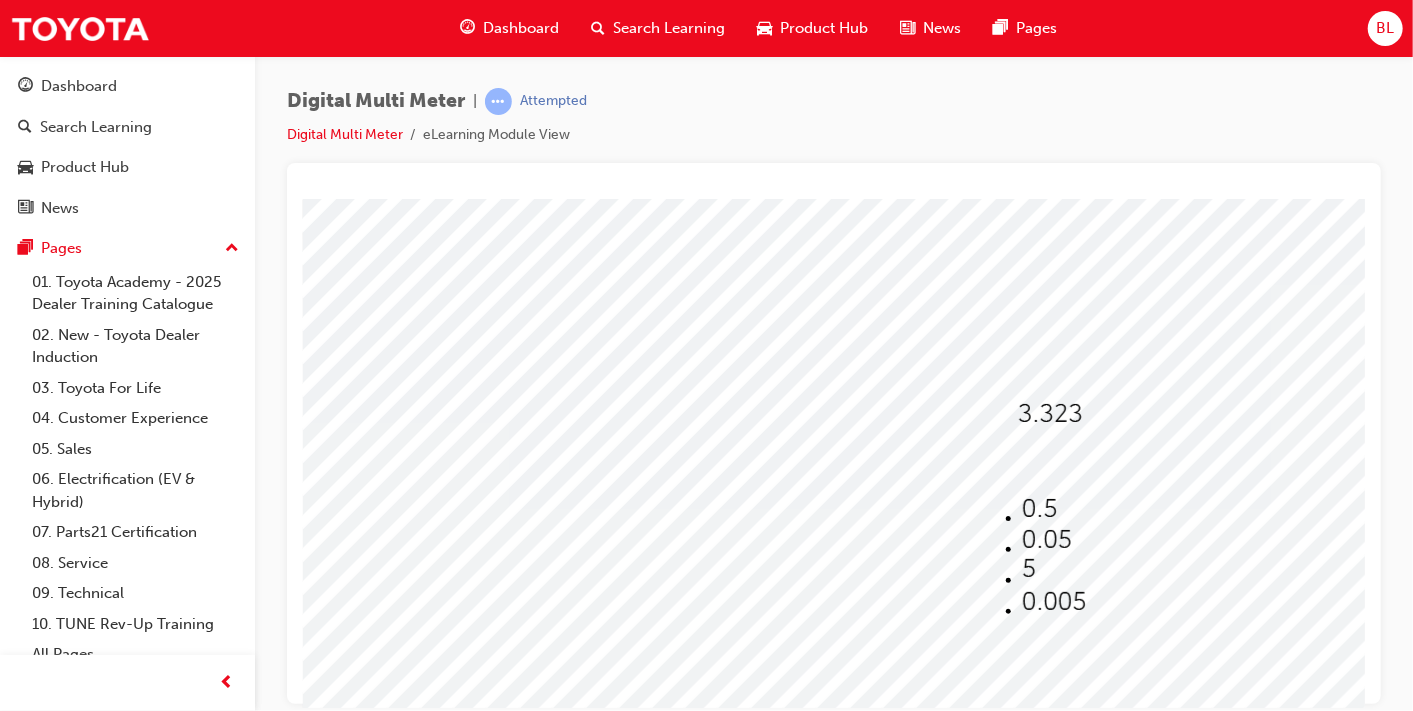 click at bounding box center (1046, 539) 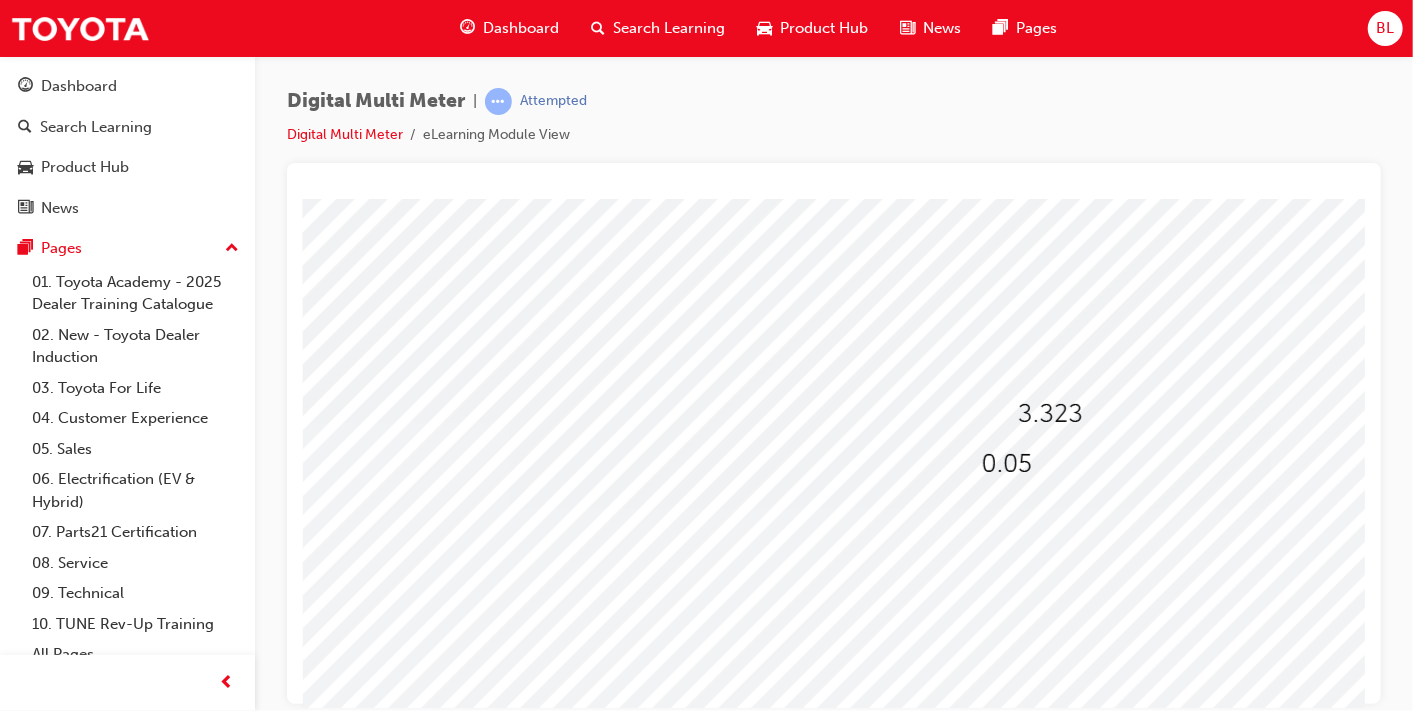 click at bounding box center [1006, 463] 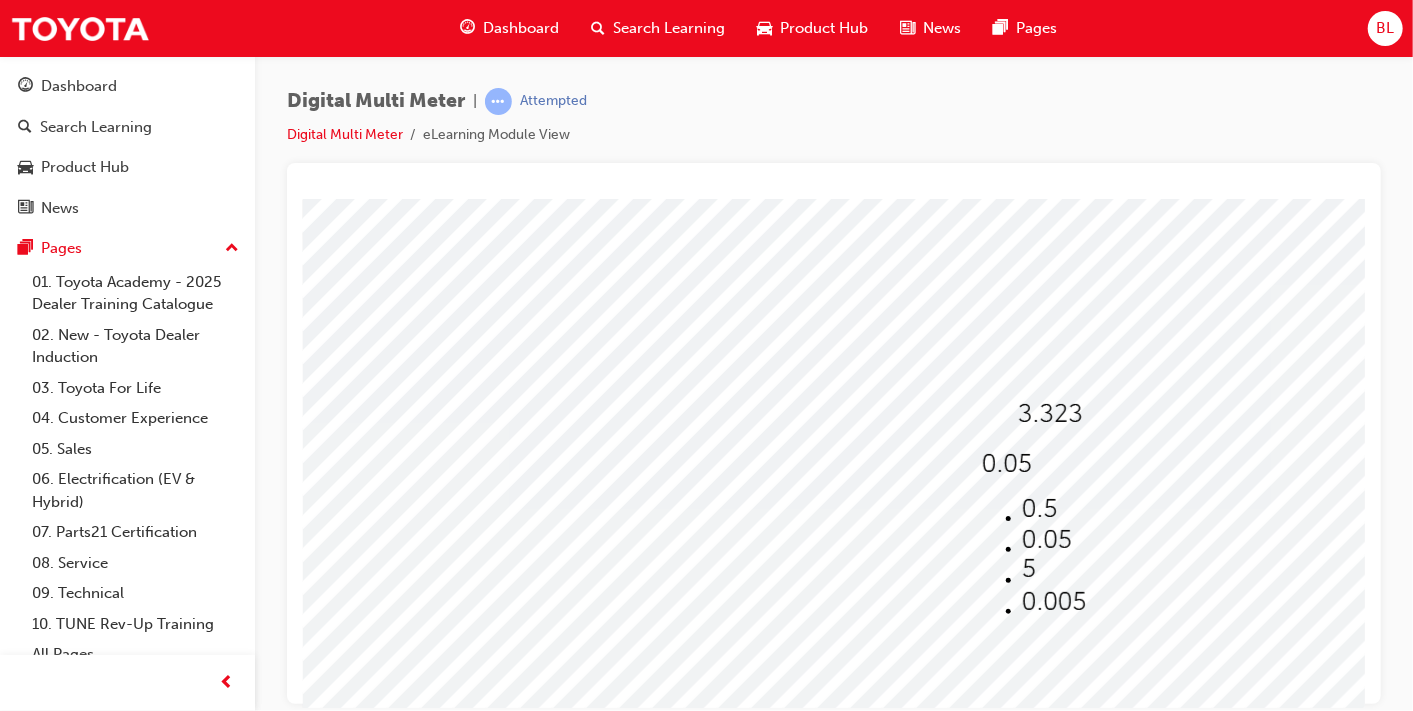 click at bounding box center (590, 2777) 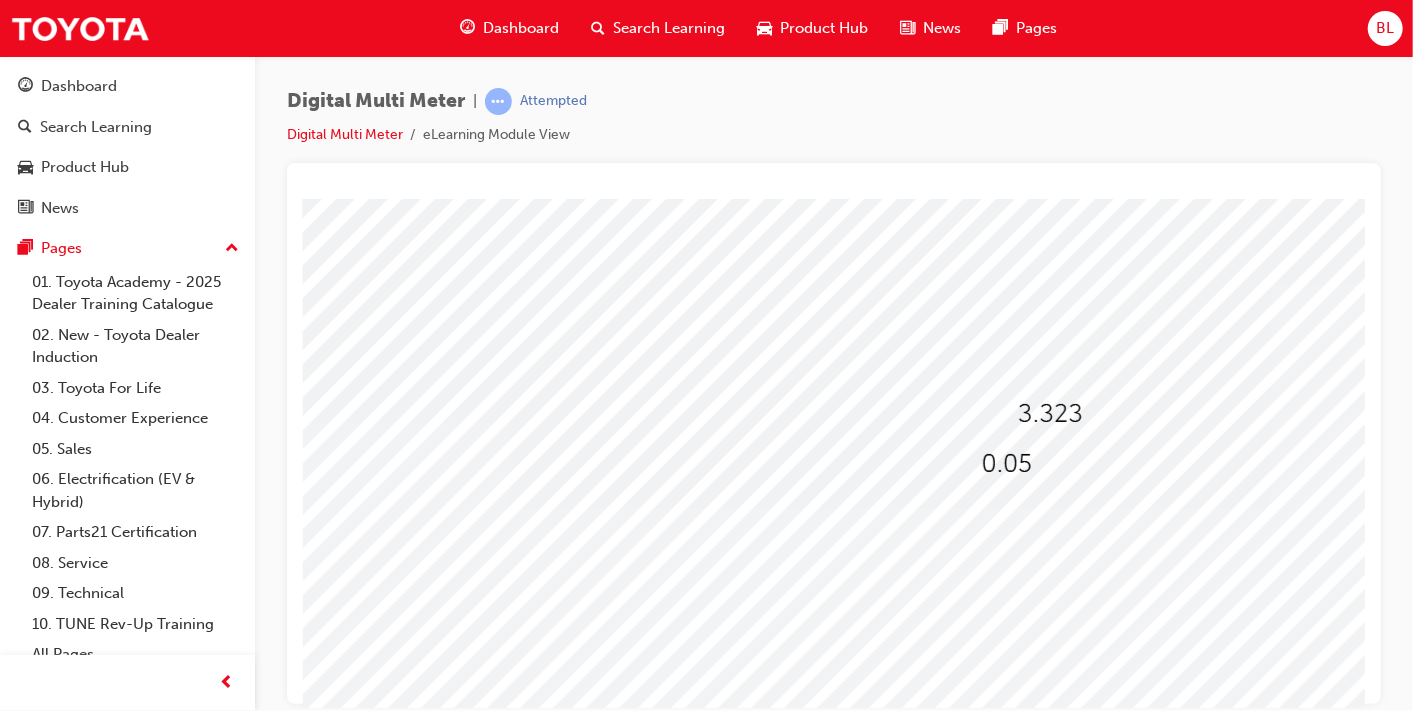 click at bounding box center [1034, 521] 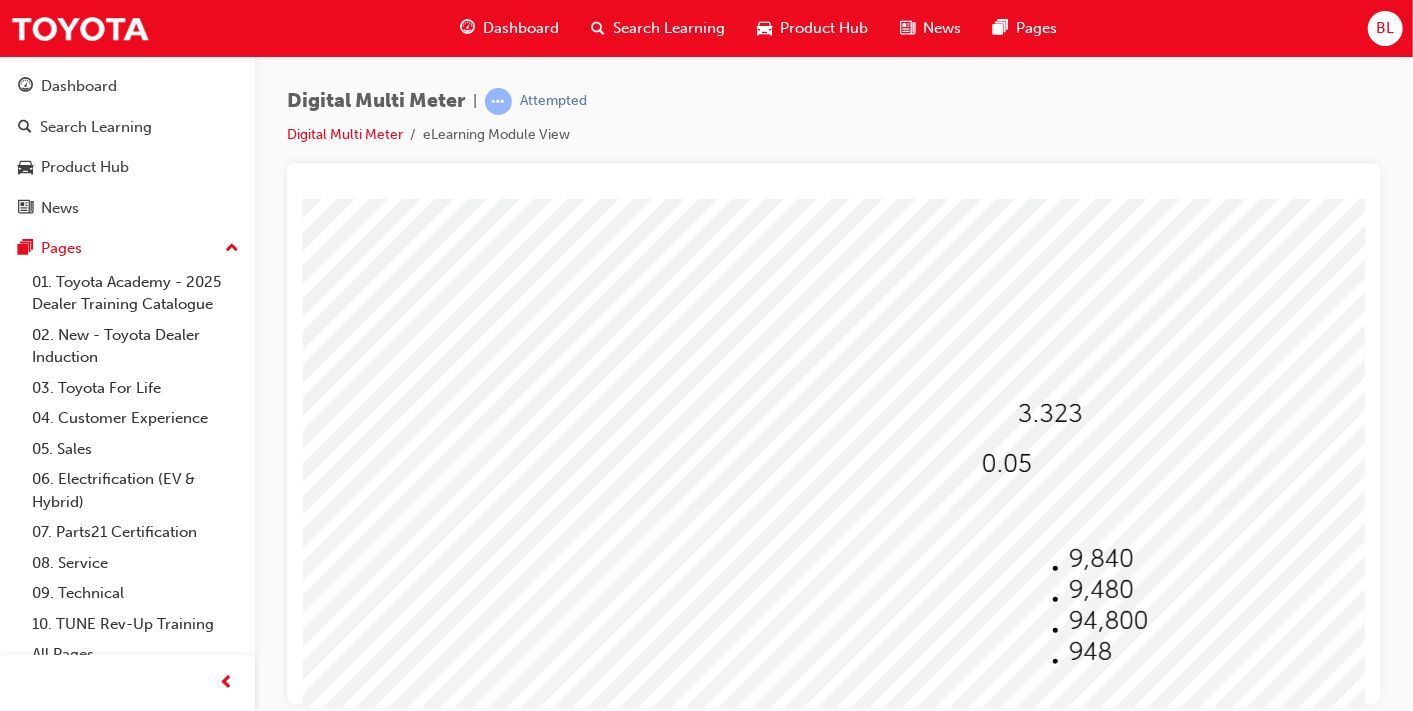 click at bounding box center [1100, 589] 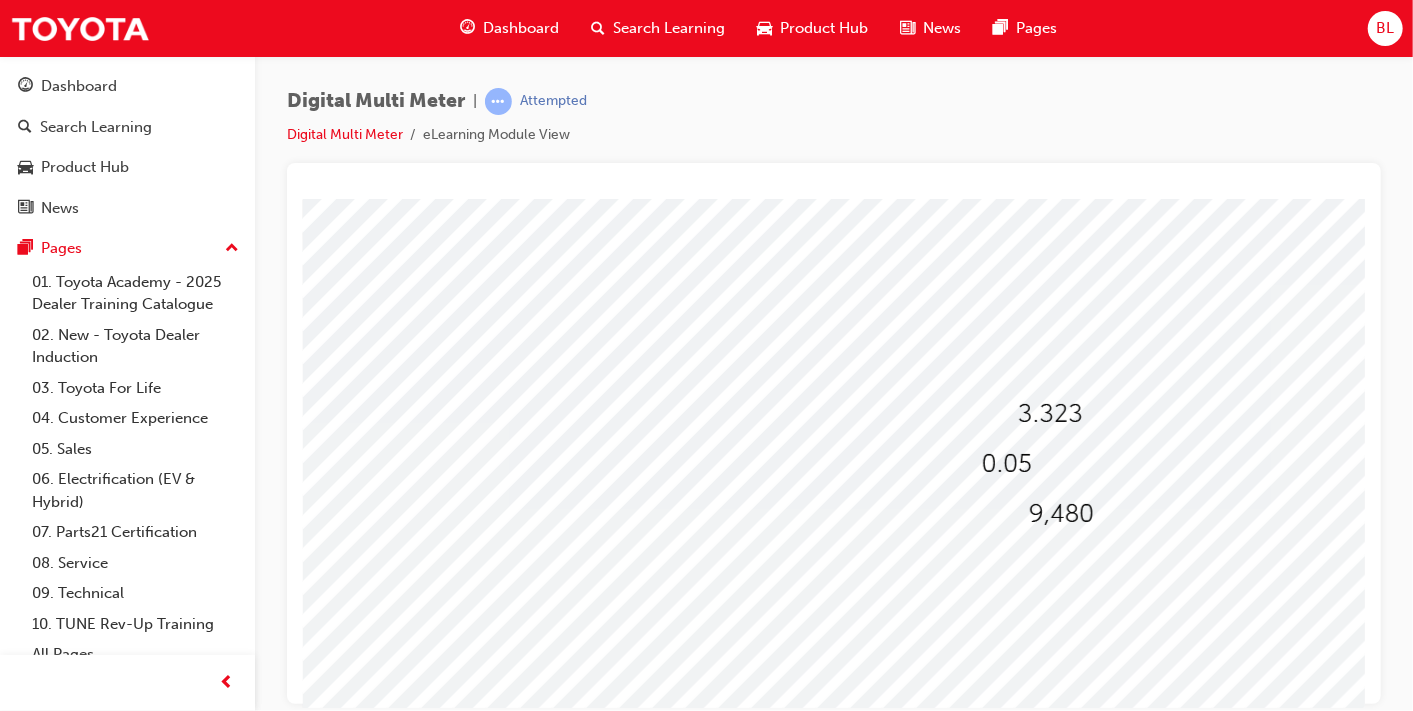 click at bounding box center (1052, 564) 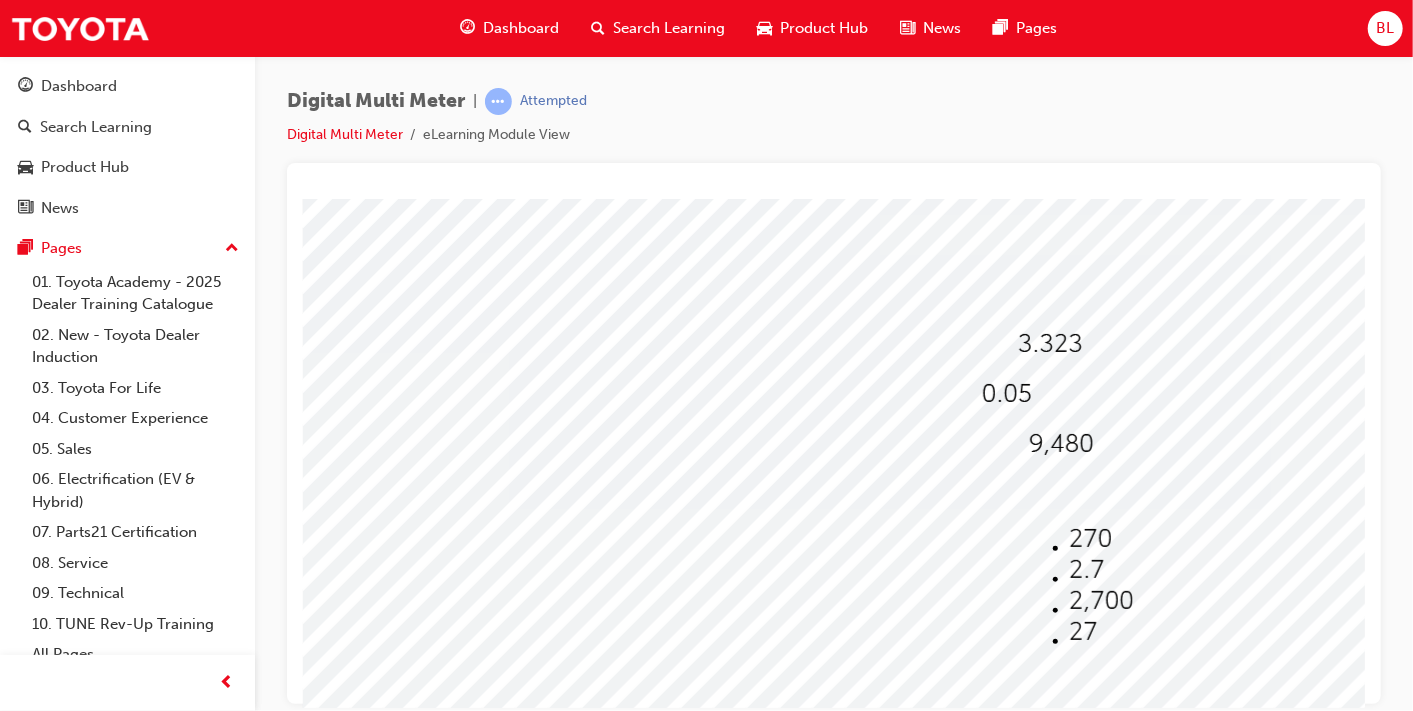 scroll, scrollTop: 108, scrollLeft: 0, axis: vertical 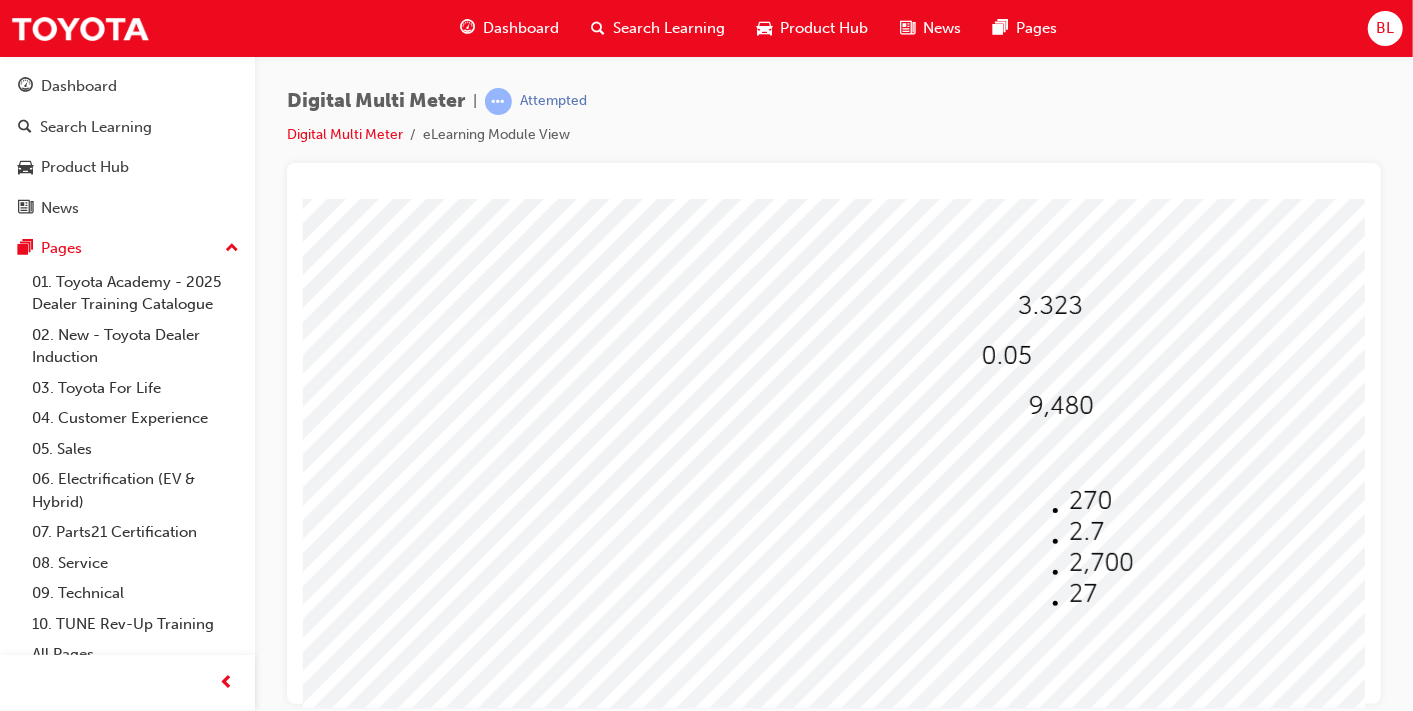 click at bounding box center (1086, 531) 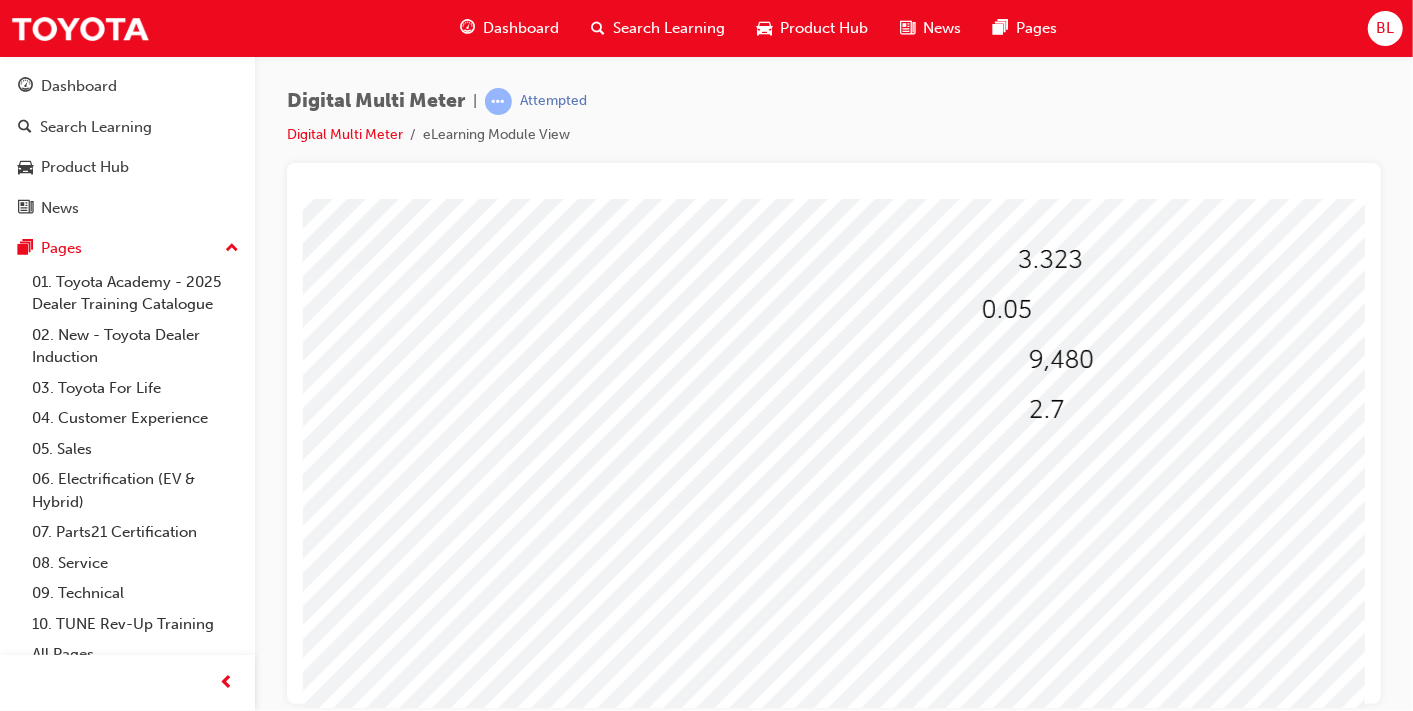 scroll, scrollTop: 155, scrollLeft: 0, axis: vertical 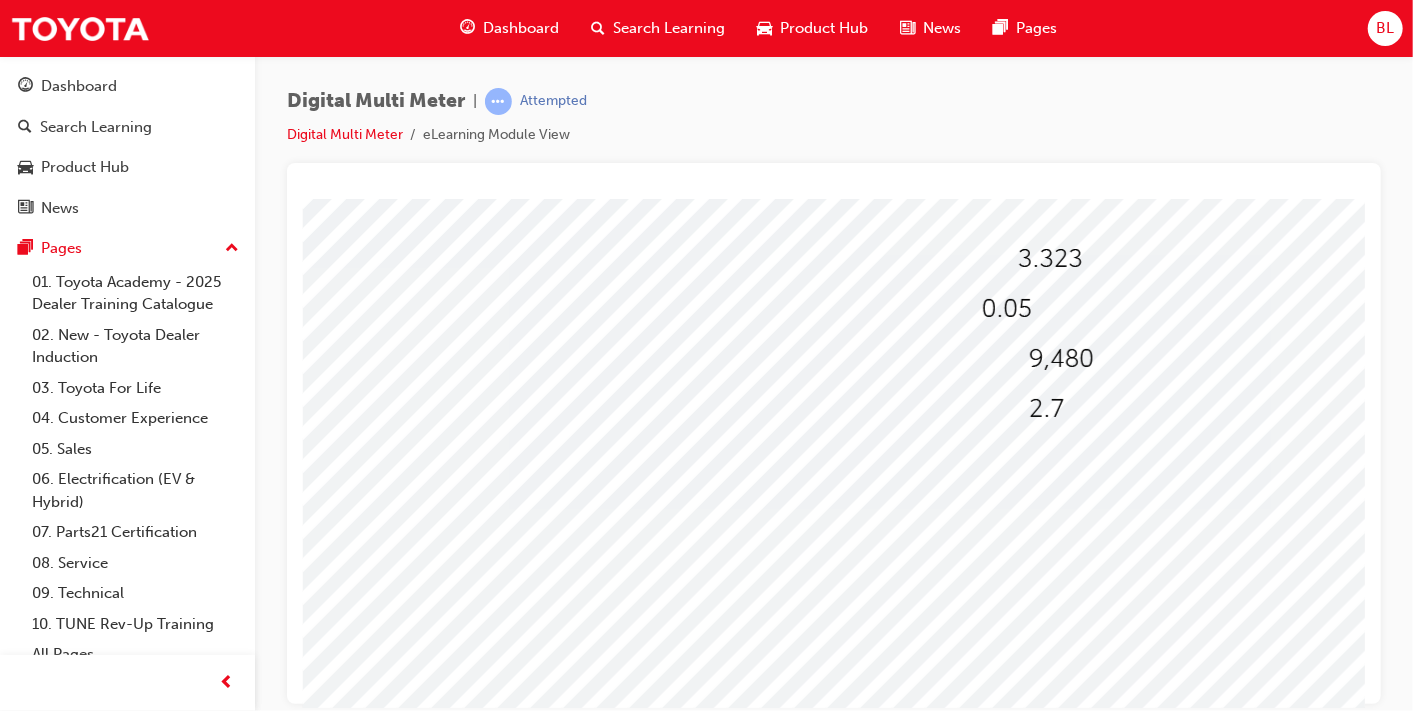 click at bounding box center (374, 2754) 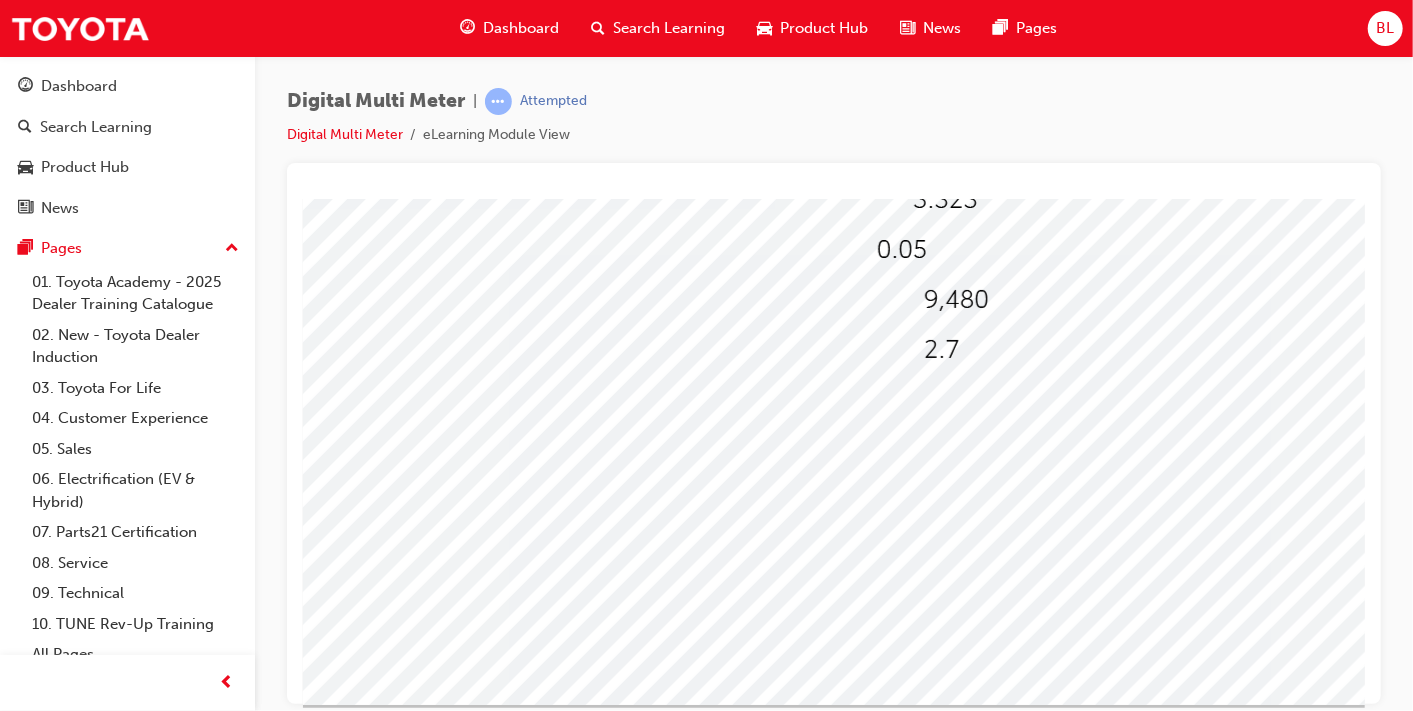 scroll, scrollTop: 214, scrollLeft: 0, axis: vertical 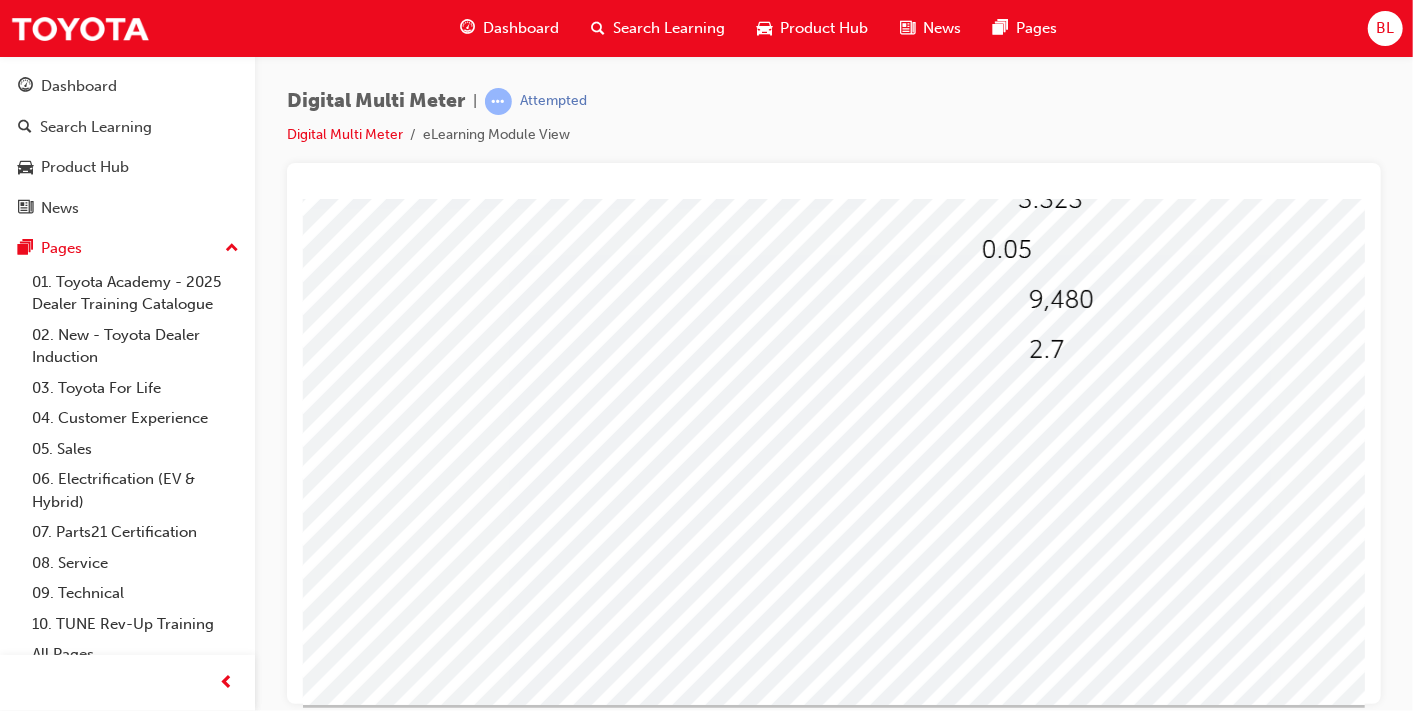 click at bounding box center [982, 344] 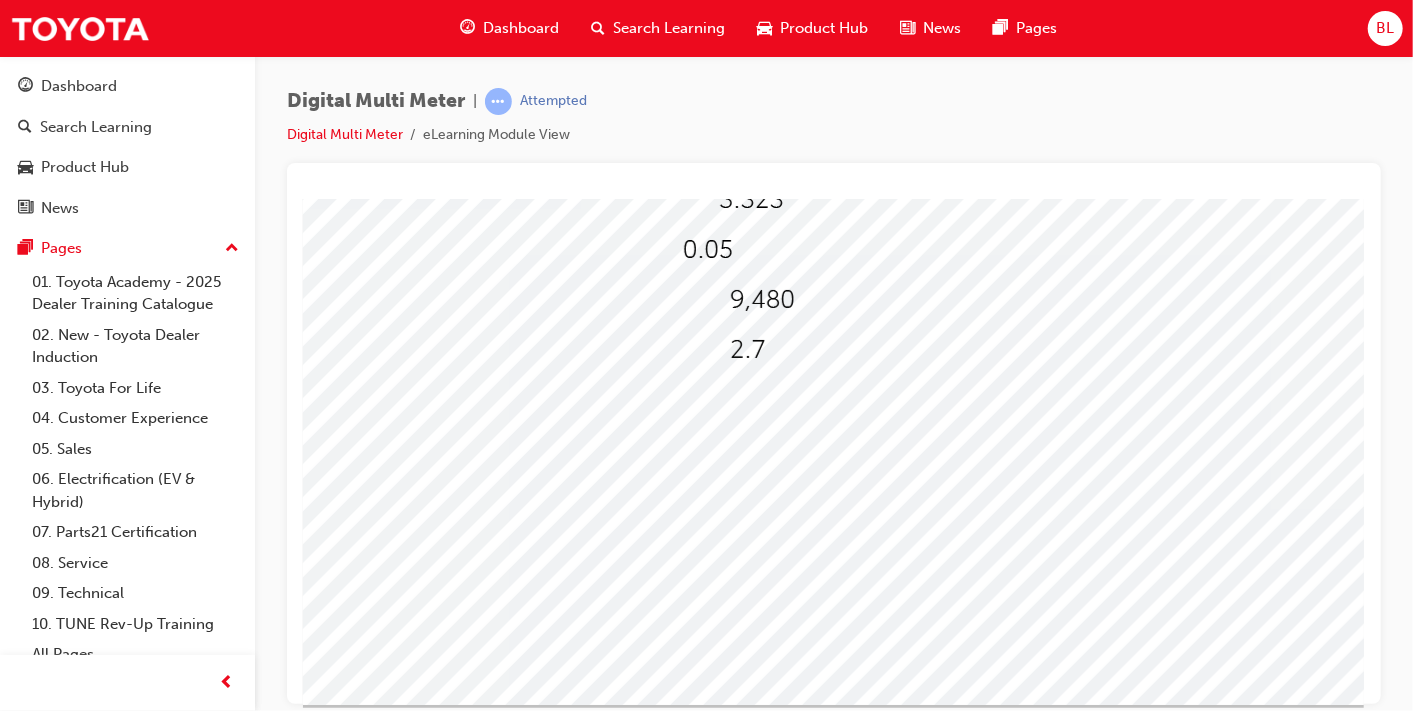 click at bounding box center [761, 299] 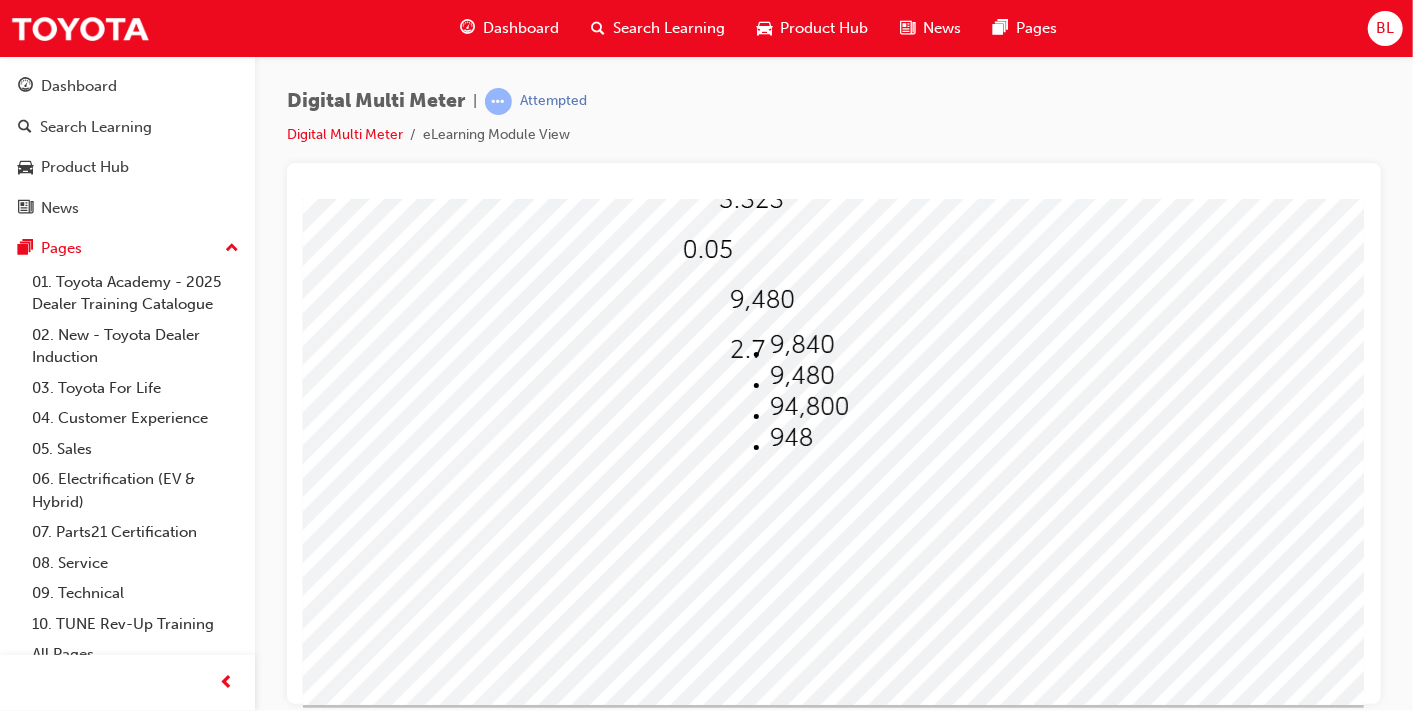 click at bounding box center [808, 406] 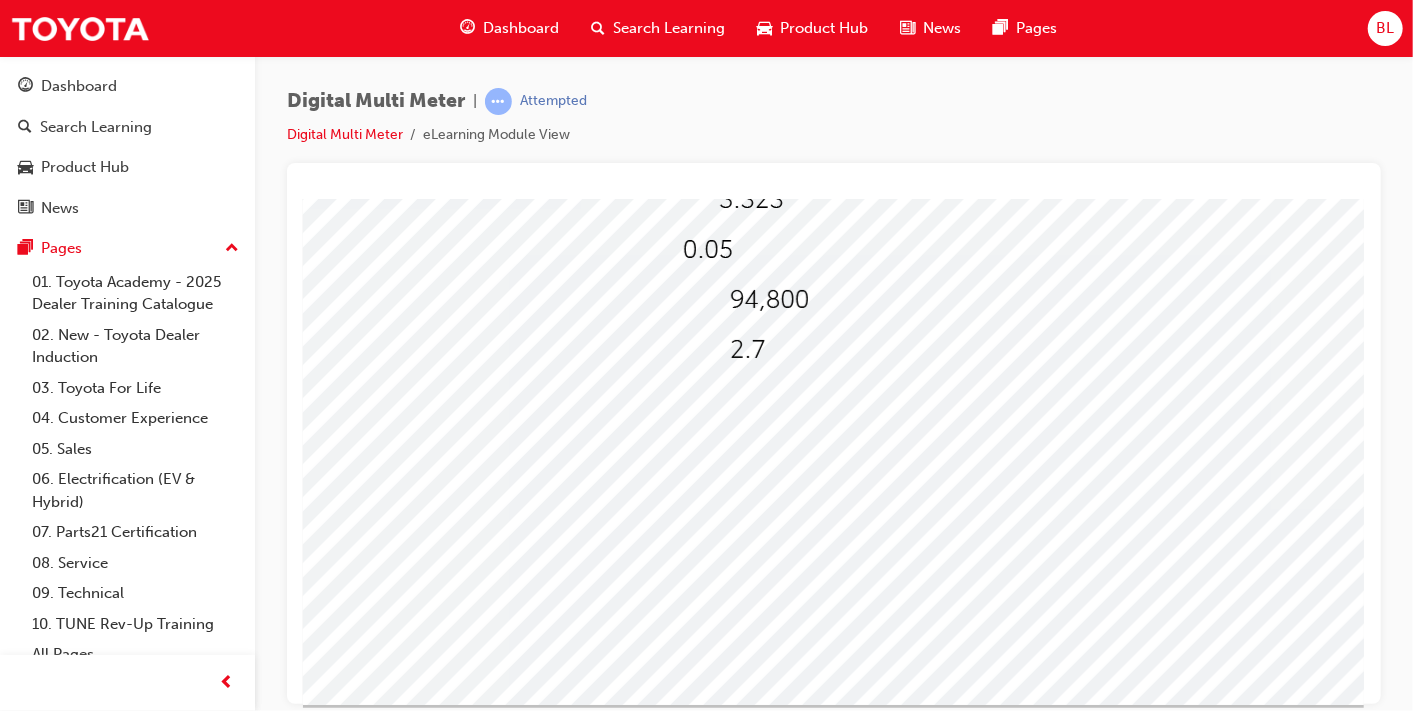 click at bounding box center [75, 2695] 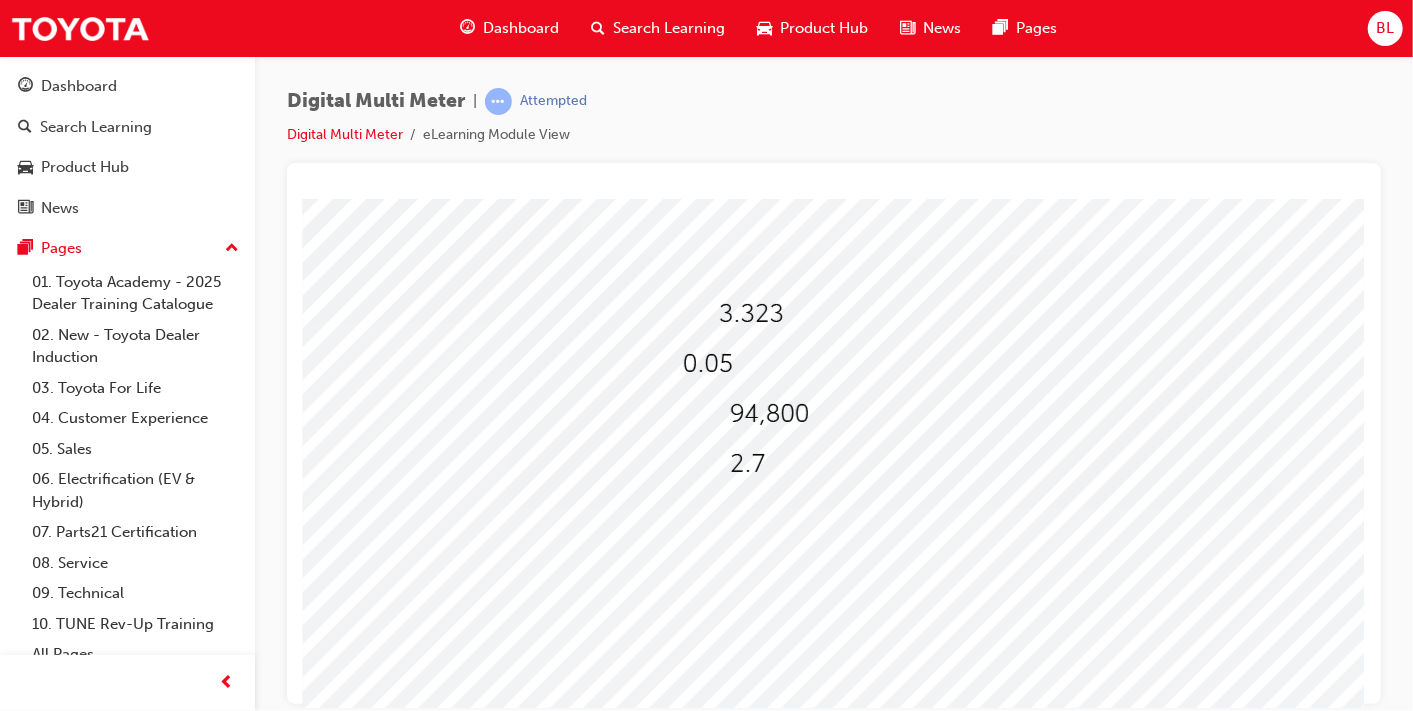 scroll, scrollTop: 104, scrollLeft: 314, axis: both 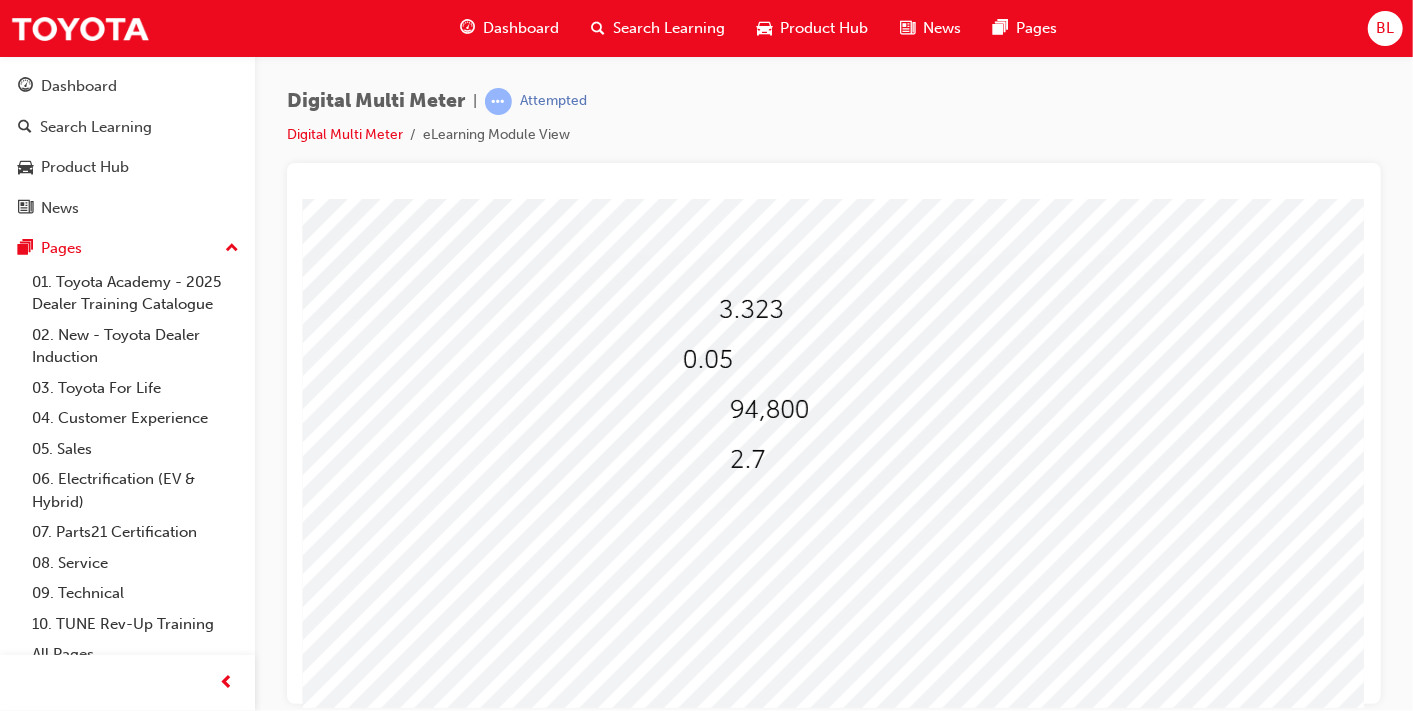 click at bounding box center [683, 454] 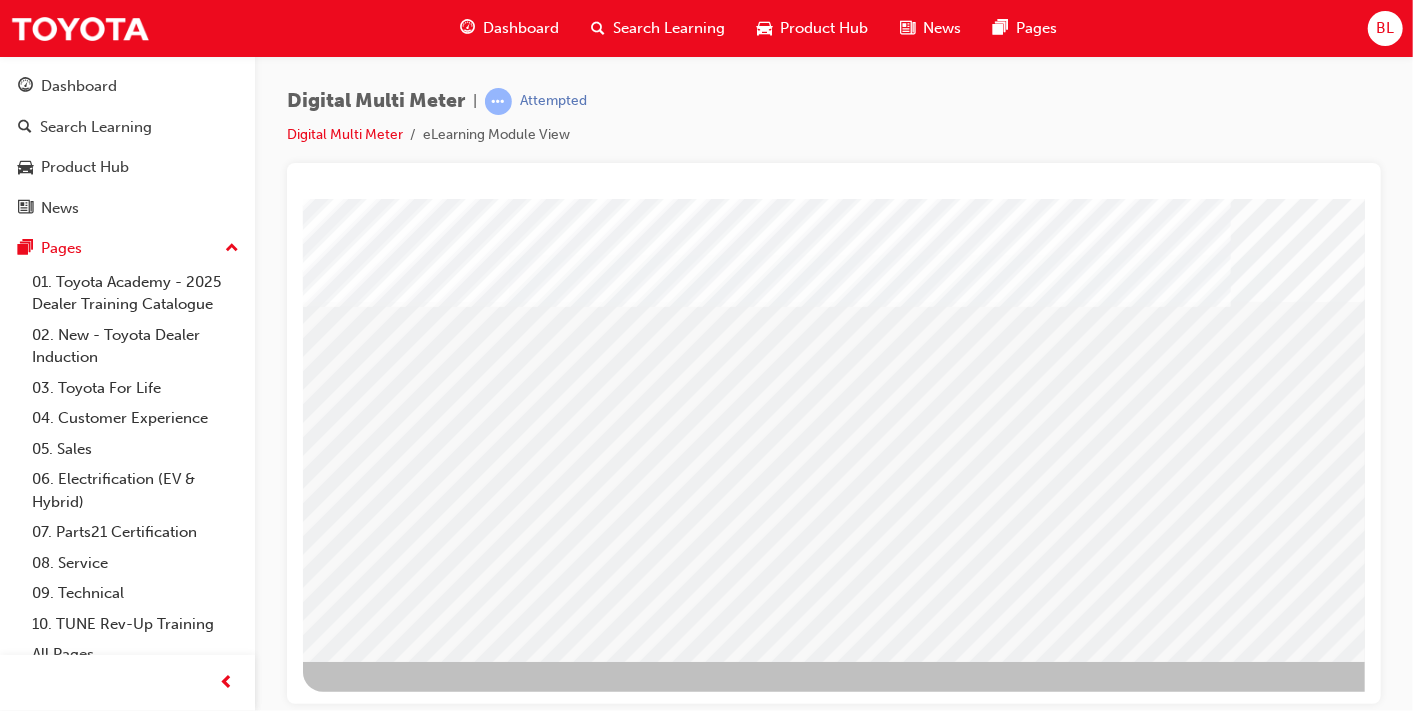 scroll, scrollTop: 257, scrollLeft: 314, axis: both 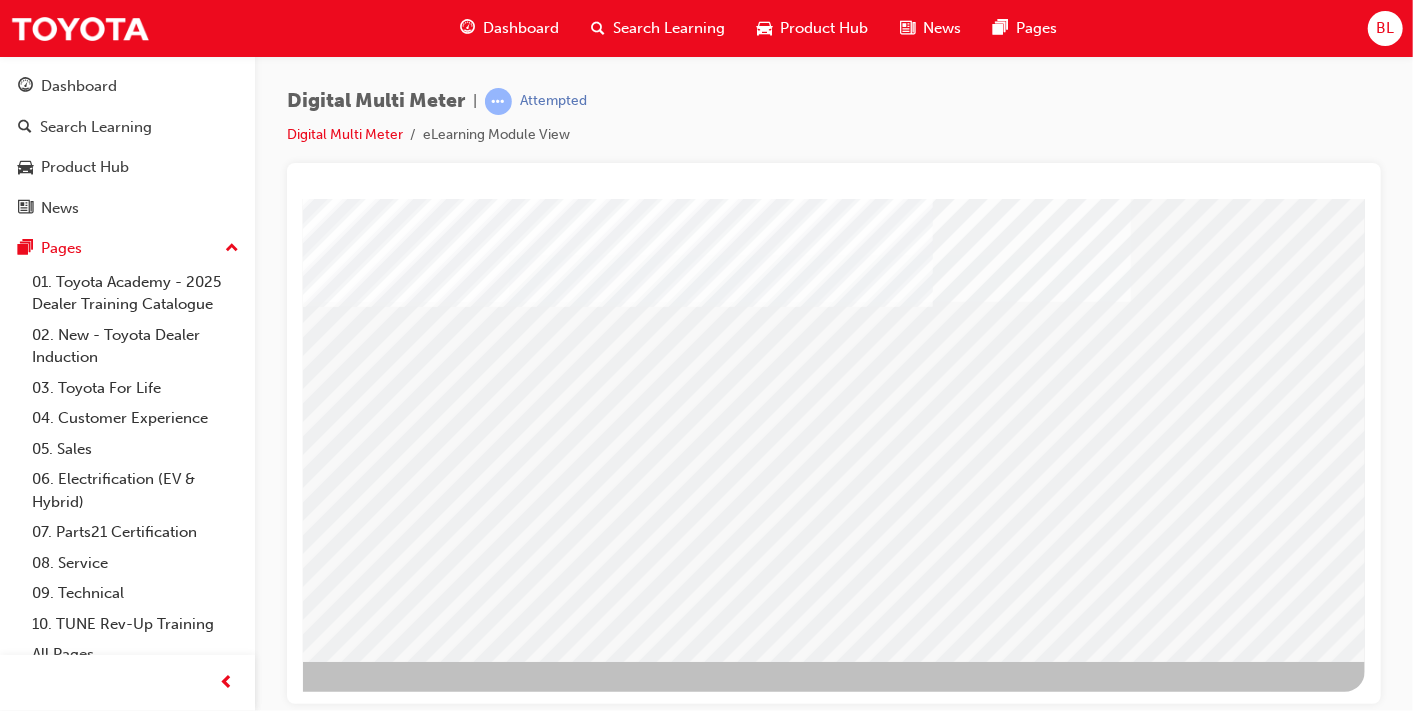 click at bounding box center [67, 1665] 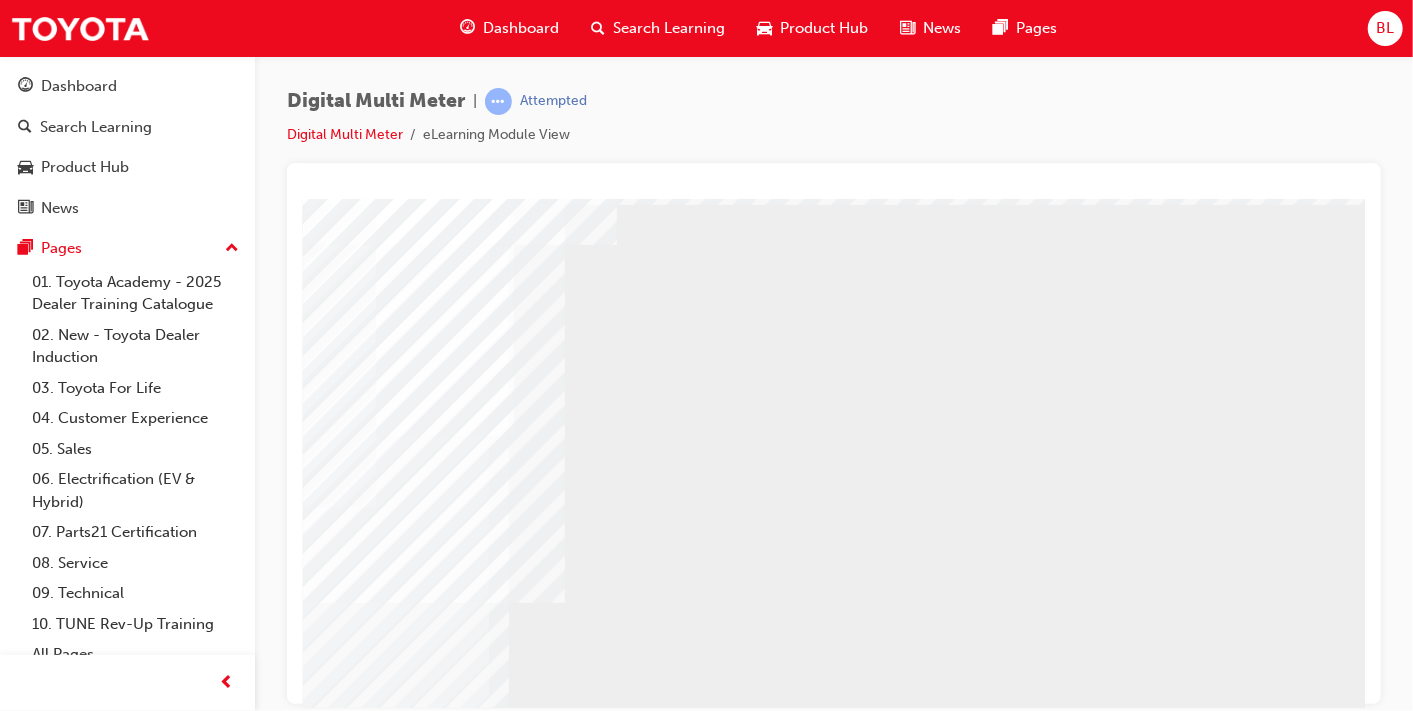 scroll, scrollTop: 257, scrollLeft: 314, axis: both 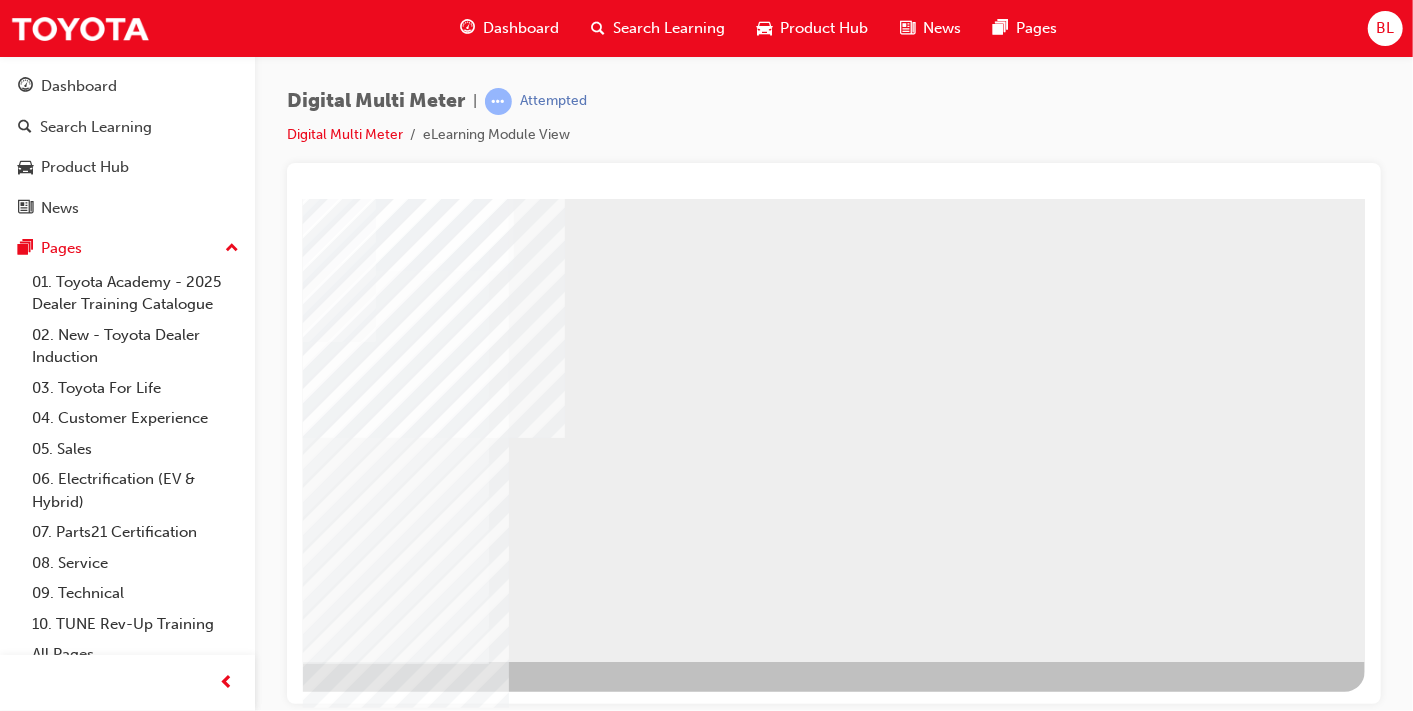 click at bounding box center (67, 715) 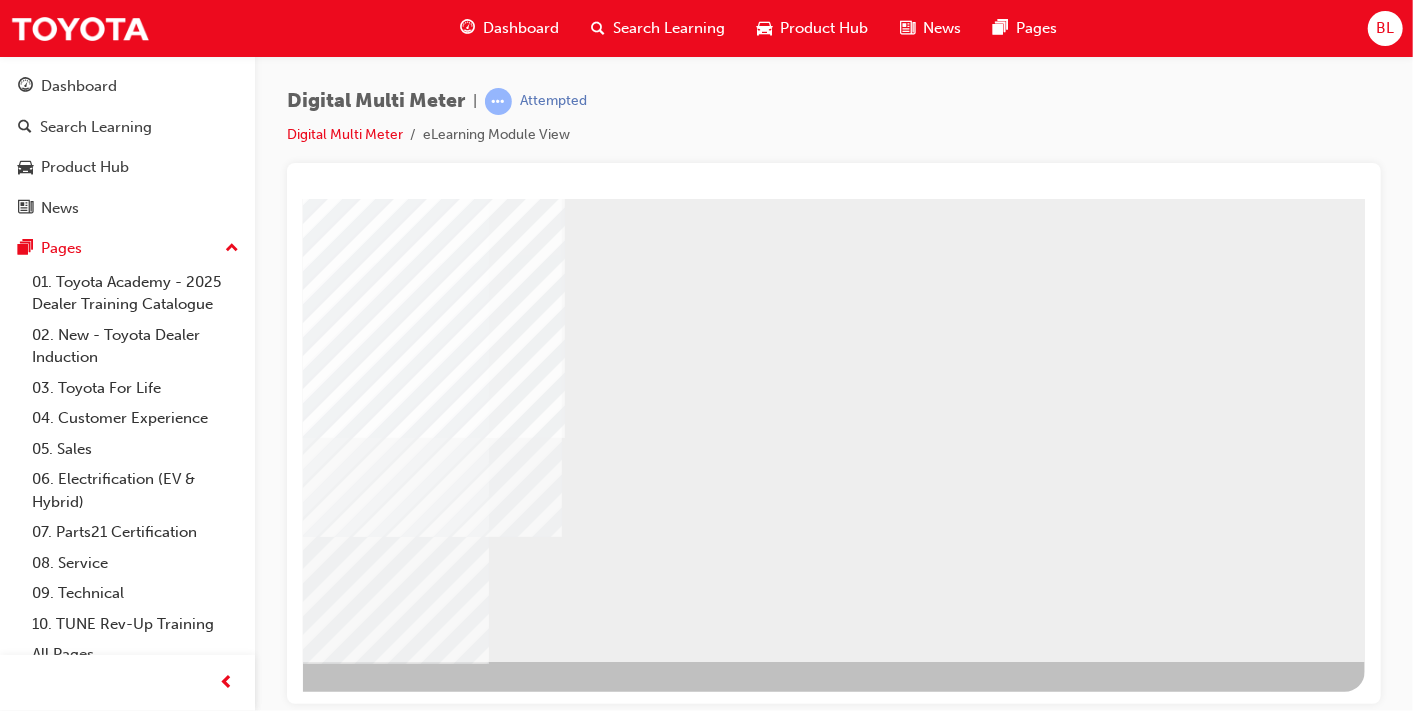 scroll, scrollTop: 257, scrollLeft: 314, axis: both 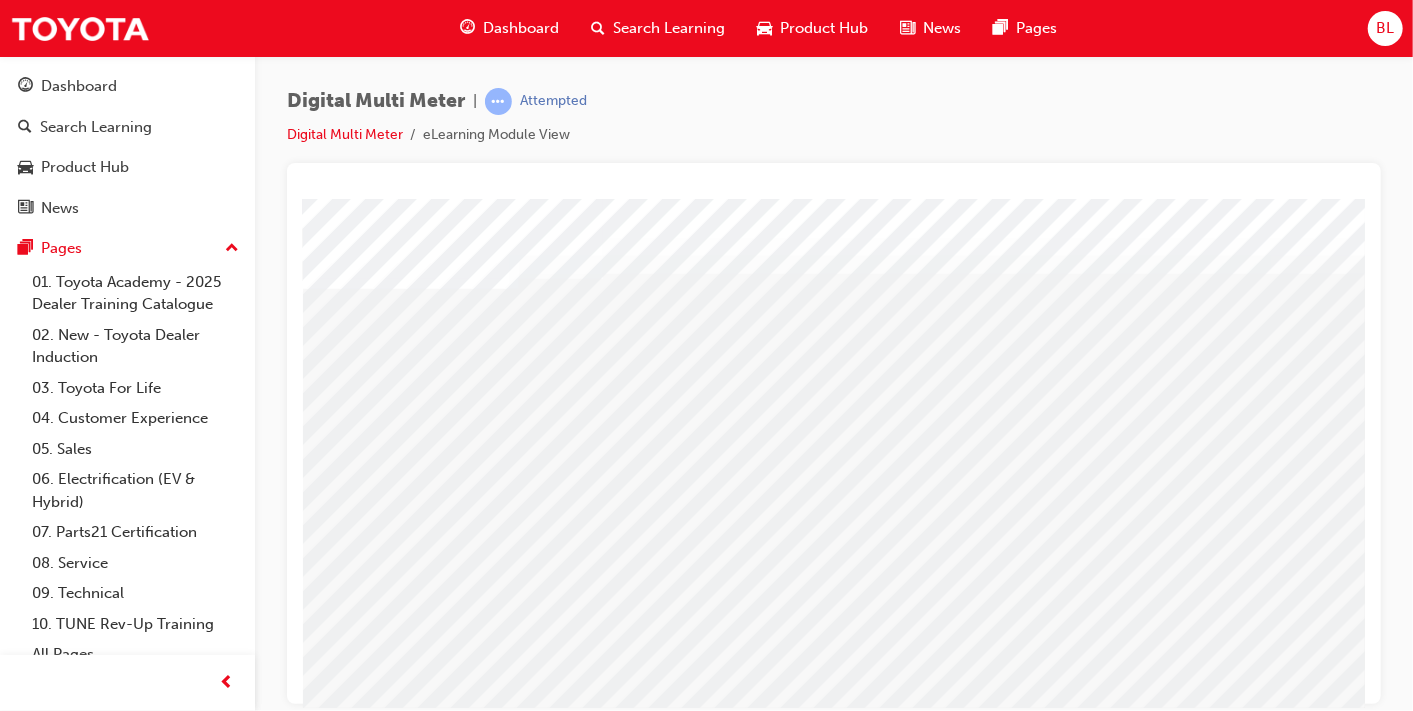 click at bounding box center (402, 1830) 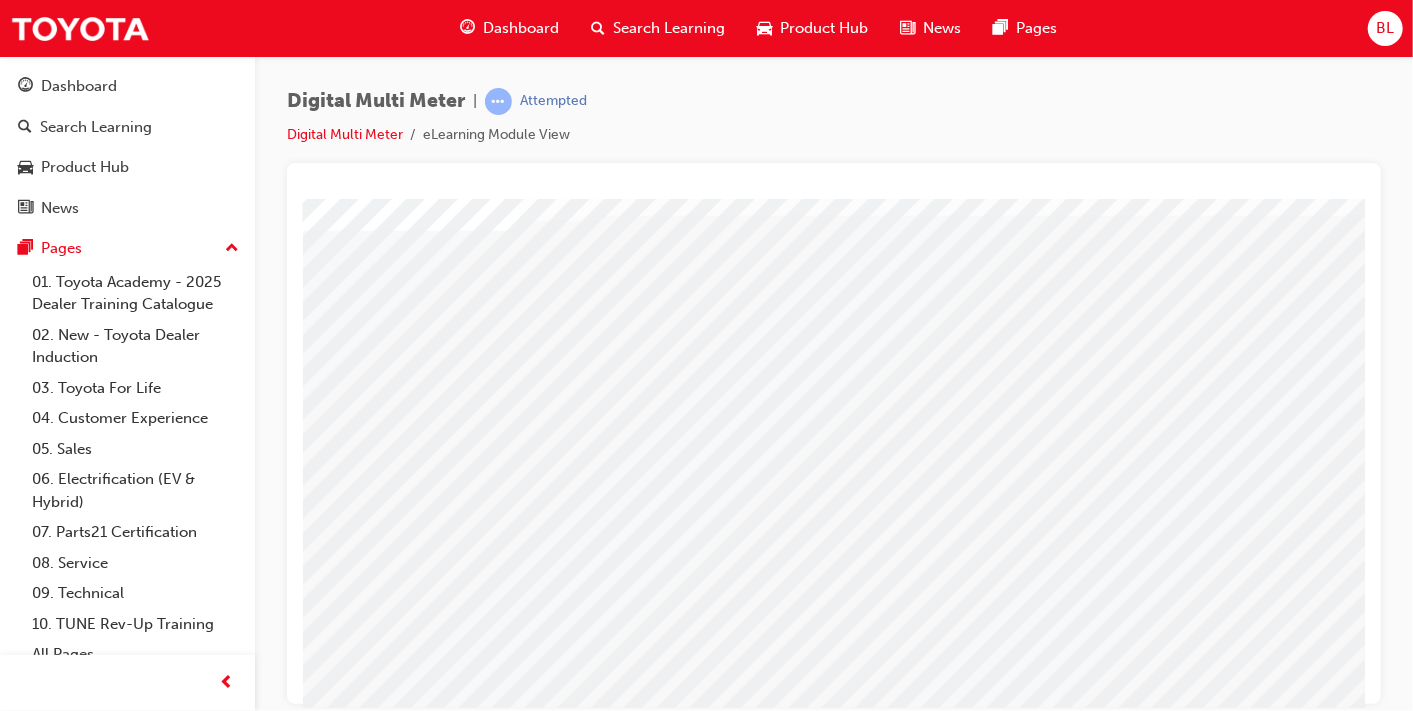 click at bounding box center (402, 1916) 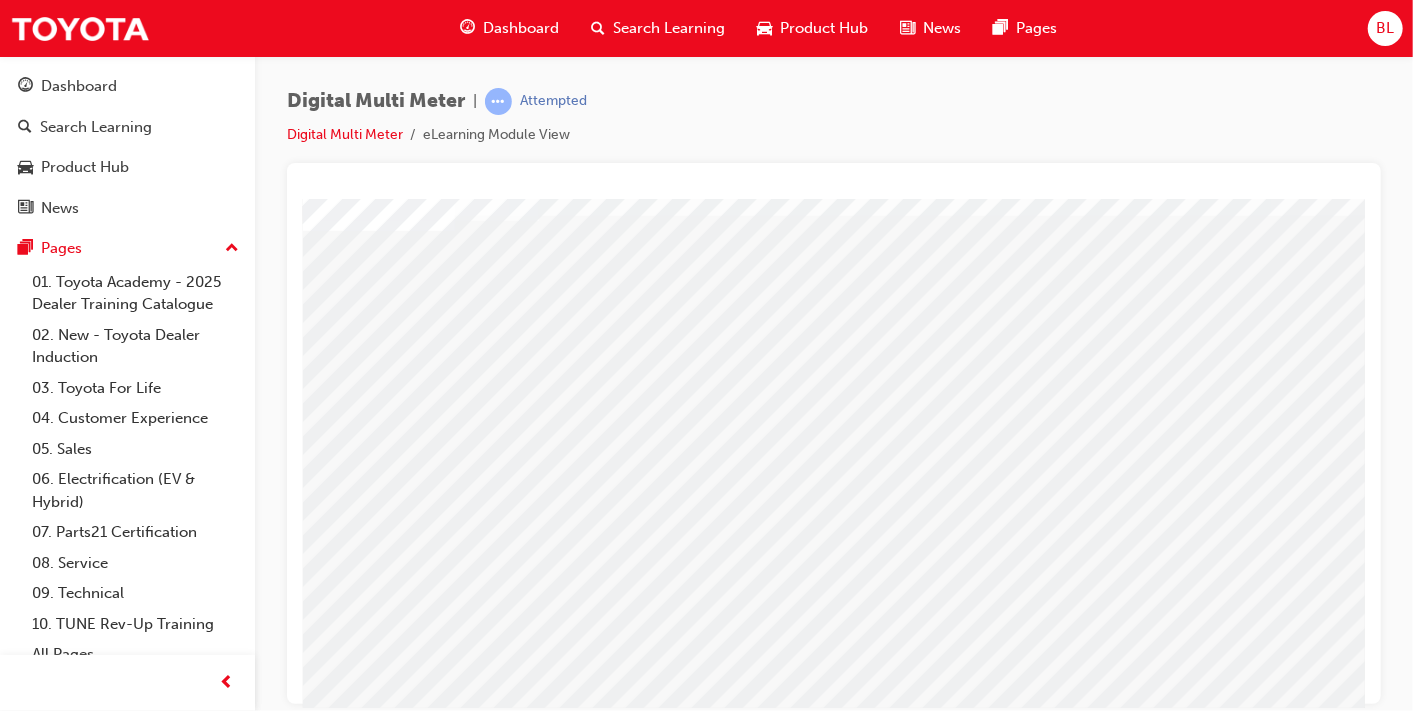 scroll, scrollTop: 128, scrollLeft: 60, axis: both 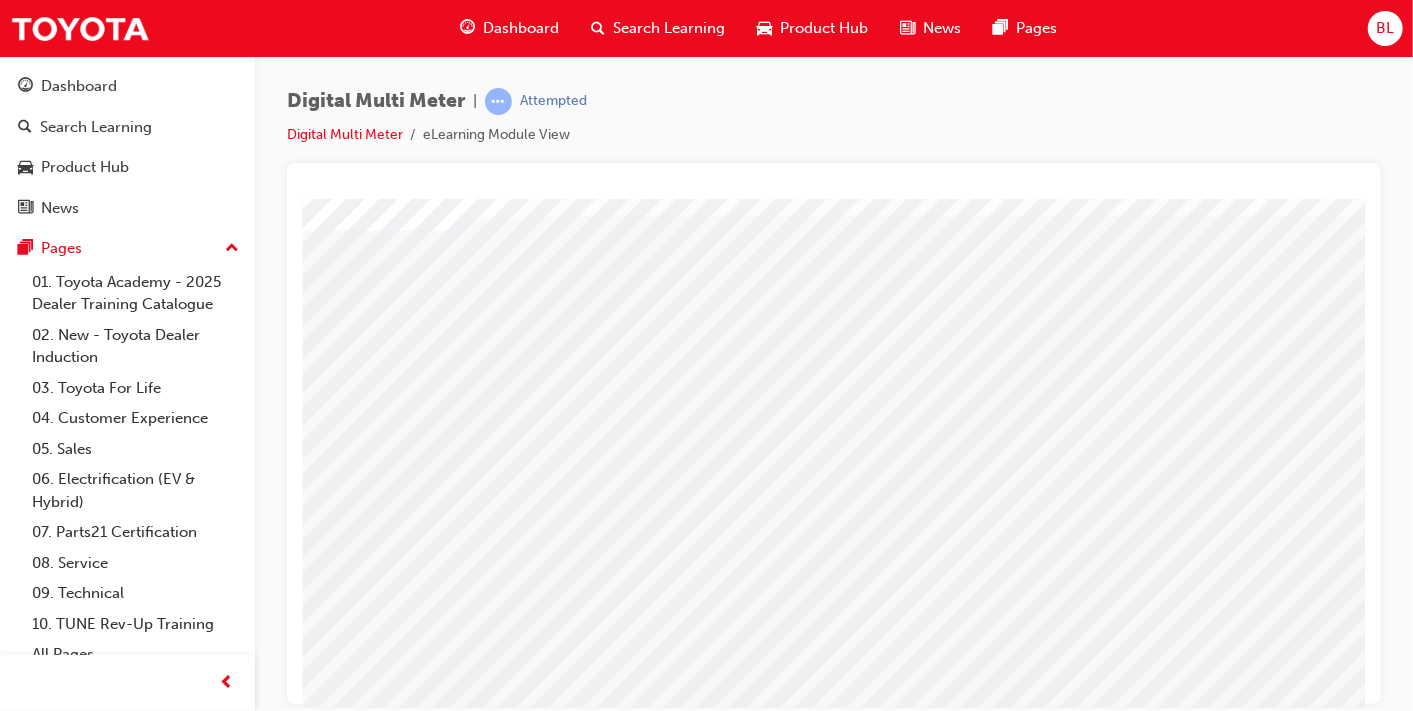 click at bounding box center (342, 2060) 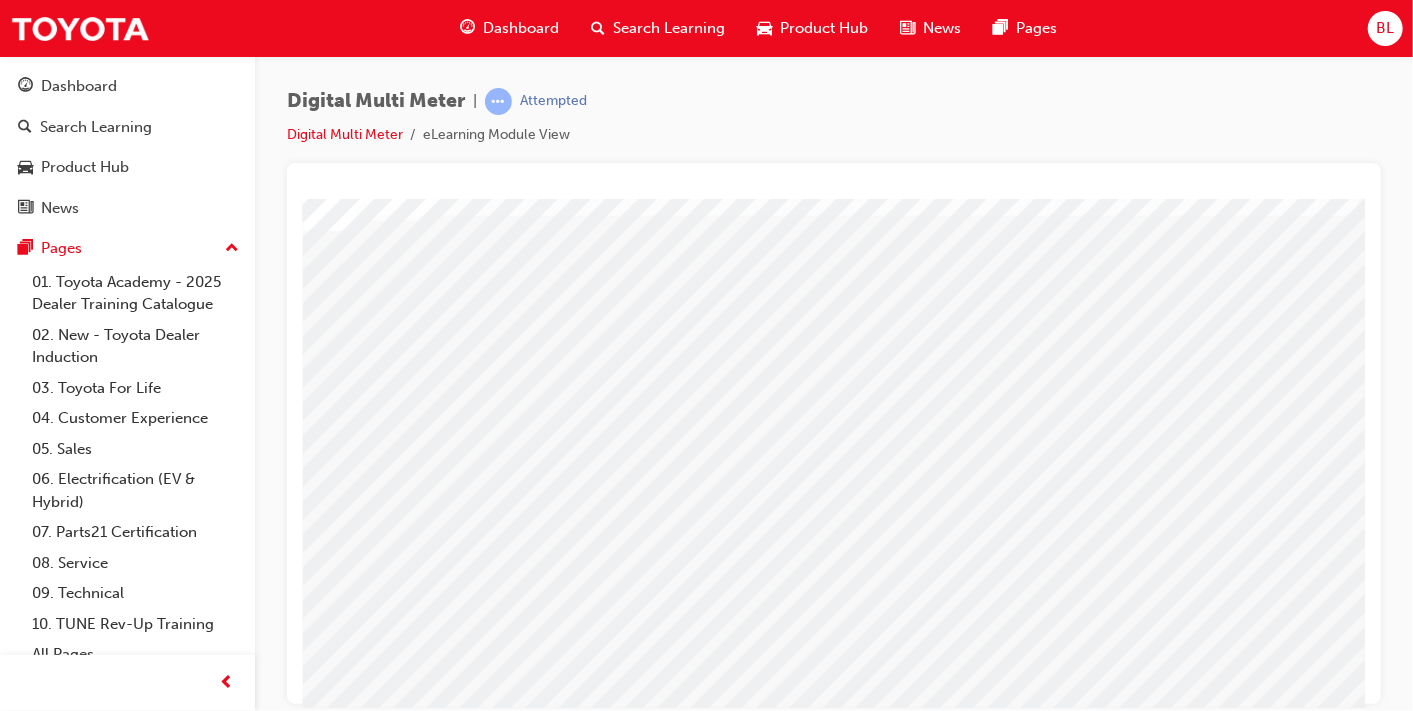 scroll, scrollTop: 128, scrollLeft: 177, axis: both 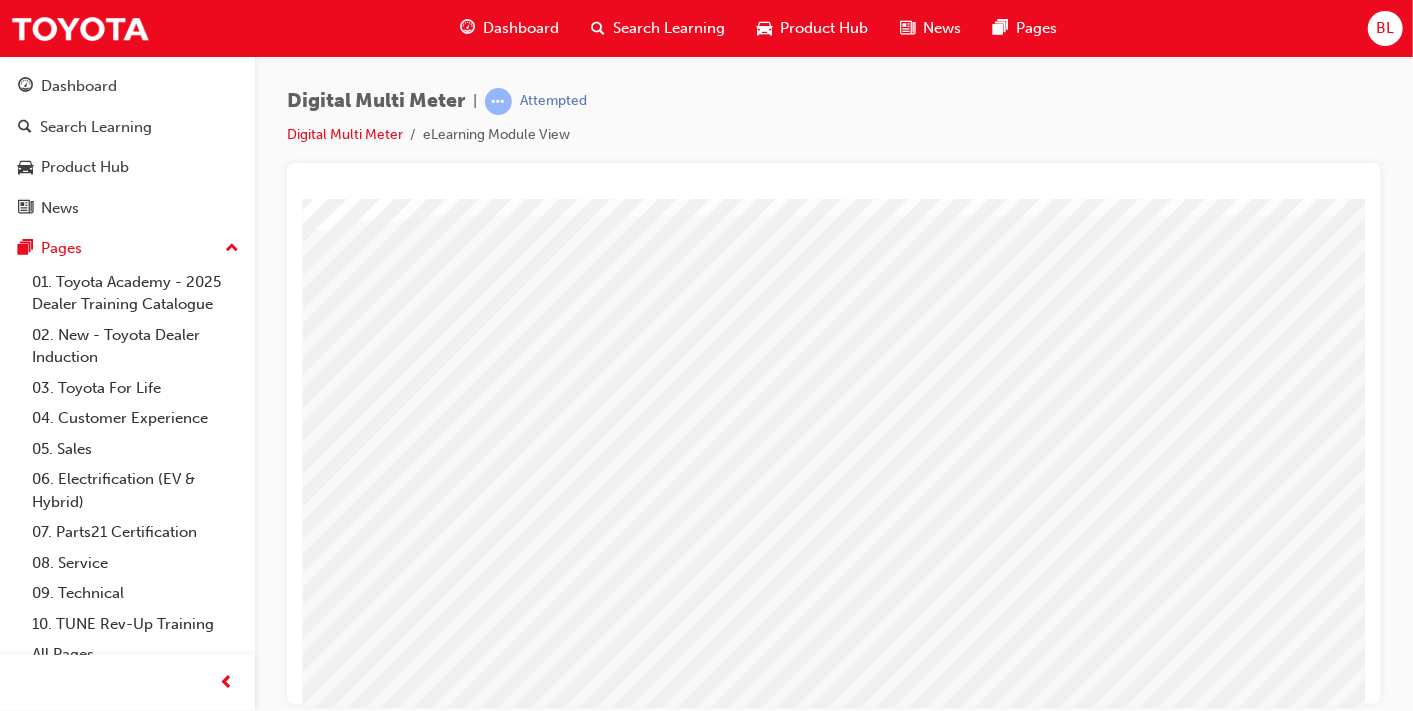 click at bounding box center [225, 2204] 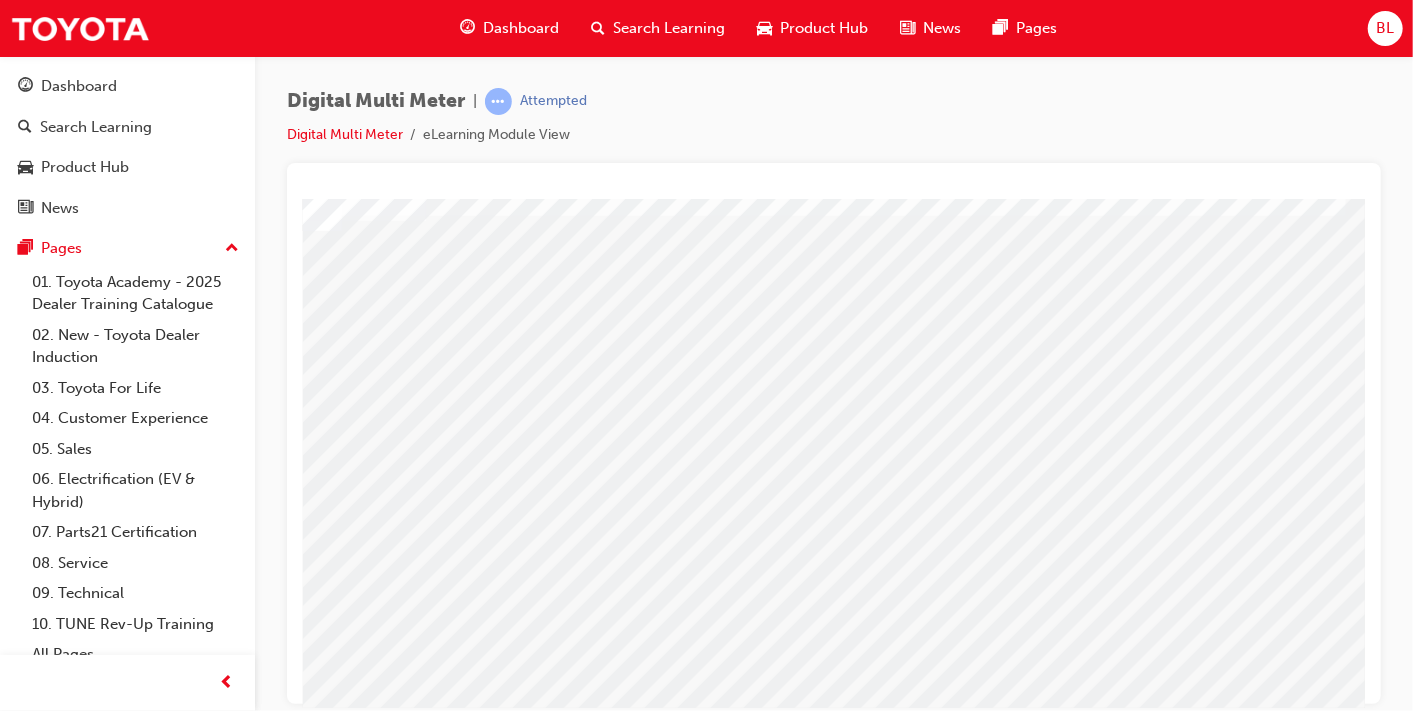 click at bounding box center [225, 3317] 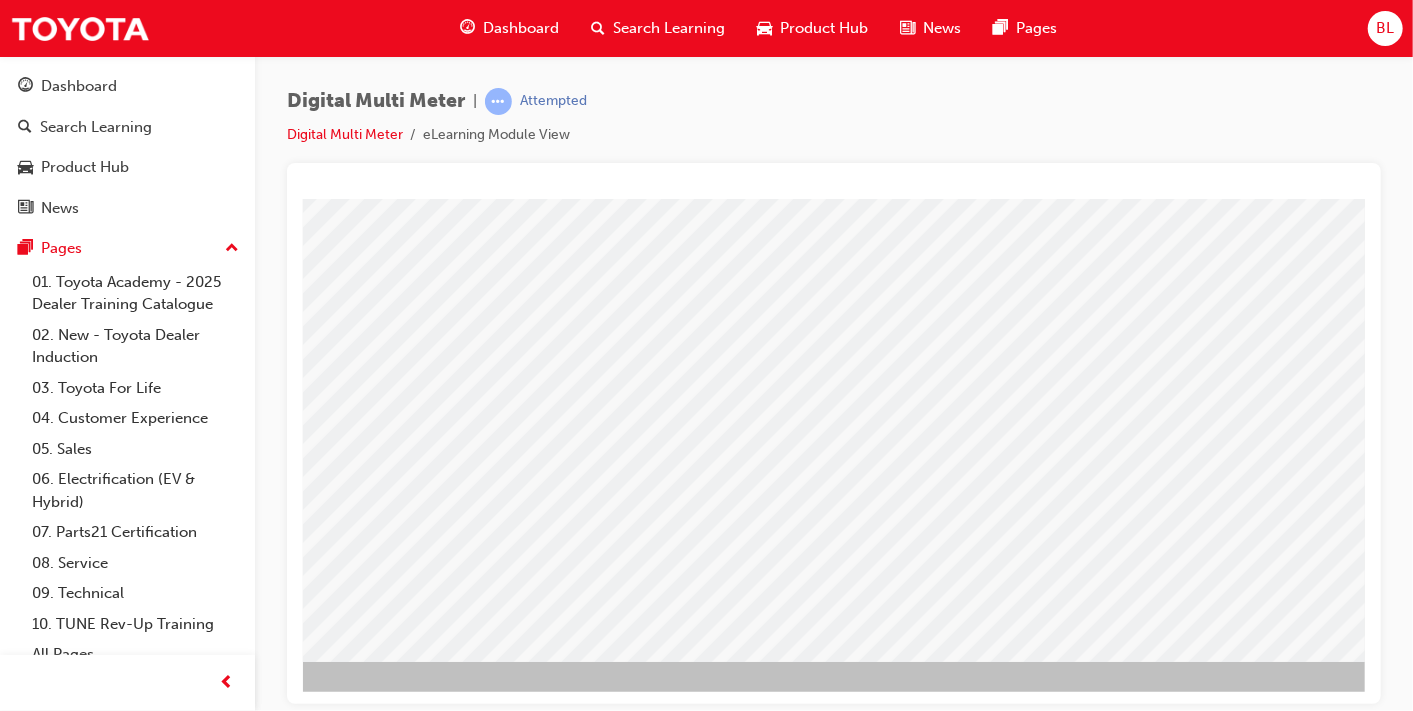 click at bounding box center [188, 3062] 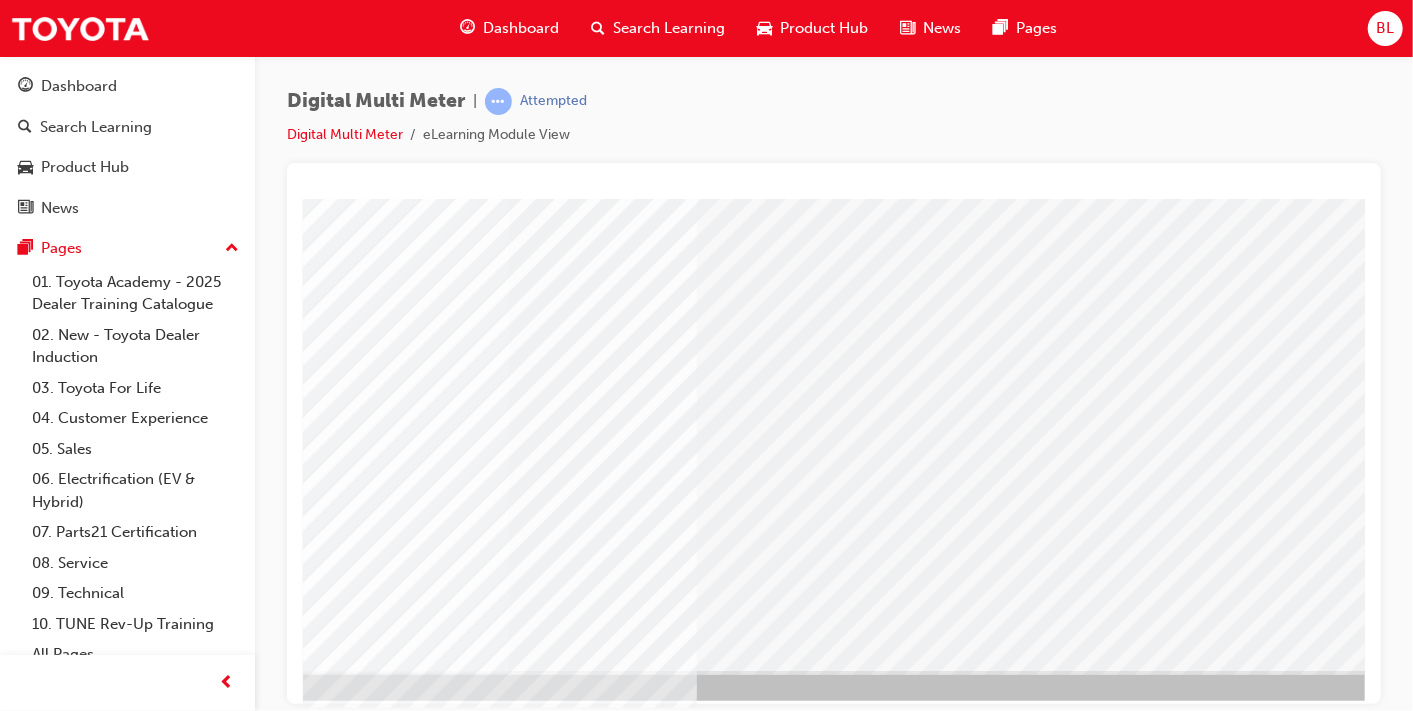 scroll, scrollTop: 248, scrollLeft: 314, axis: both 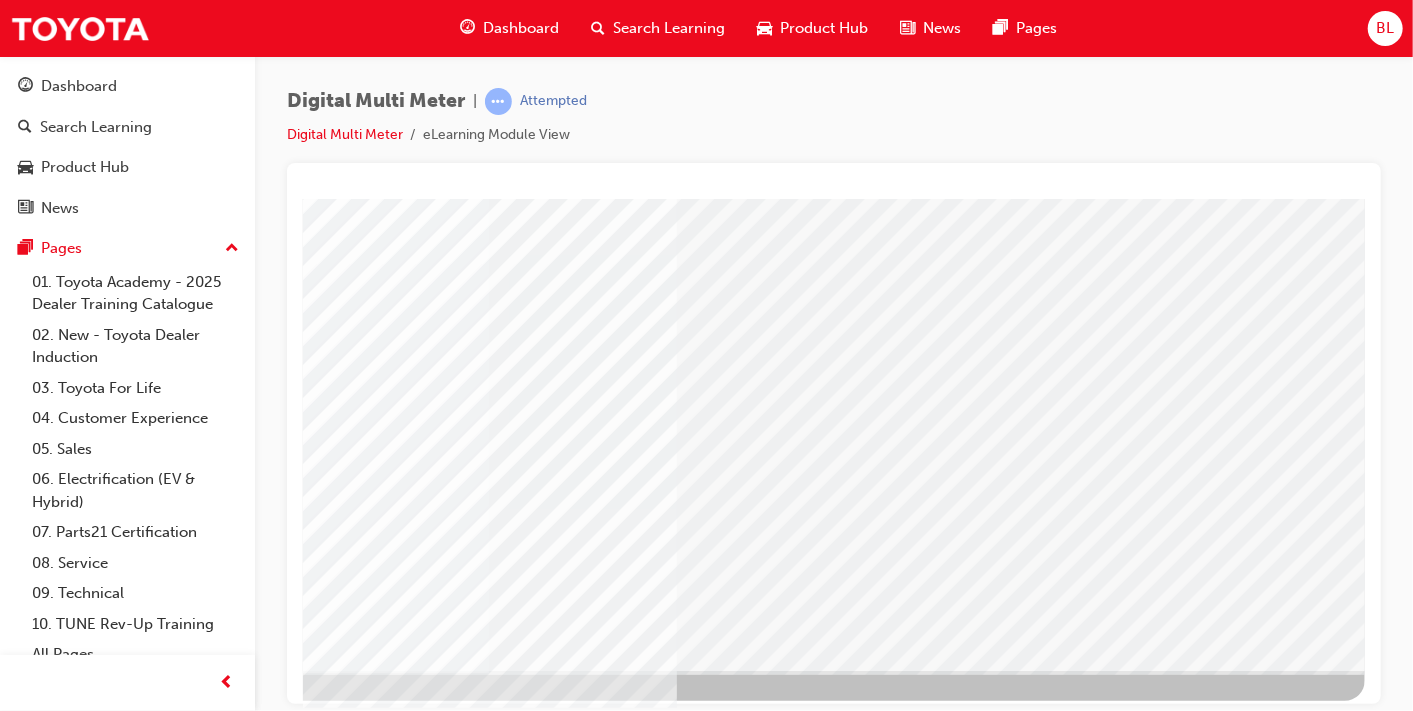 click at bounding box center [67, 1640] 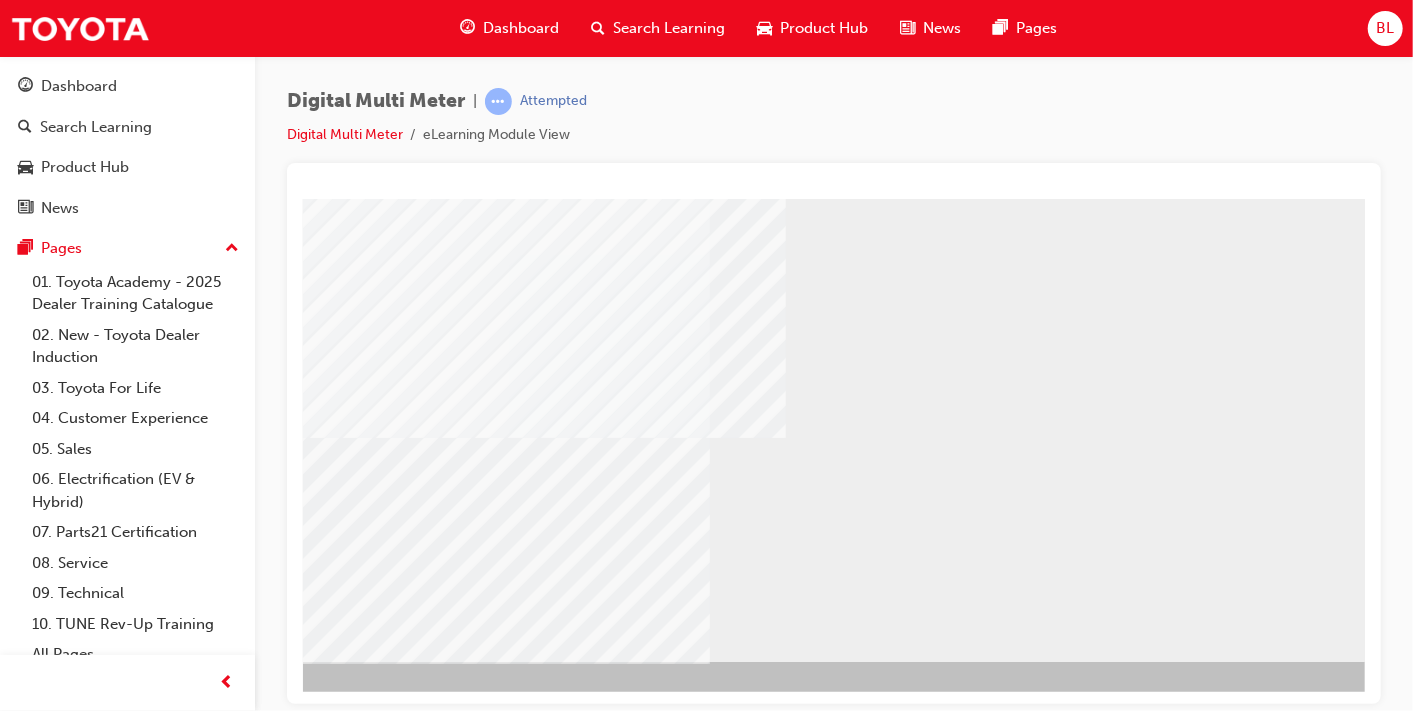 scroll, scrollTop: 257, scrollLeft: 314, axis: both 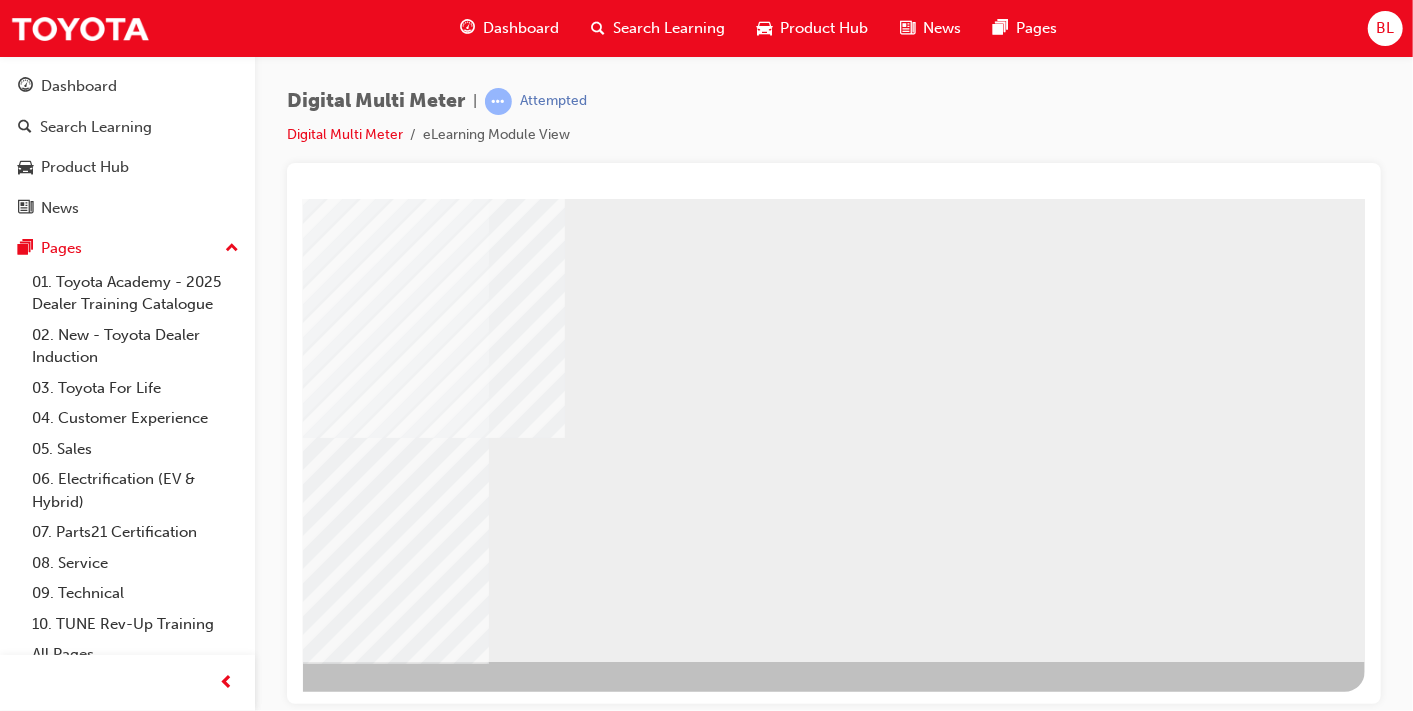 click at bounding box center (67, 715) 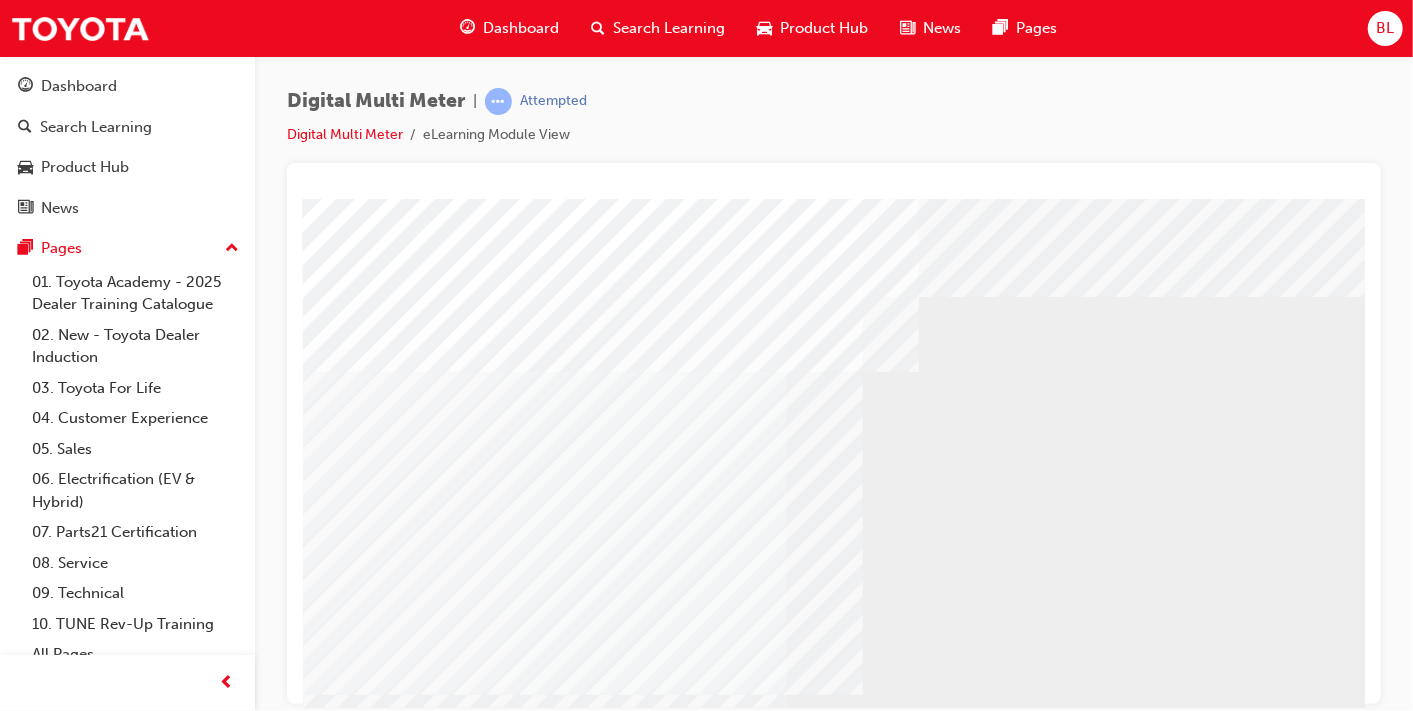select 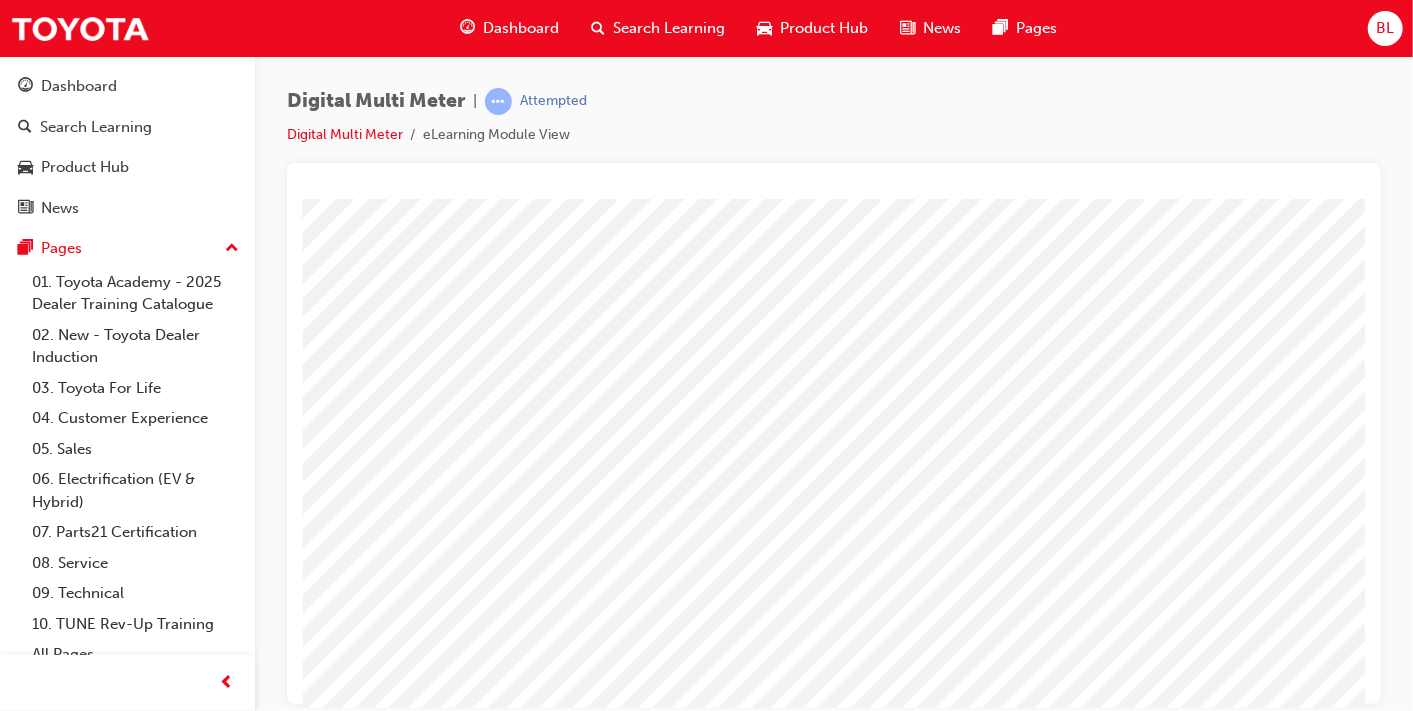 click at bounding box center [1057, 414] 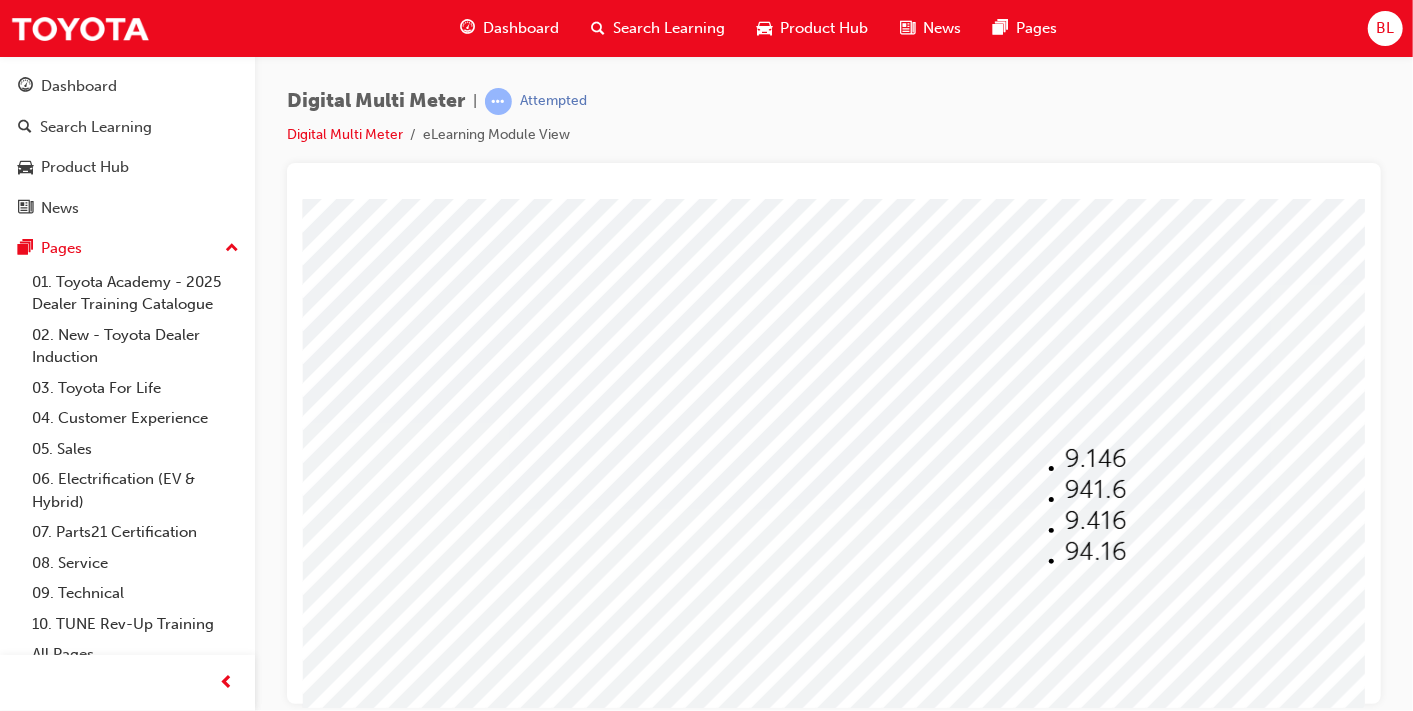 click at bounding box center [1094, 520] 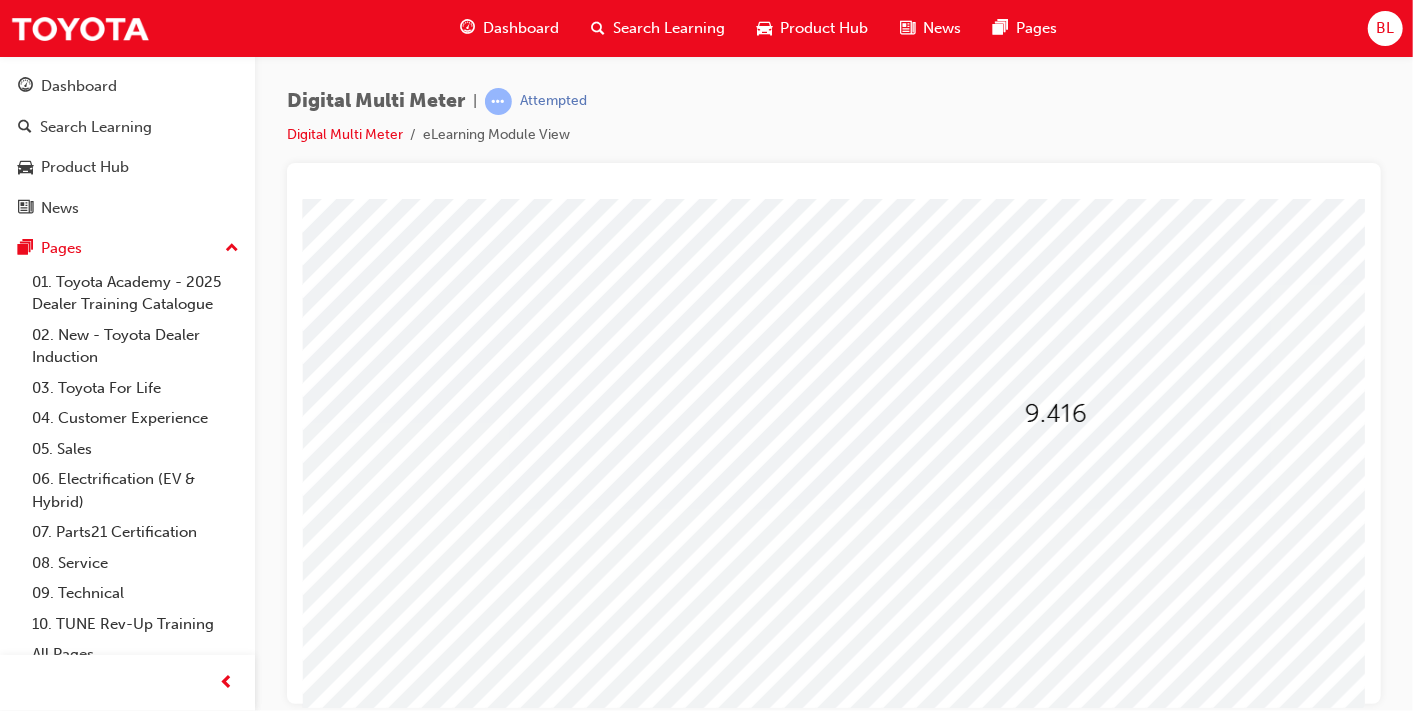 click at bounding box center [997, 471] 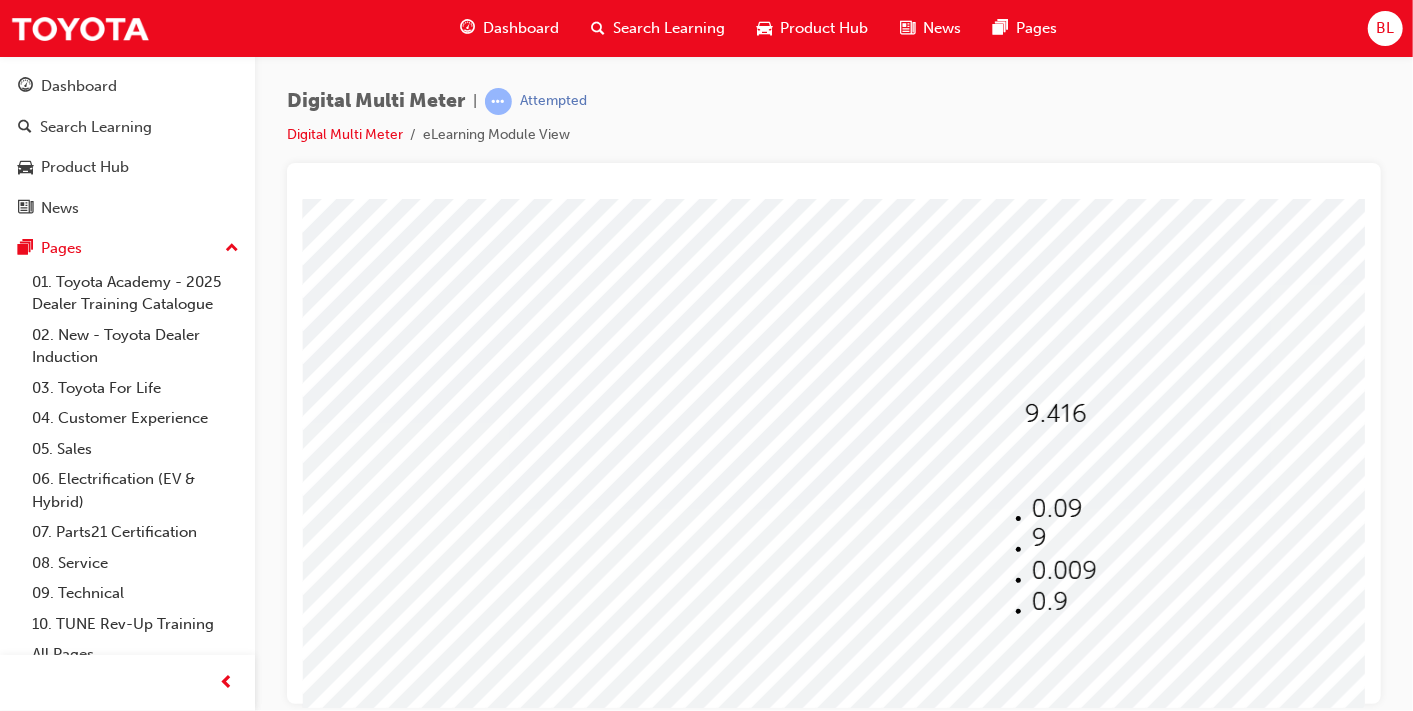 click at bounding box center [1063, 541] 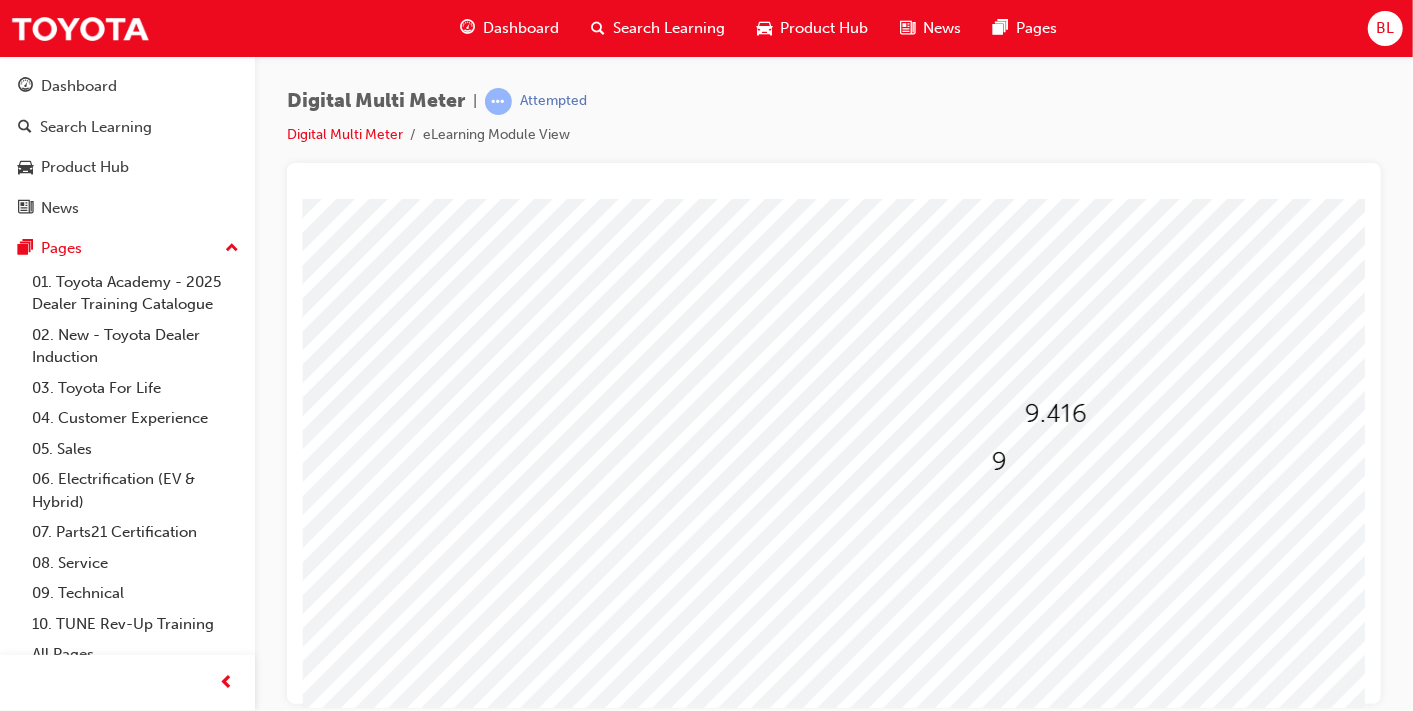 click at bounding box center [1044, 521] 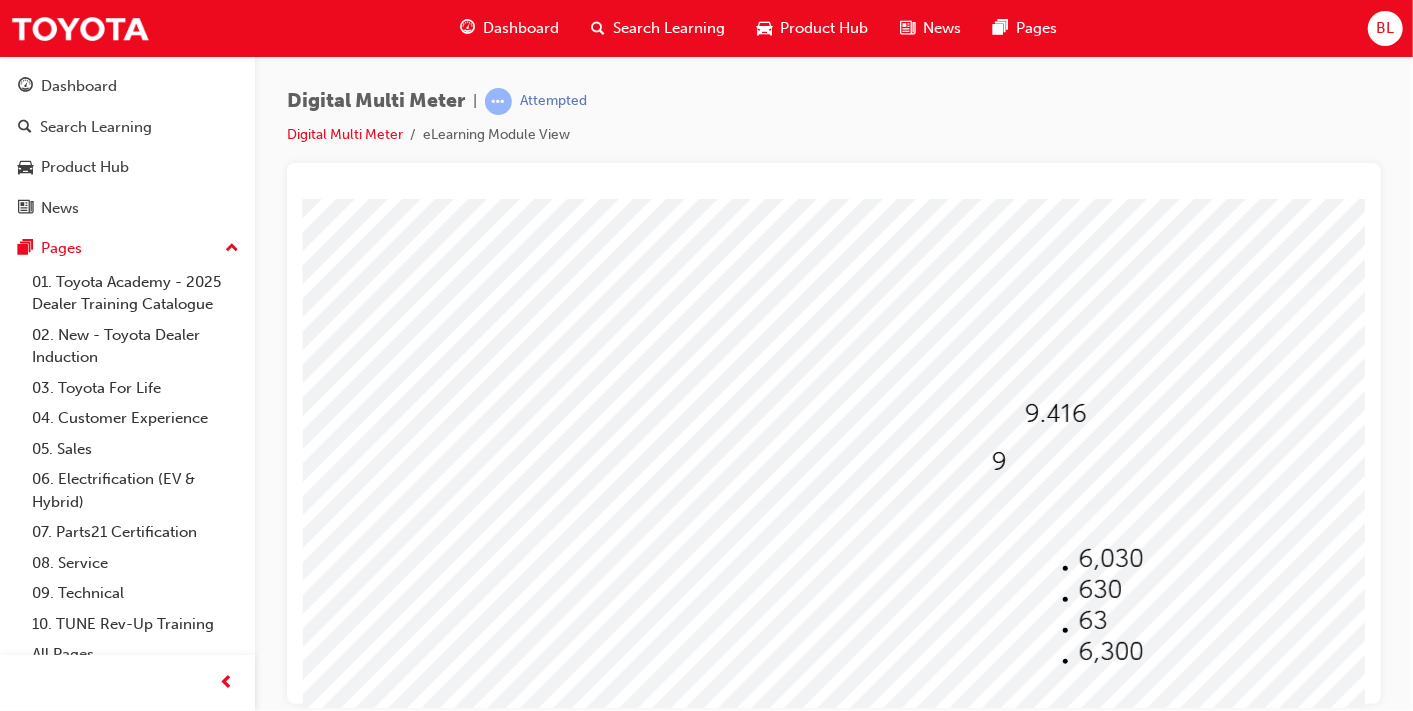 drag, startPoint x: 1089, startPoint y: 548, endPoint x: 1089, endPoint y: 667, distance: 119 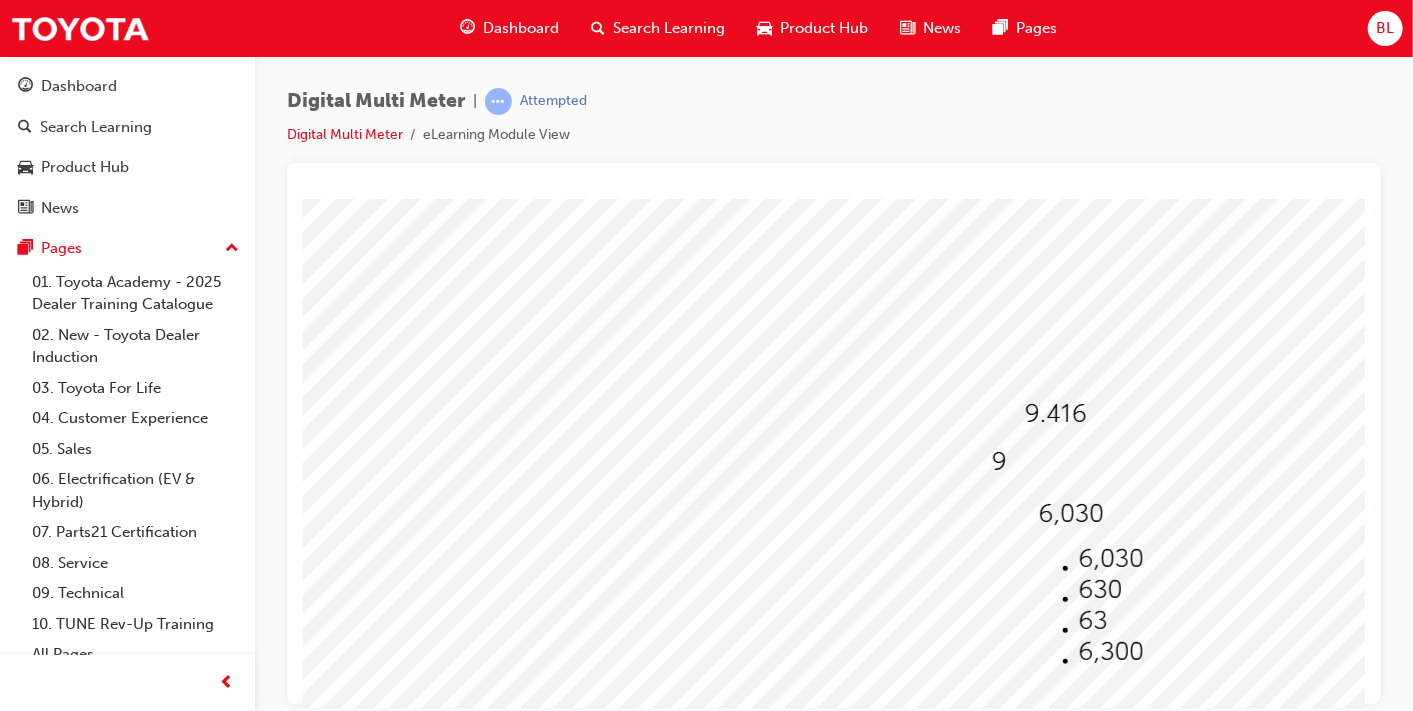 click at bounding box center (1110, 651) 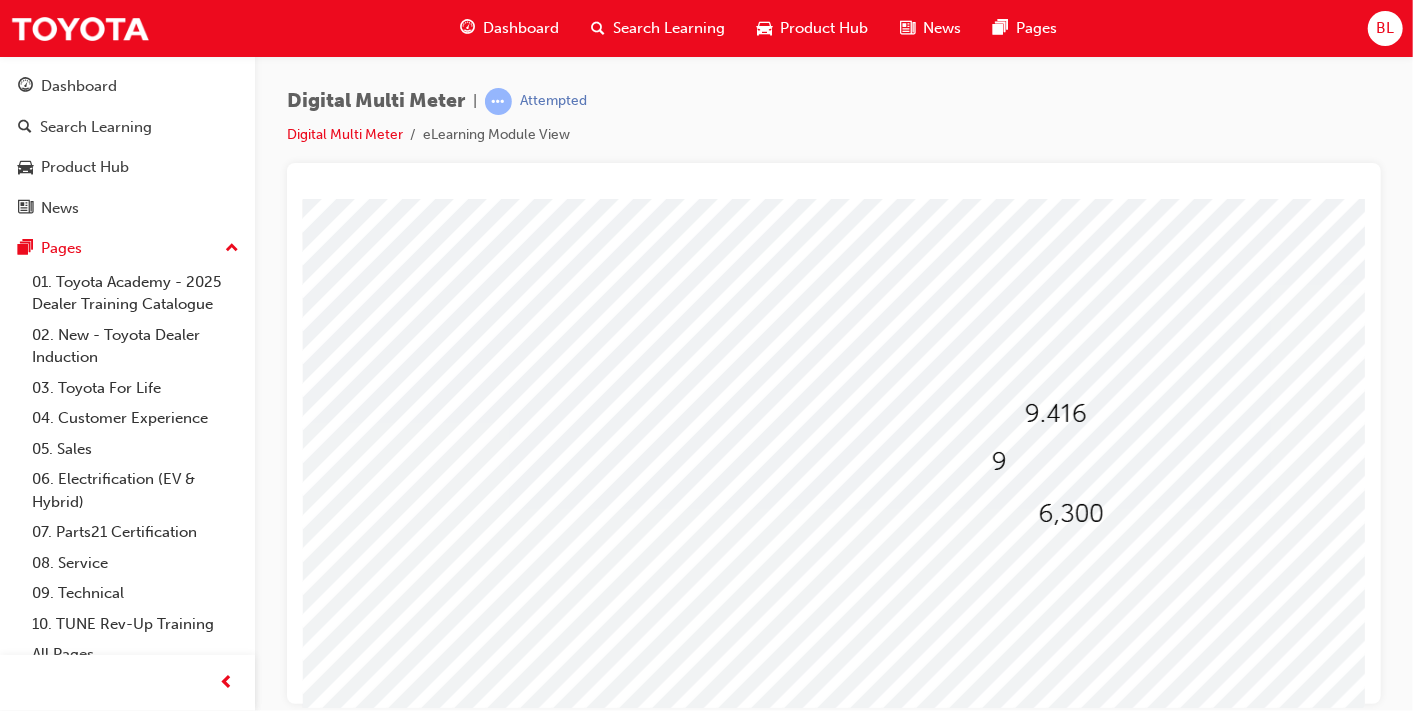 click at bounding box center (1053, 564) 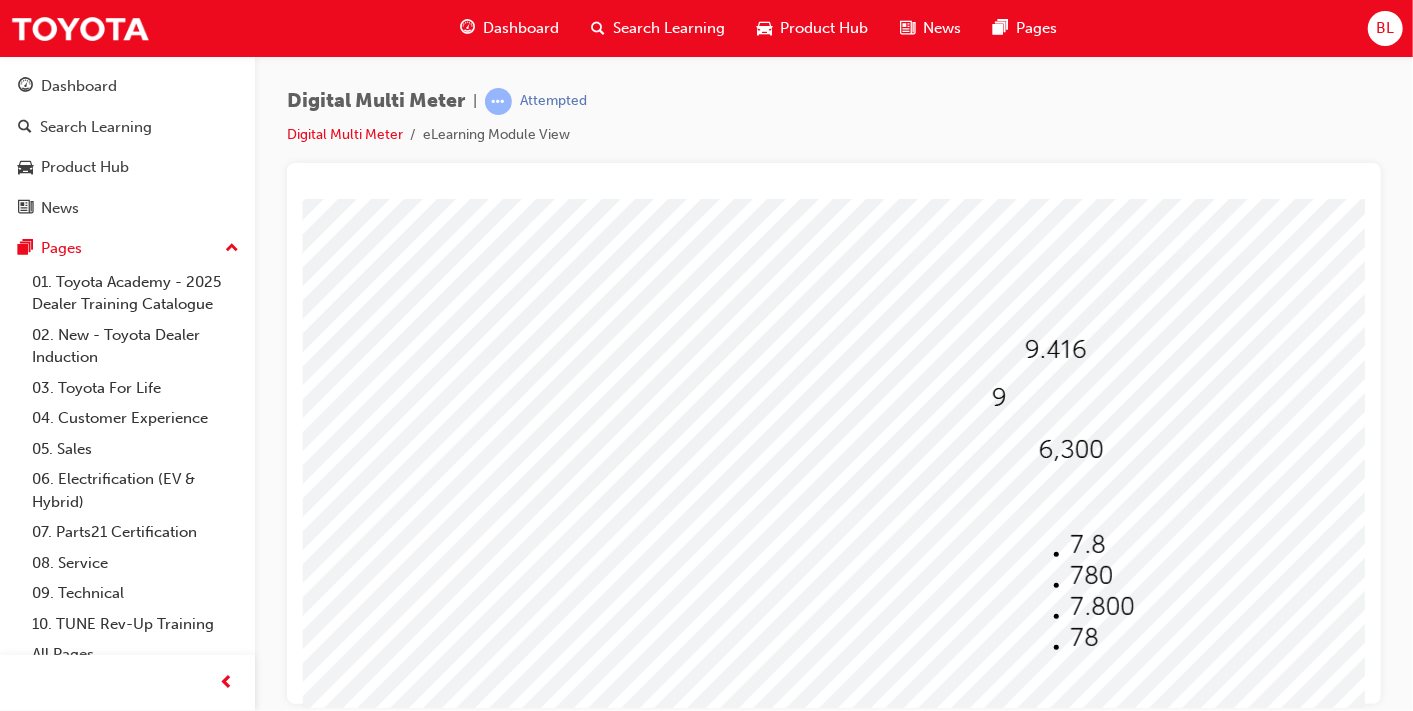 scroll, scrollTop: 65, scrollLeft: 0, axis: vertical 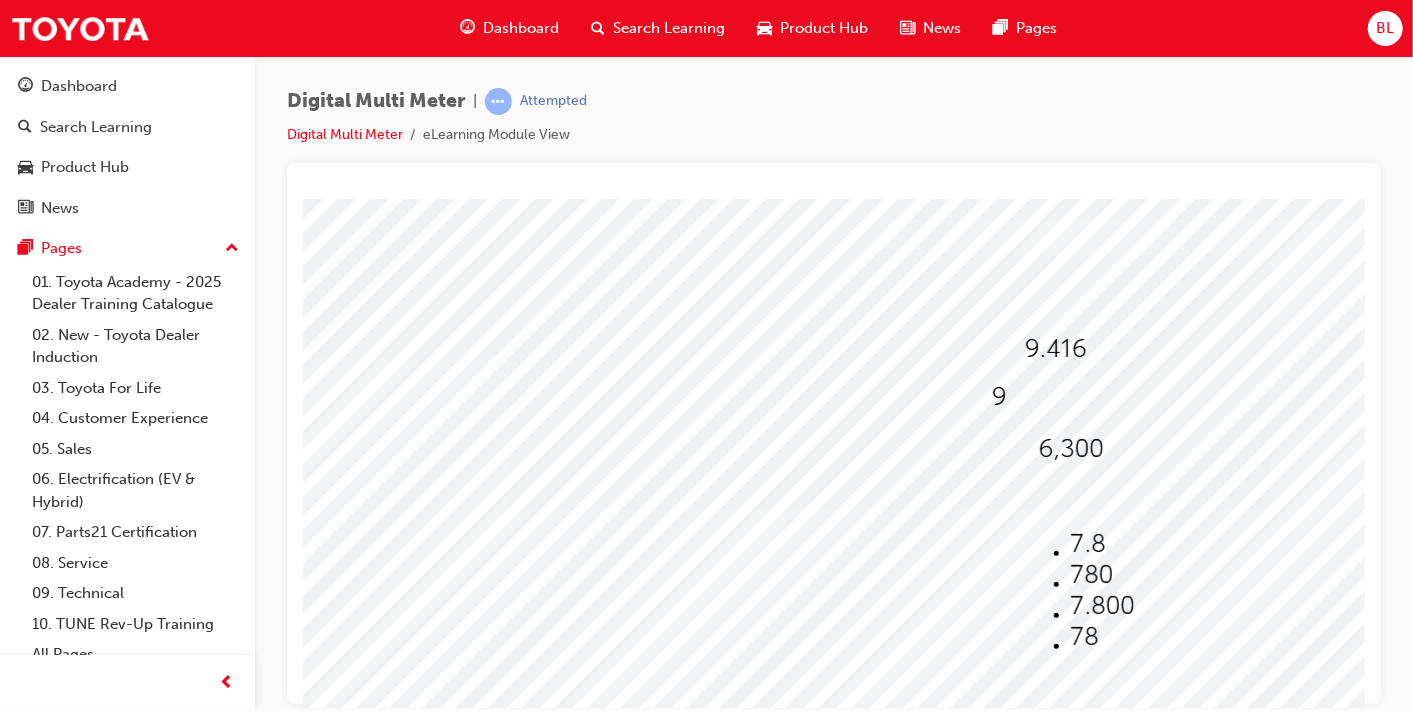 click at bounding box center (1101, 605) 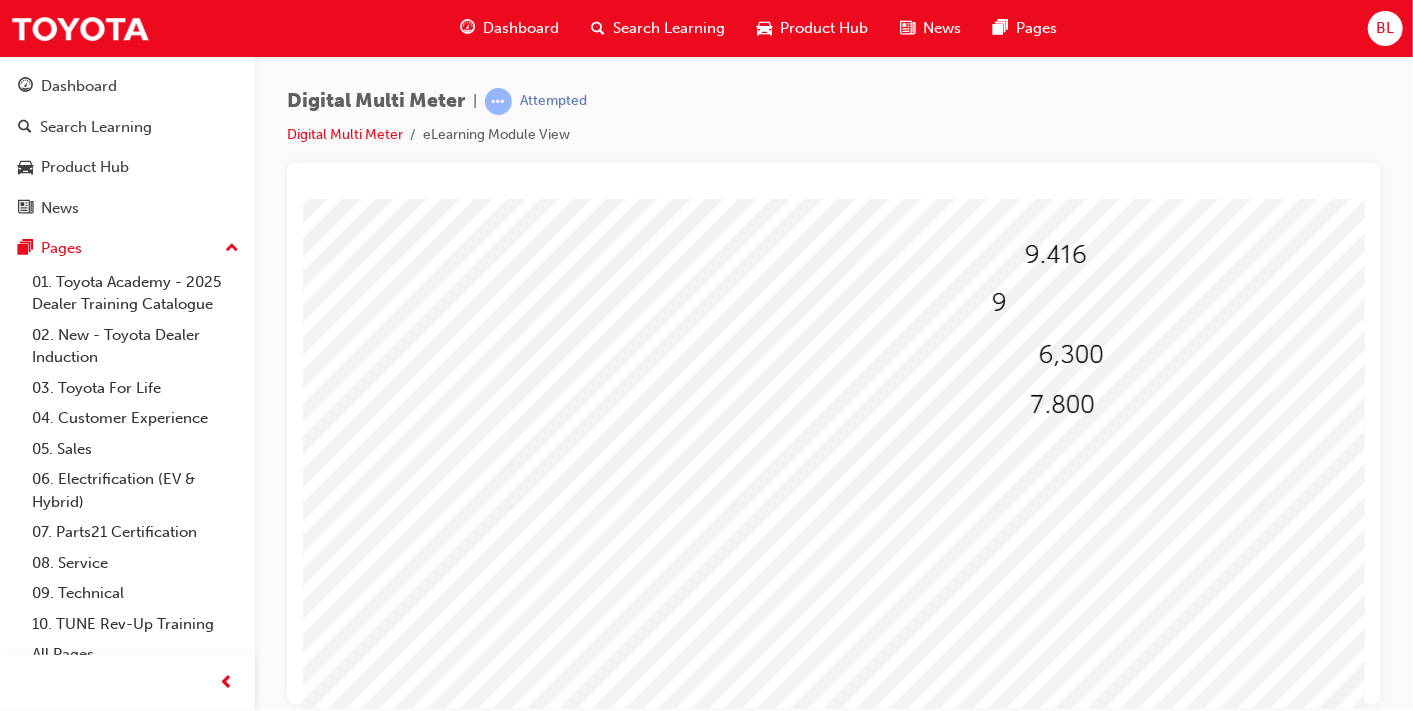 scroll, scrollTop: 160, scrollLeft: 0, axis: vertical 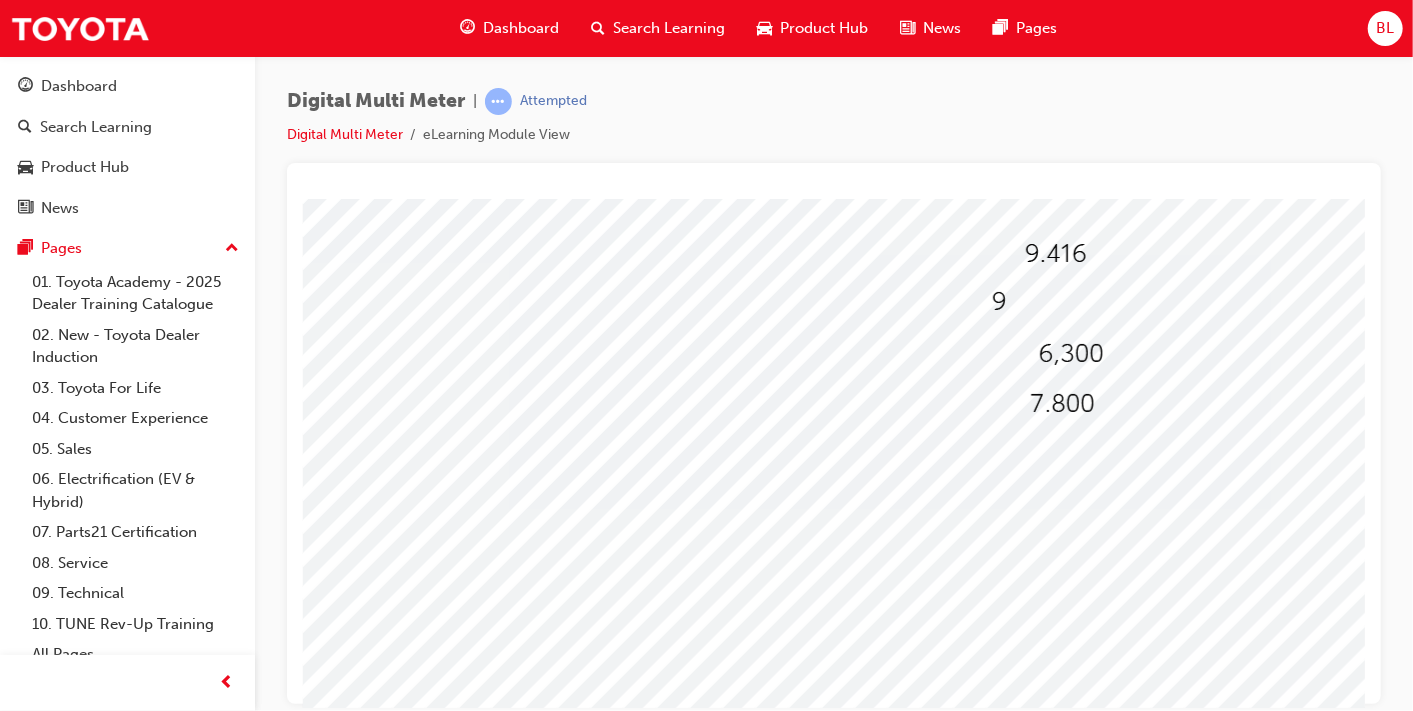 click at bounding box center (374, 2749) 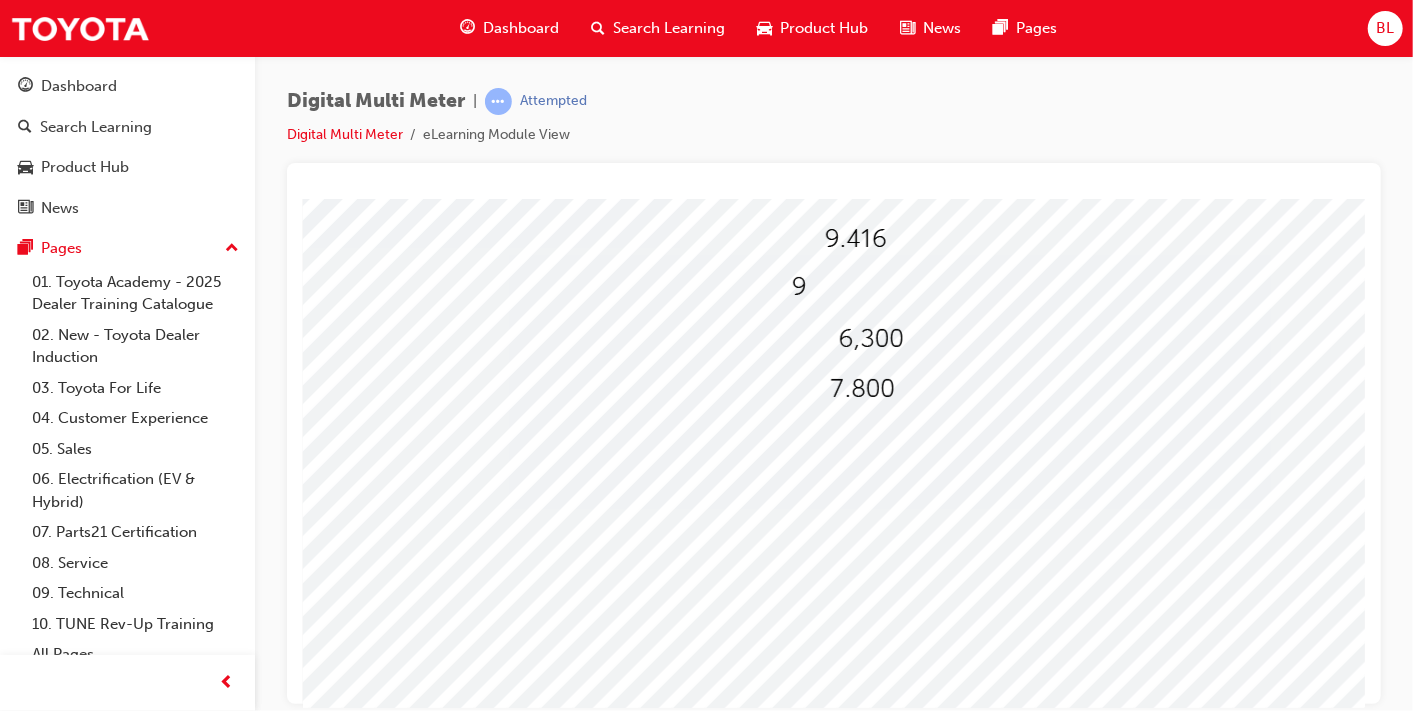 scroll, scrollTop: 175, scrollLeft: 314, axis: both 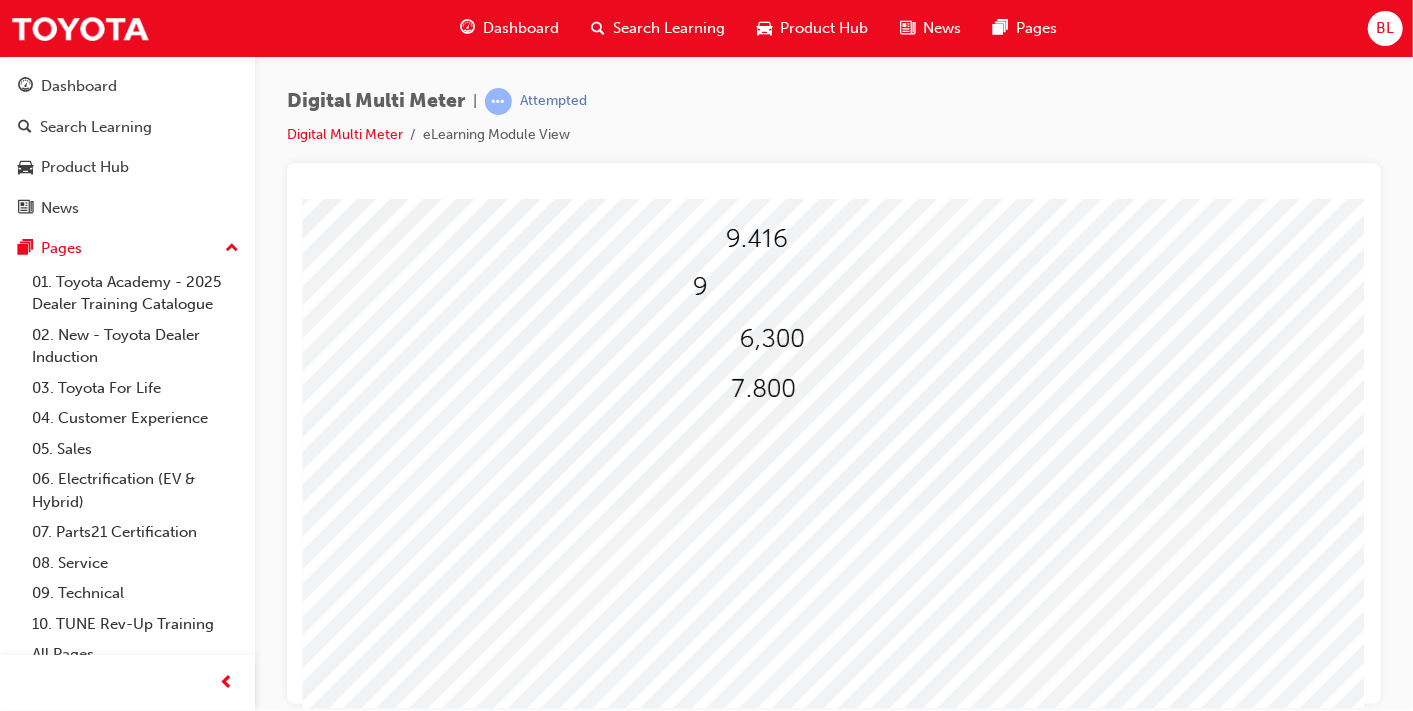 click at bounding box center [683, 383] 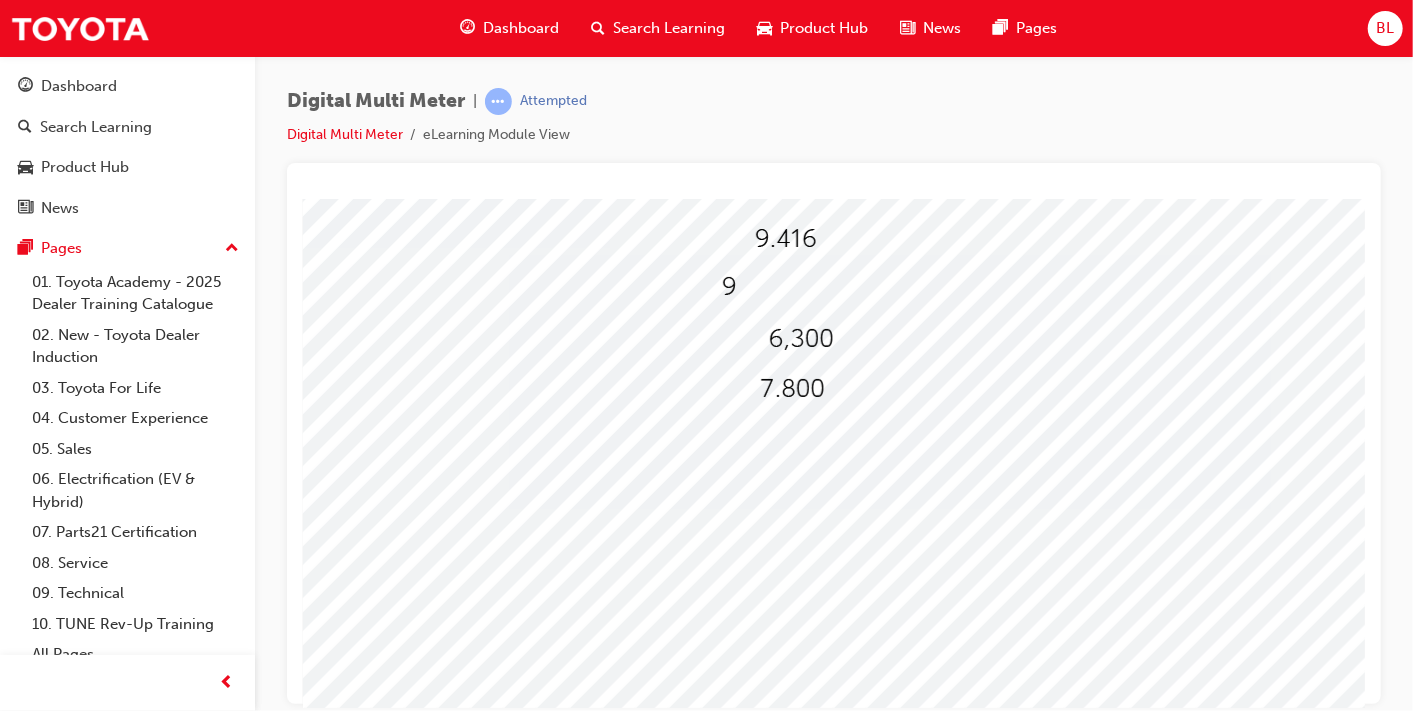 scroll, scrollTop: 175, scrollLeft: 268, axis: both 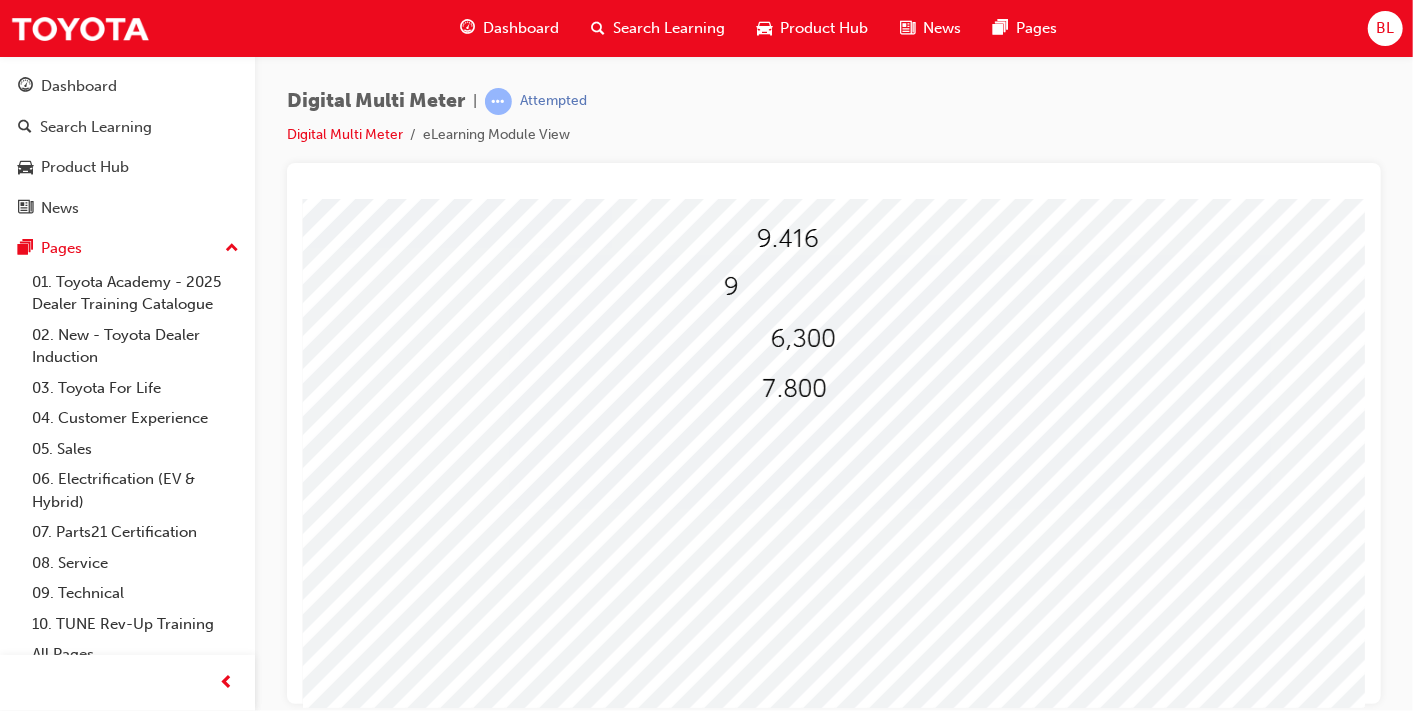 click at bounding box center (756, 246) 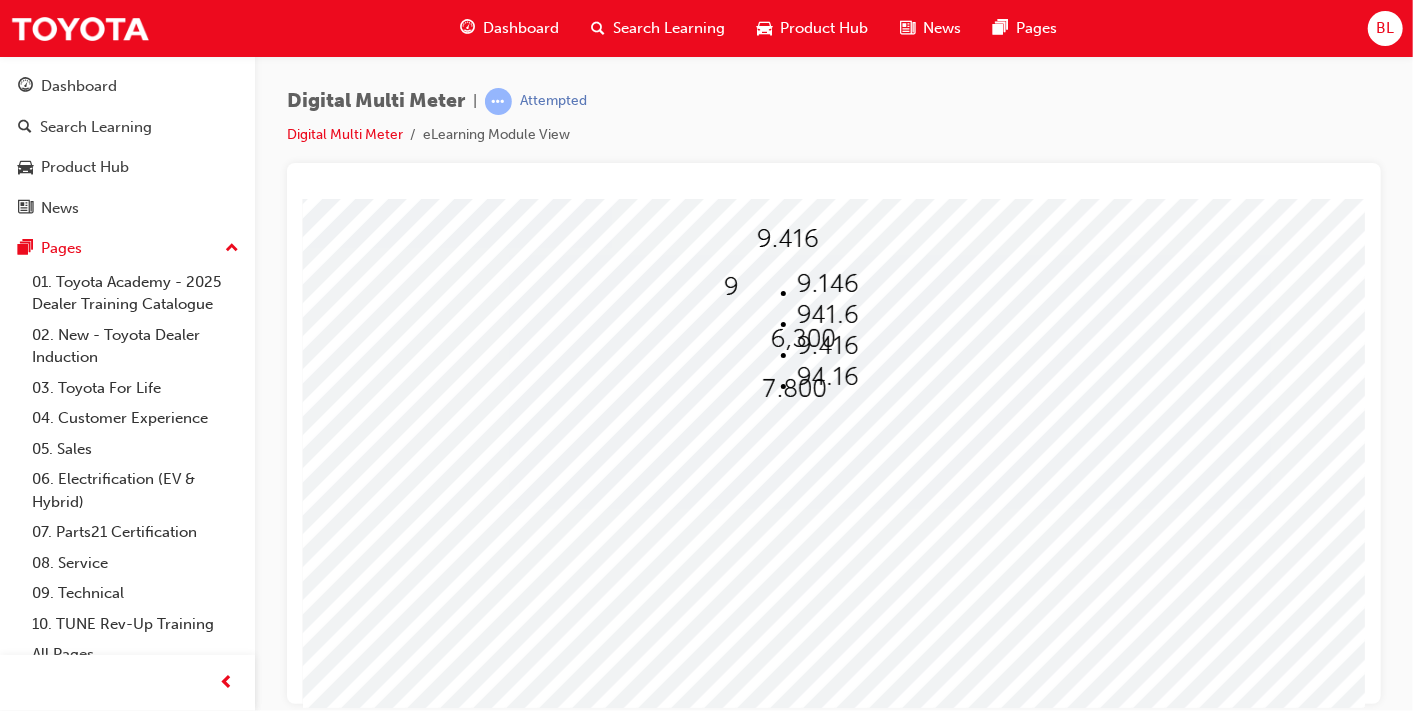 click at bounding box center (826, 314) 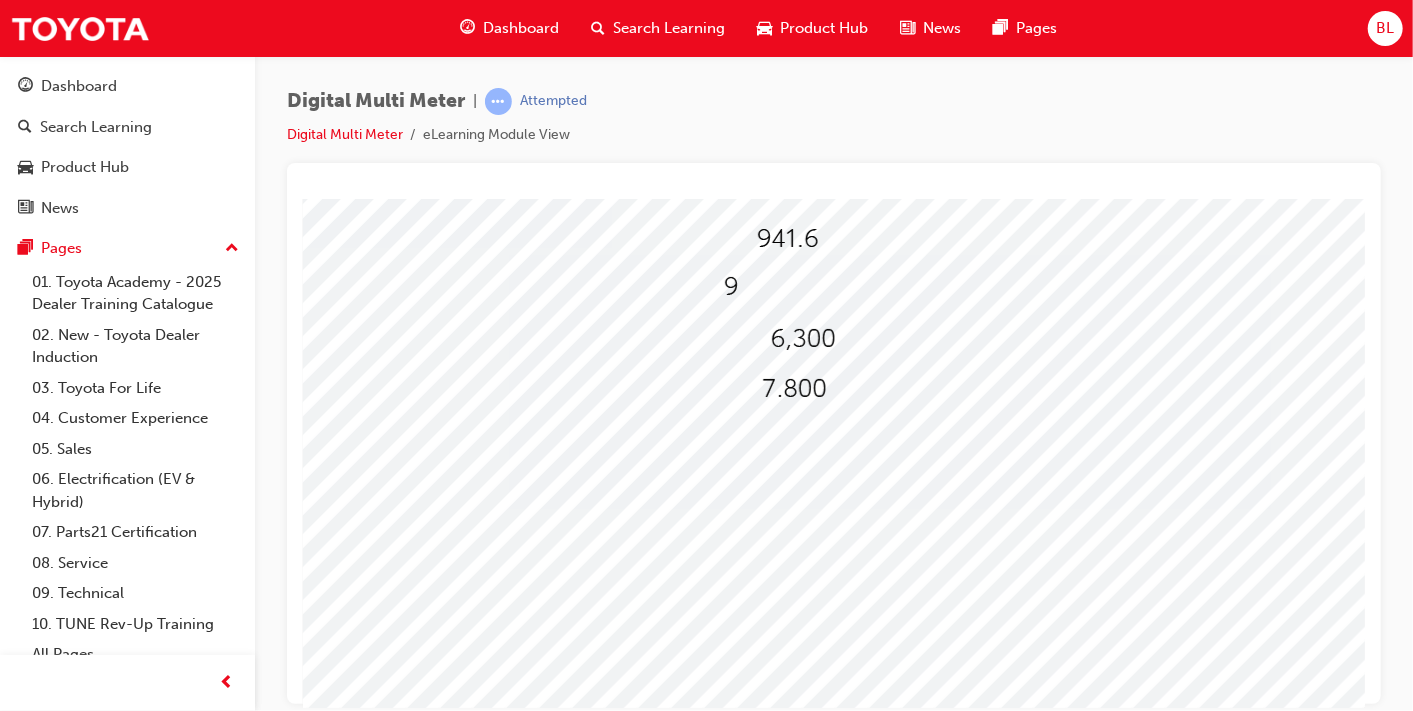 click at bounding box center (97, 2201) 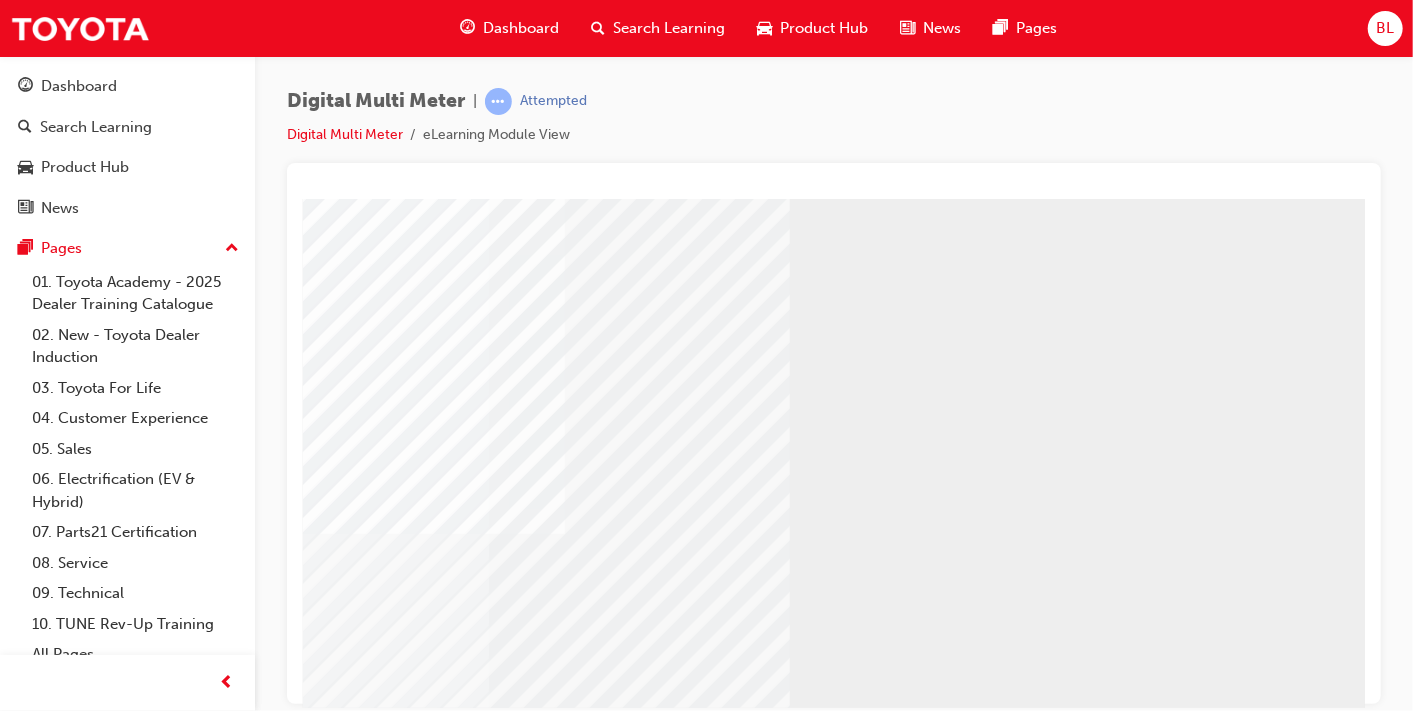 scroll, scrollTop: 257, scrollLeft: 314, axis: both 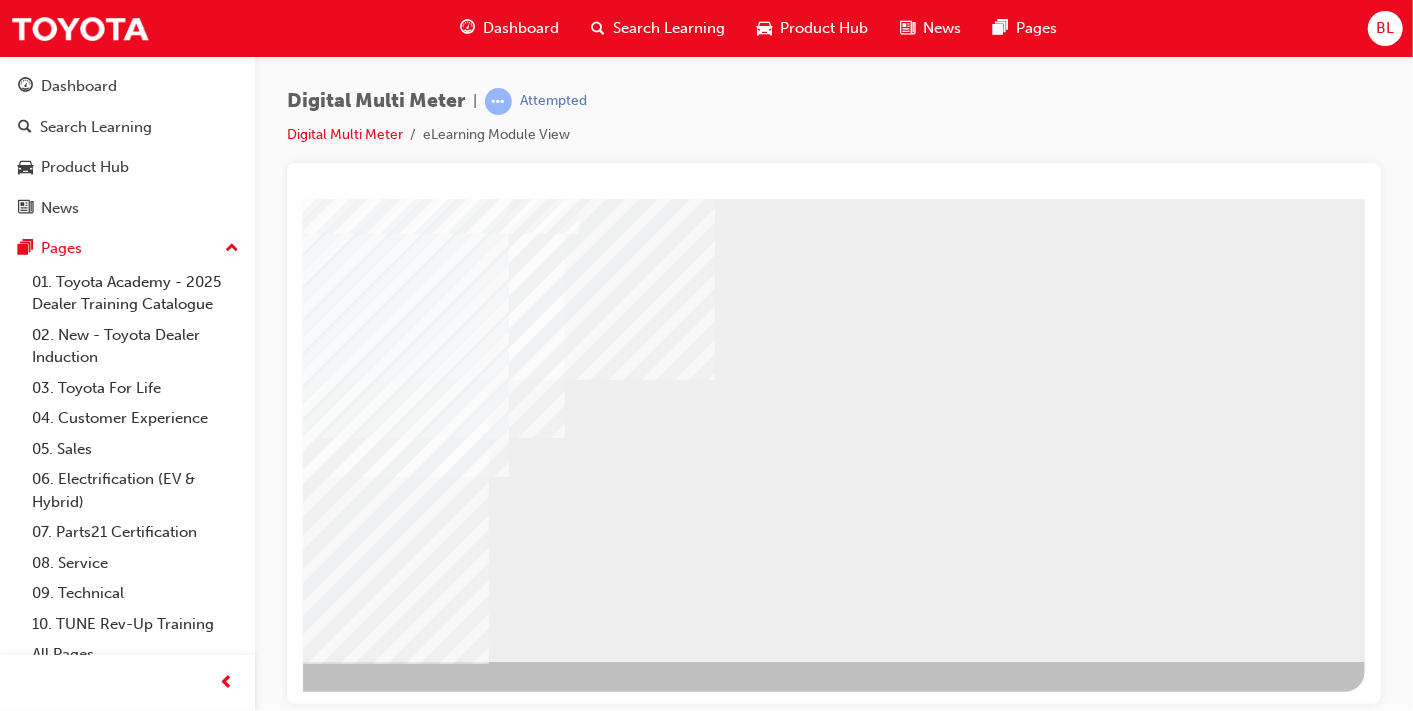 click at bounding box center [67, 715] 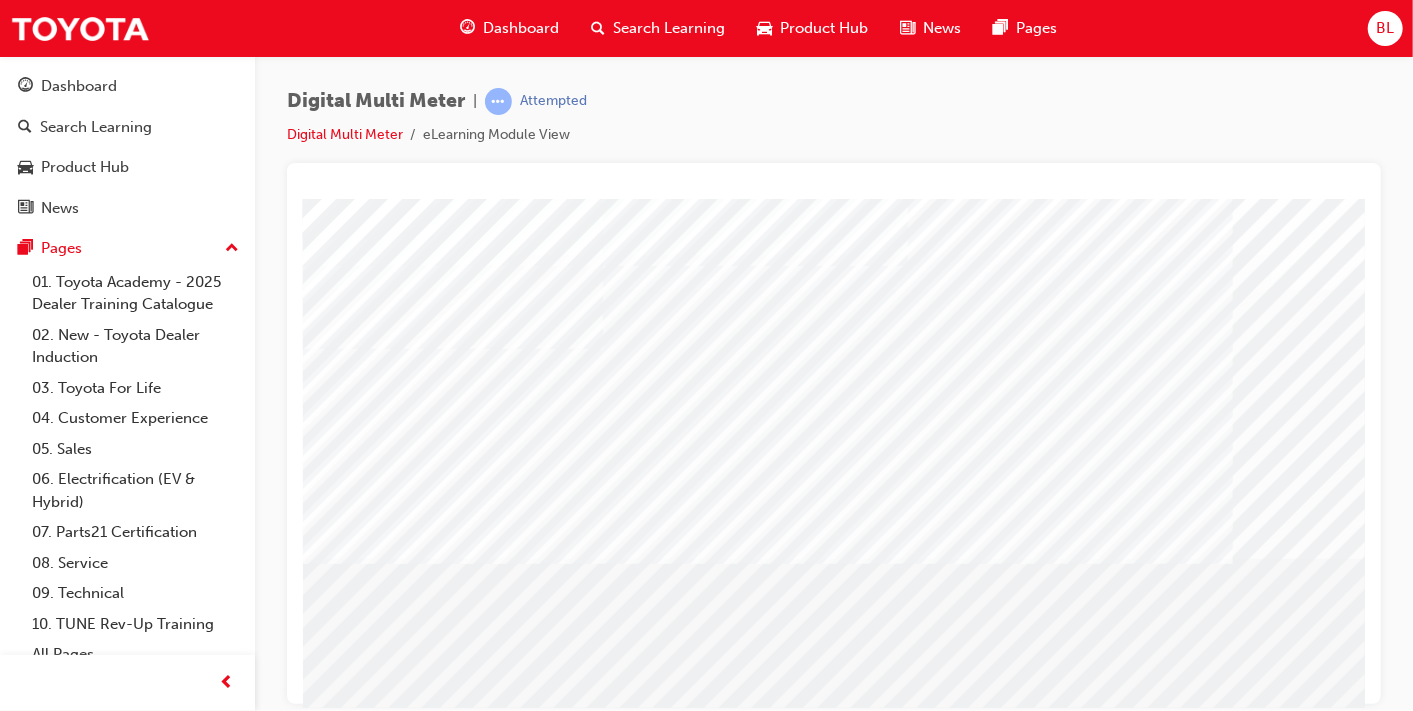 click at bounding box center (982, 1350) 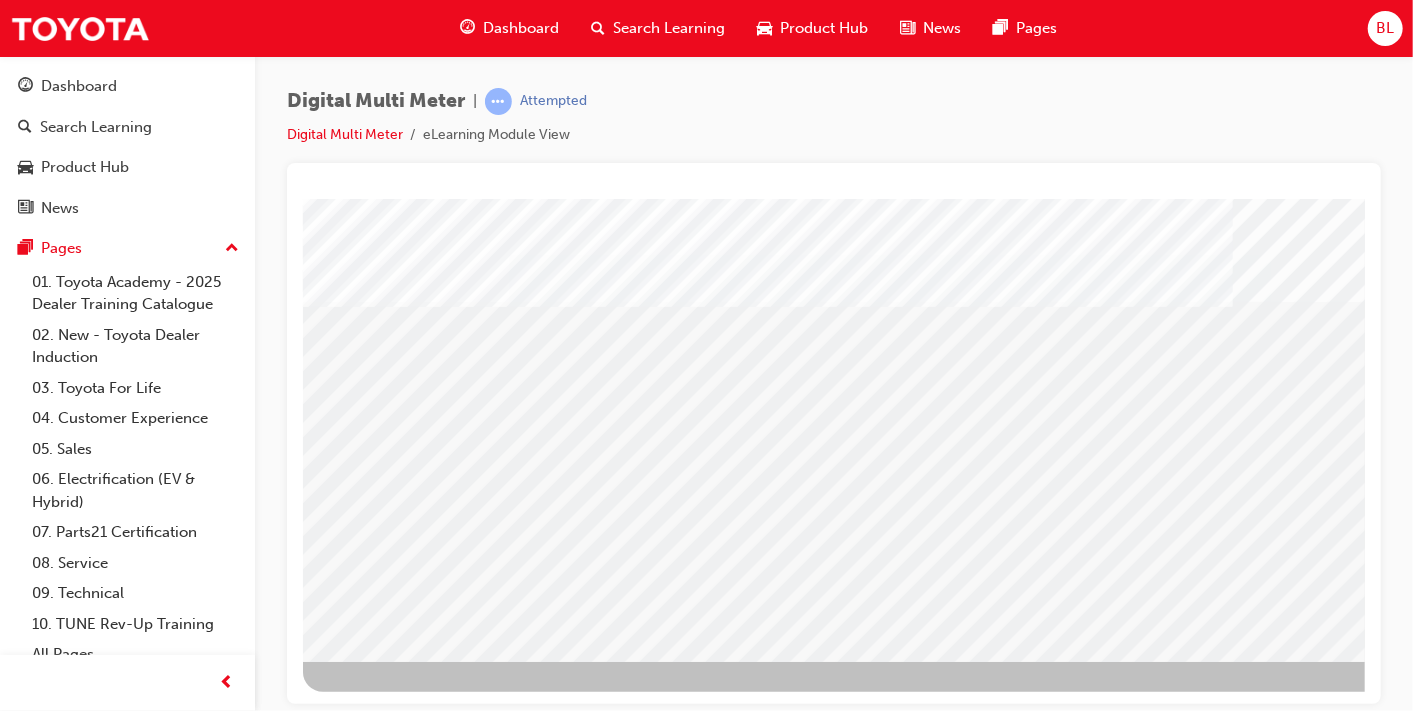 scroll, scrollTop: 257, scrollLeft: 314, axis: both 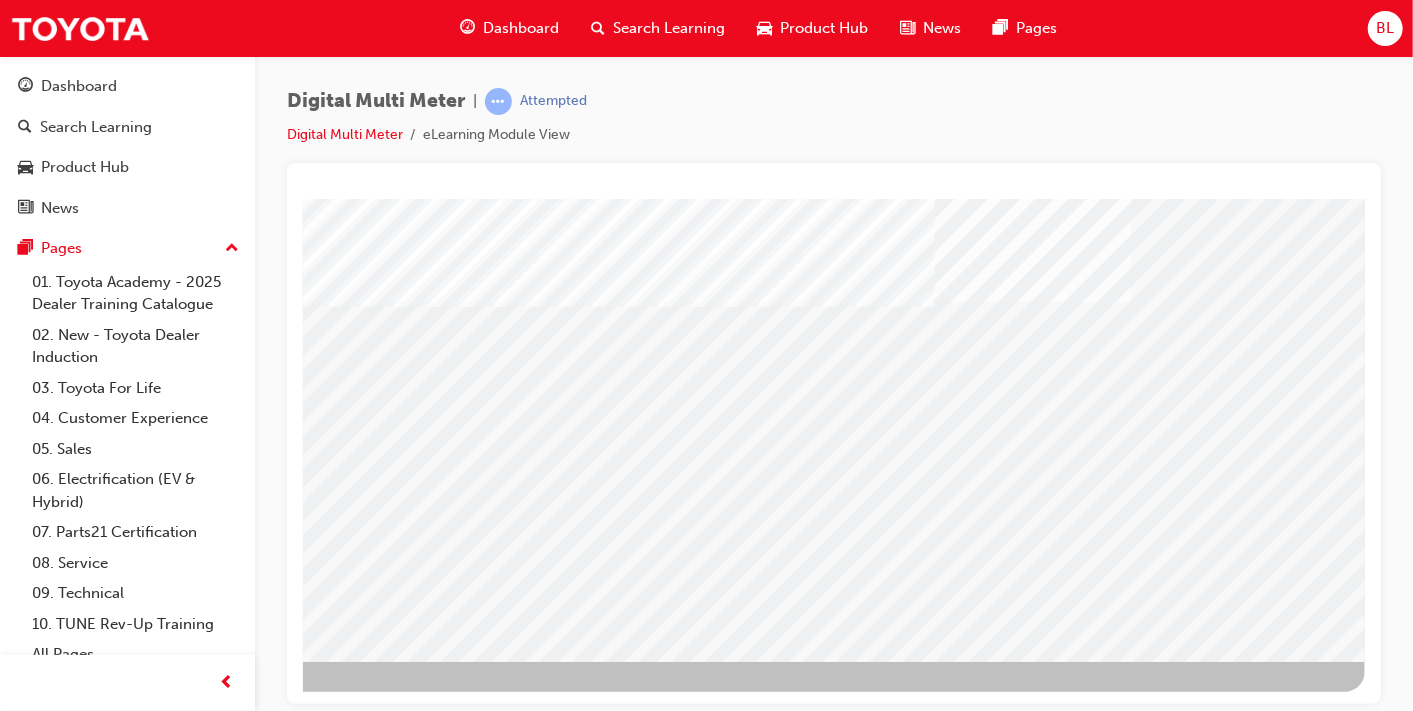 click at bounding box center (67, 1598) 